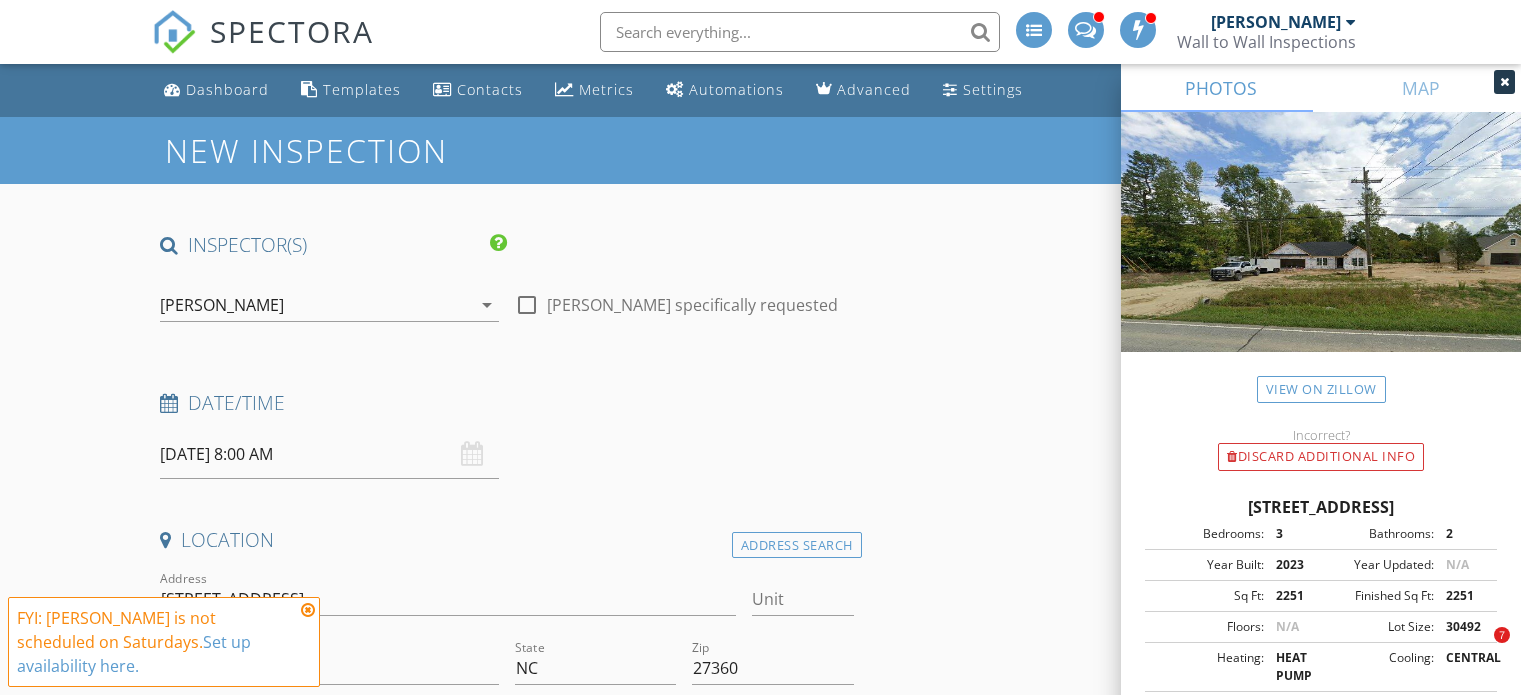 scroll, scrollTop: 889, scrollLeft: 0, axis: vertical 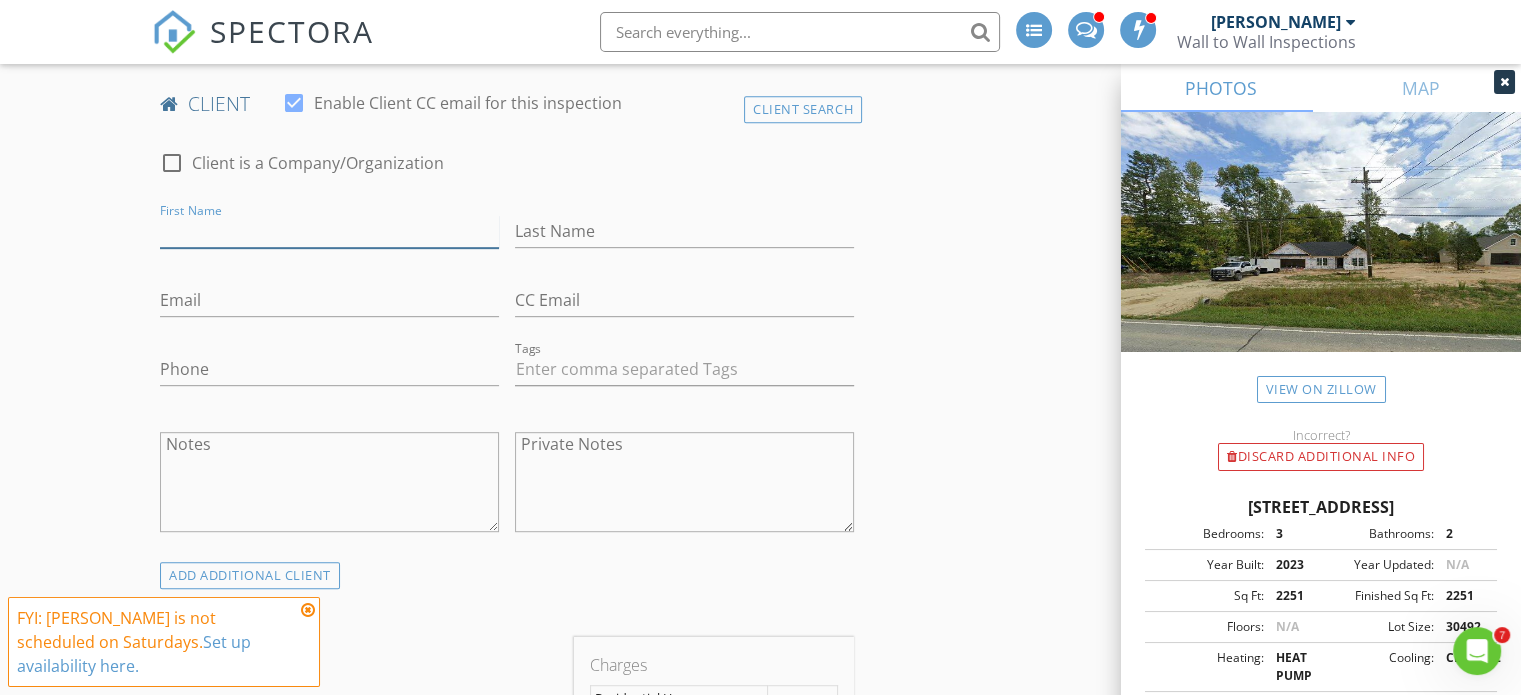 click on "First Name" at bounding box center [329, 231] 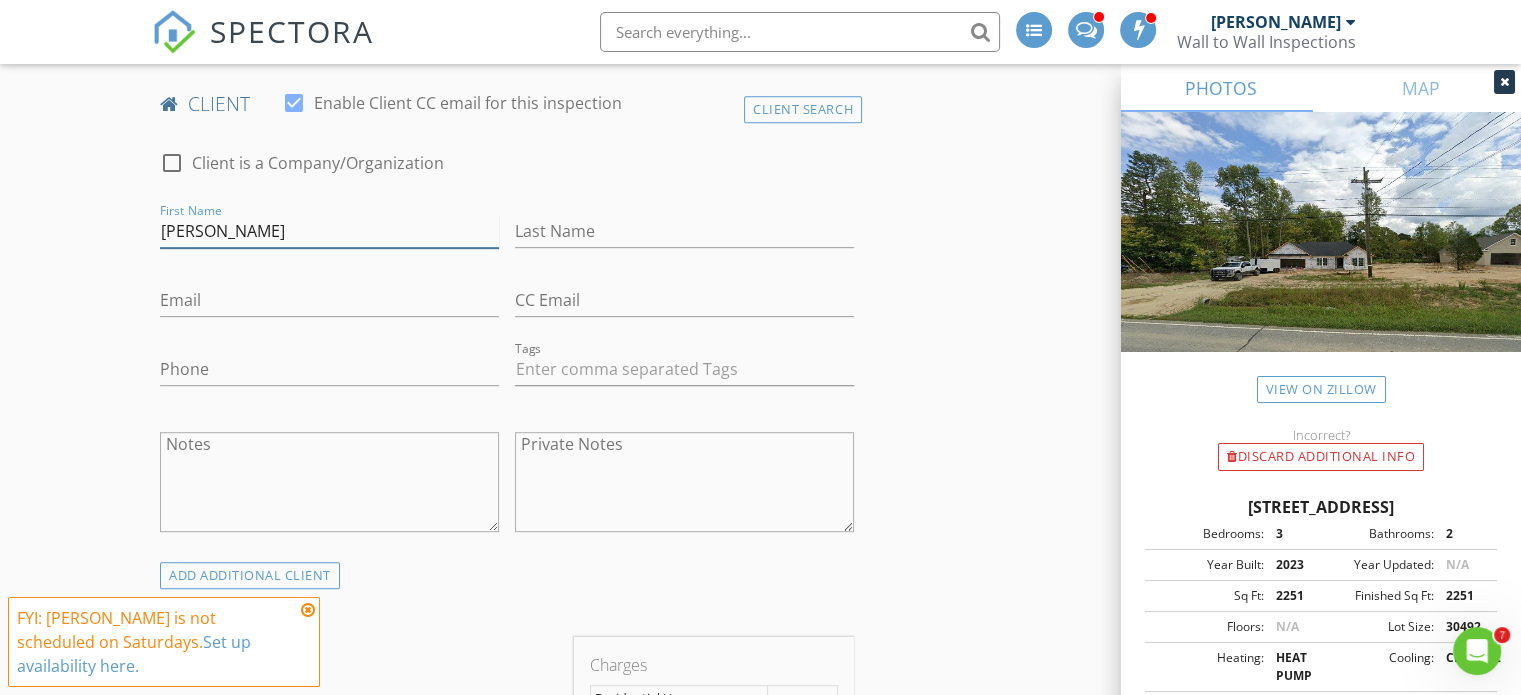 drag, startPoint x: 242, startPoint y: 232, endPoint x: 198, endPoint y: 235, distance: 44.102154 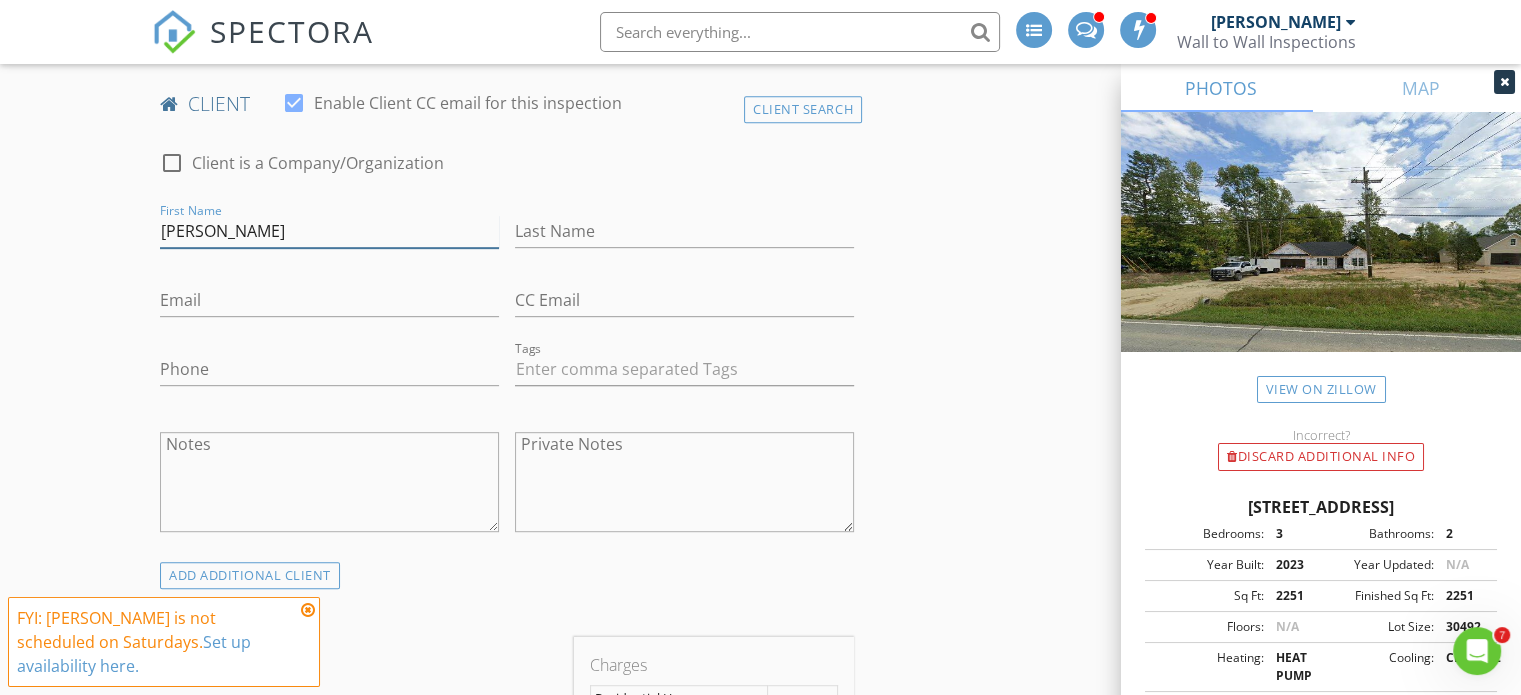 type on "[PERSON_NAME]" 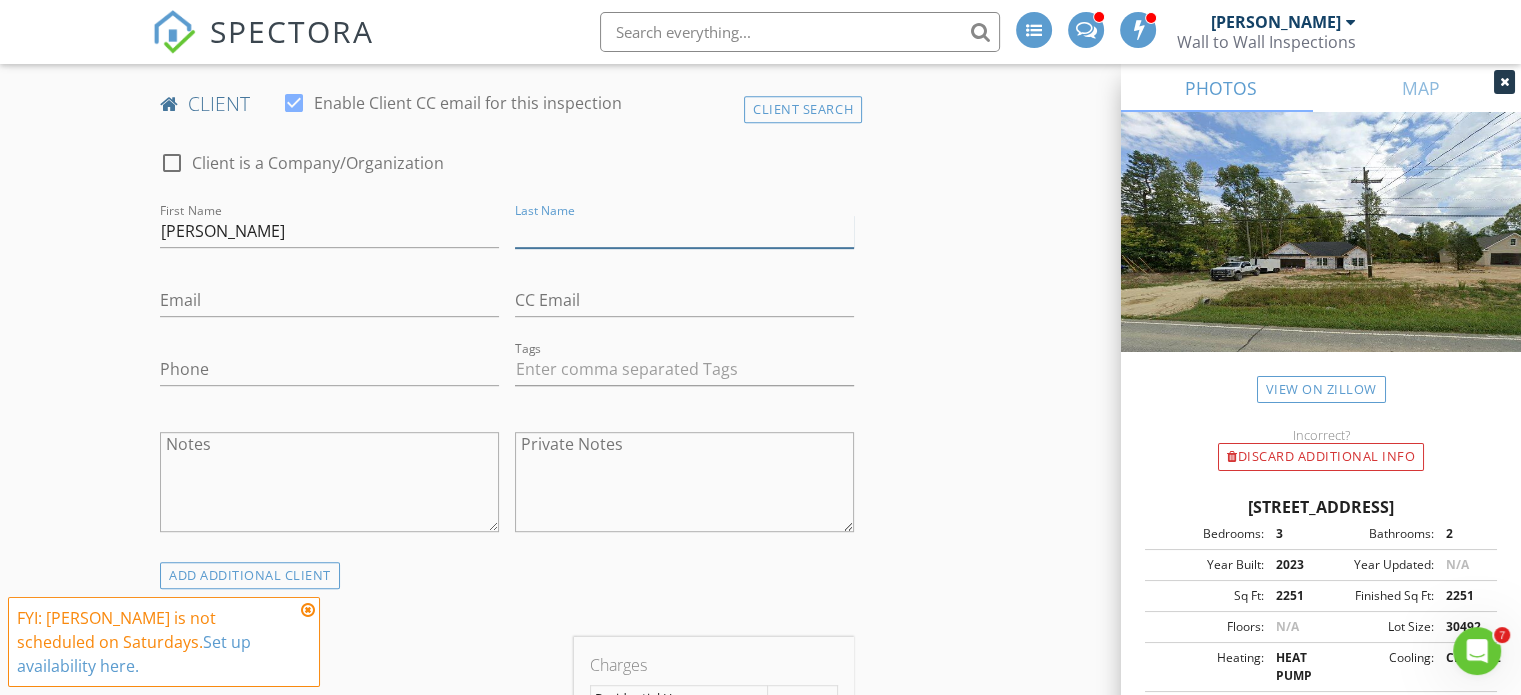 click on "Last Name" at bounding box center [684, 231] 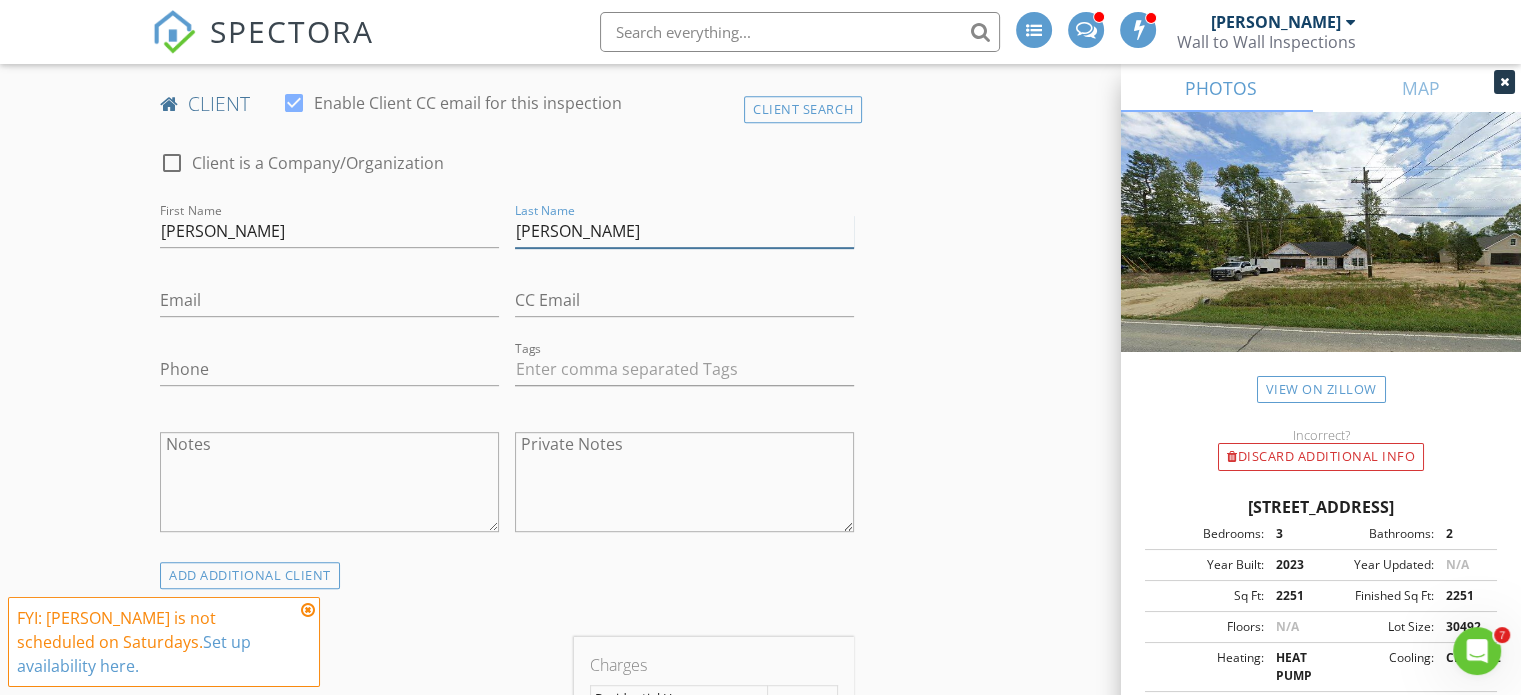 type on "[PERSON_NAME]" 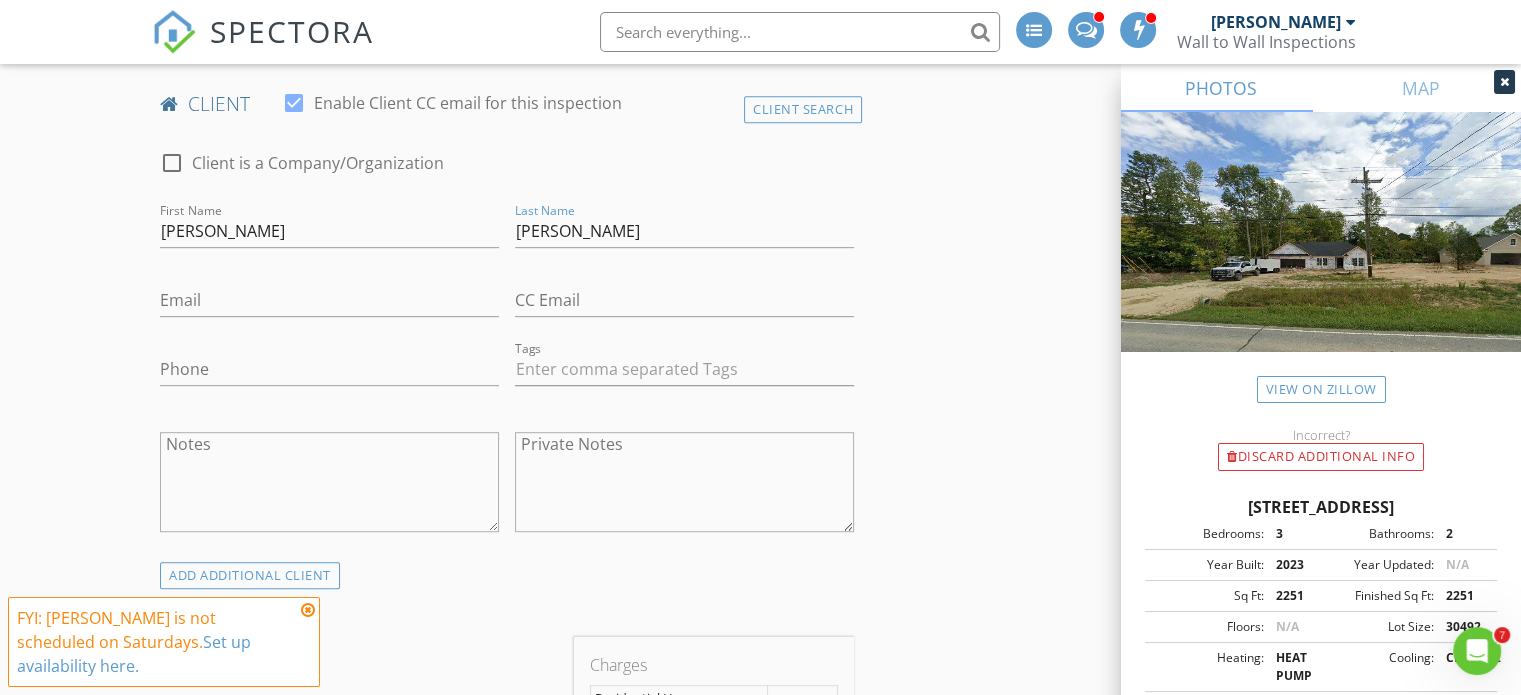 click on "Email" at bounding box center (329, 304) 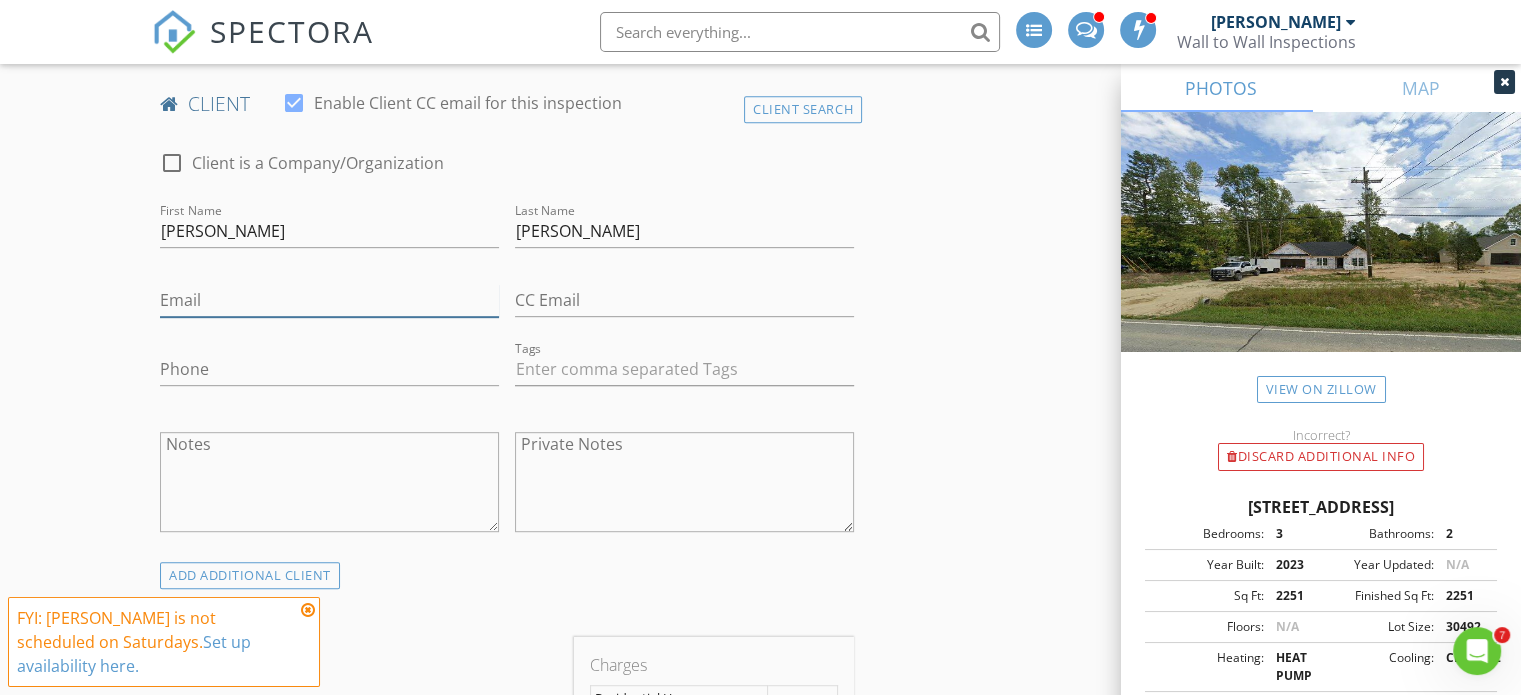 click on "Email" at bounding box center [329, 300] 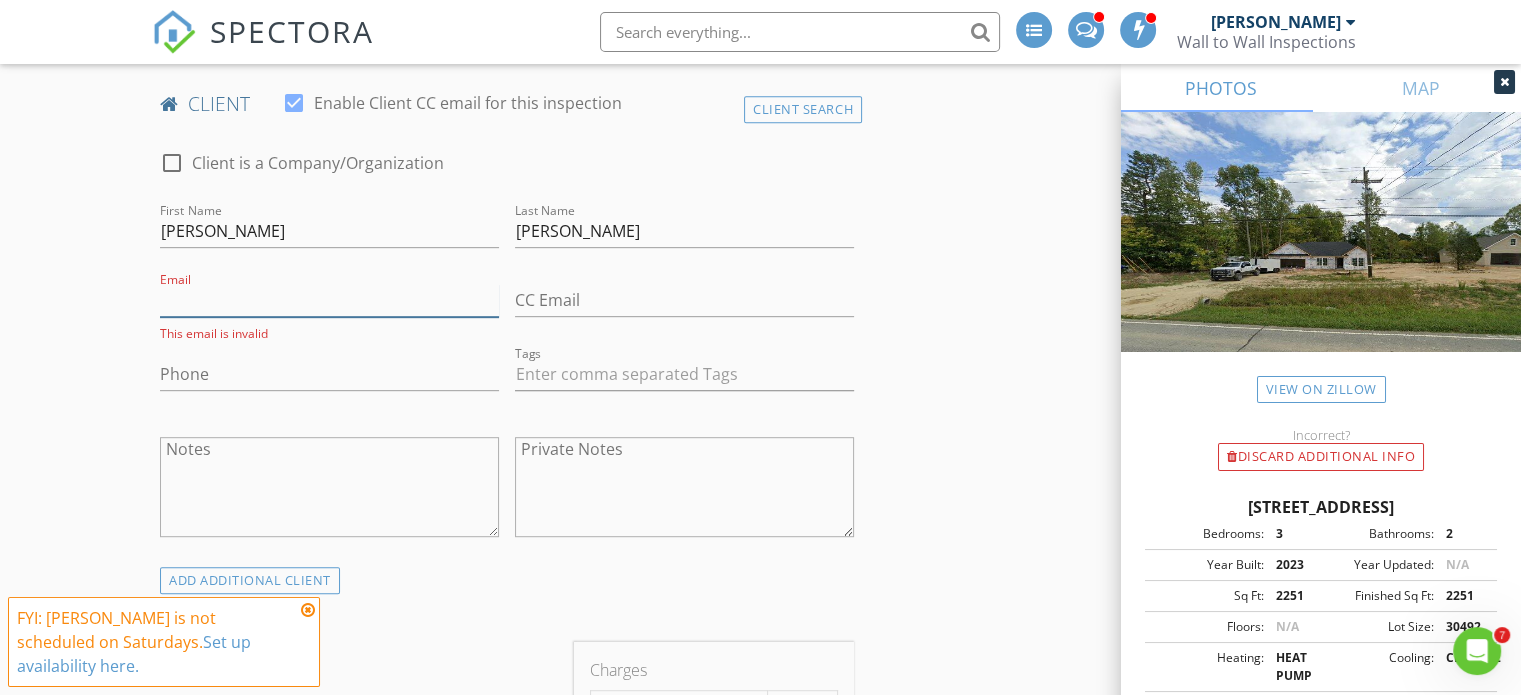 paste on "[EMAIL_ADDRESS][DOMAIN_NAME]" 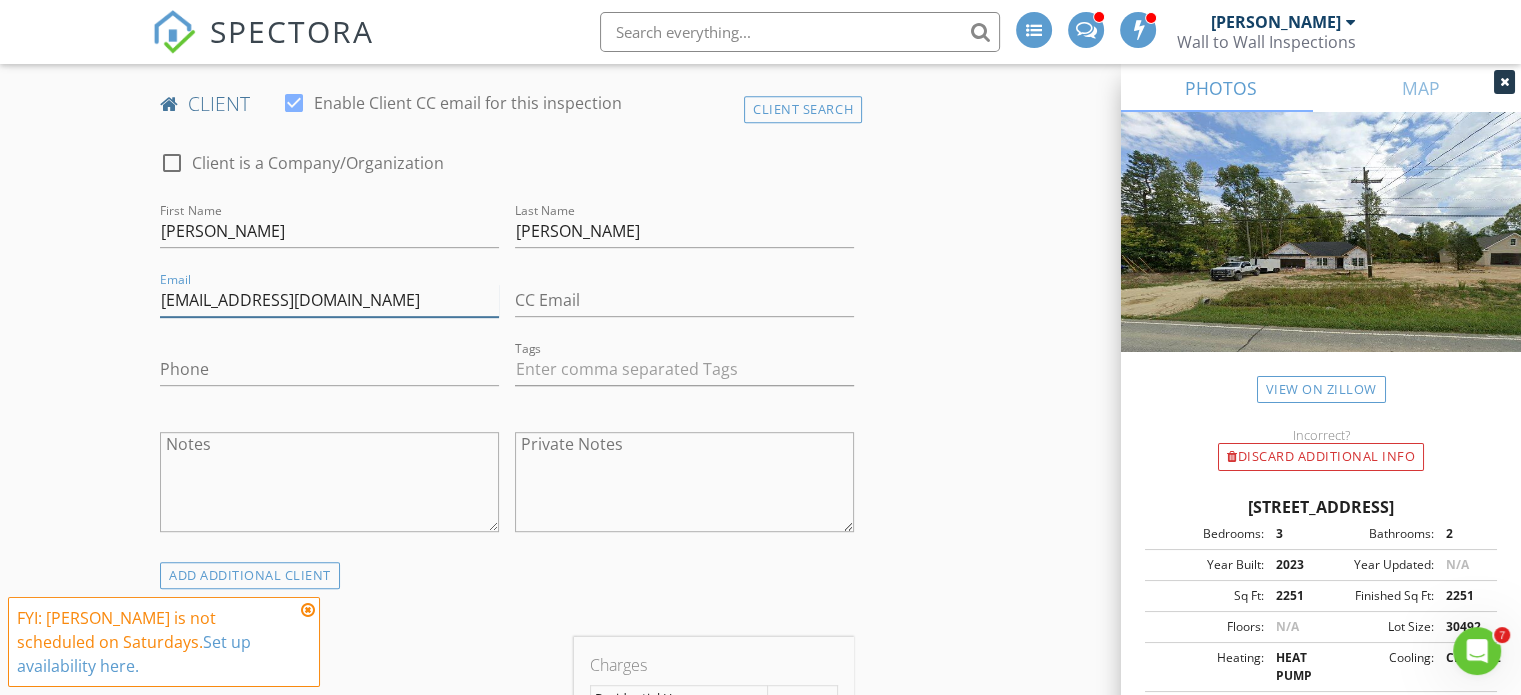 type on "[EMAIL_ADDRESS][DOMAIN_NAME]" 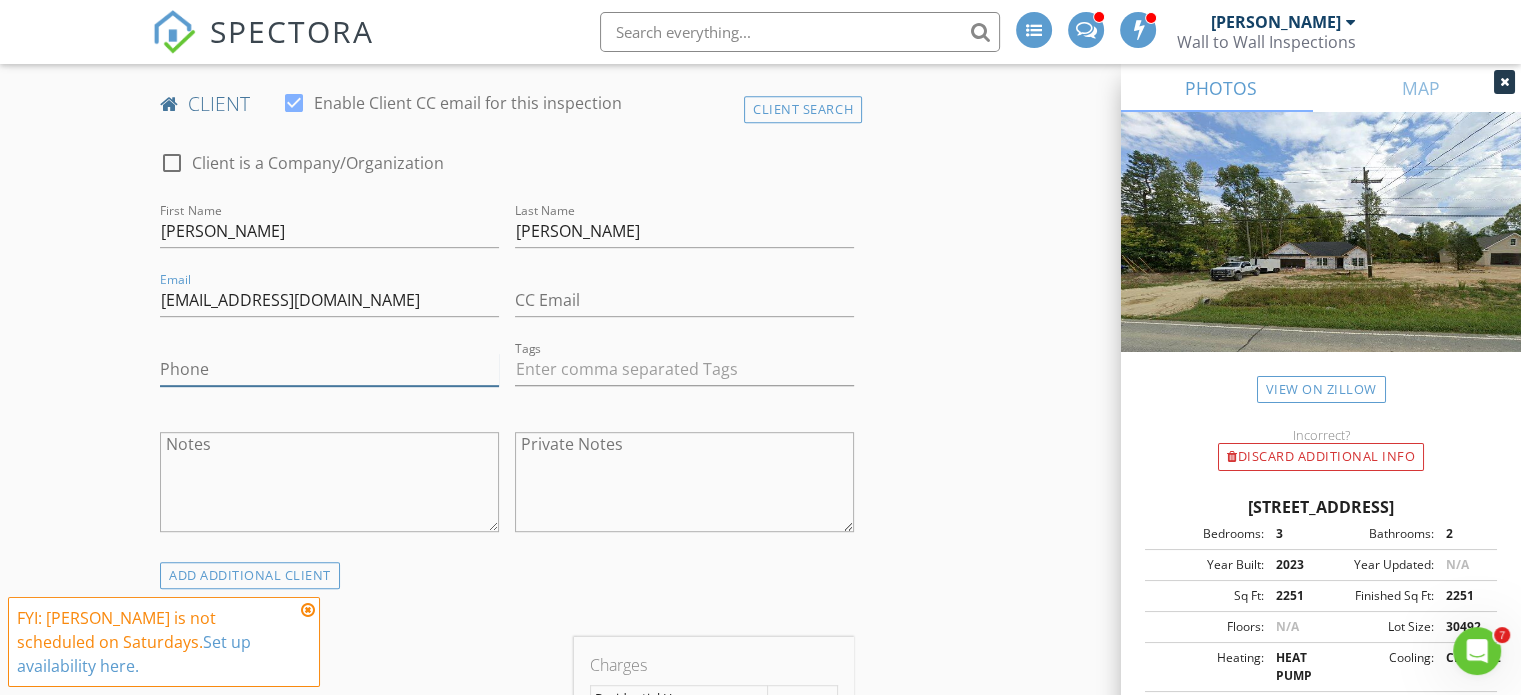 click on "Phone" at bounding box center [329, 369] 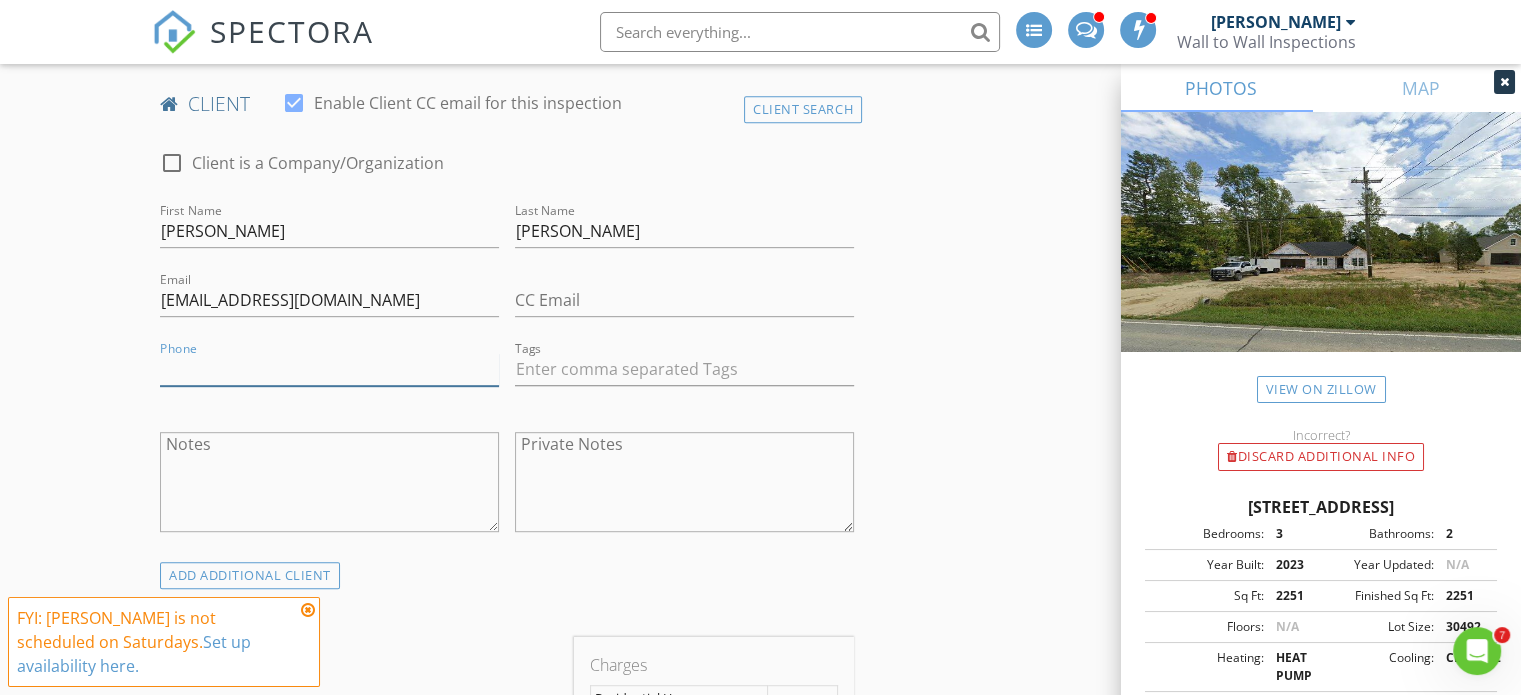 paste on "[PHONE_NUMBER]" 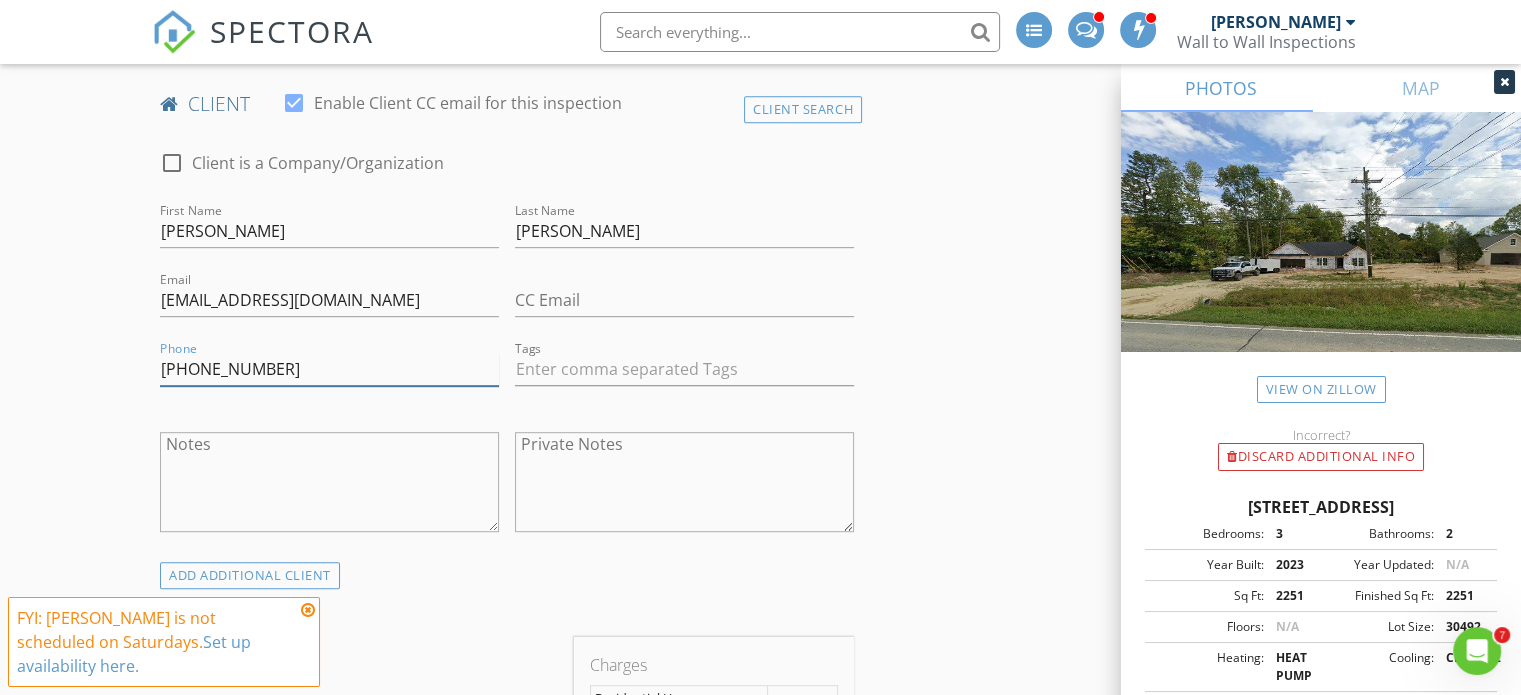 type on "[PHONE_NUMBER]" 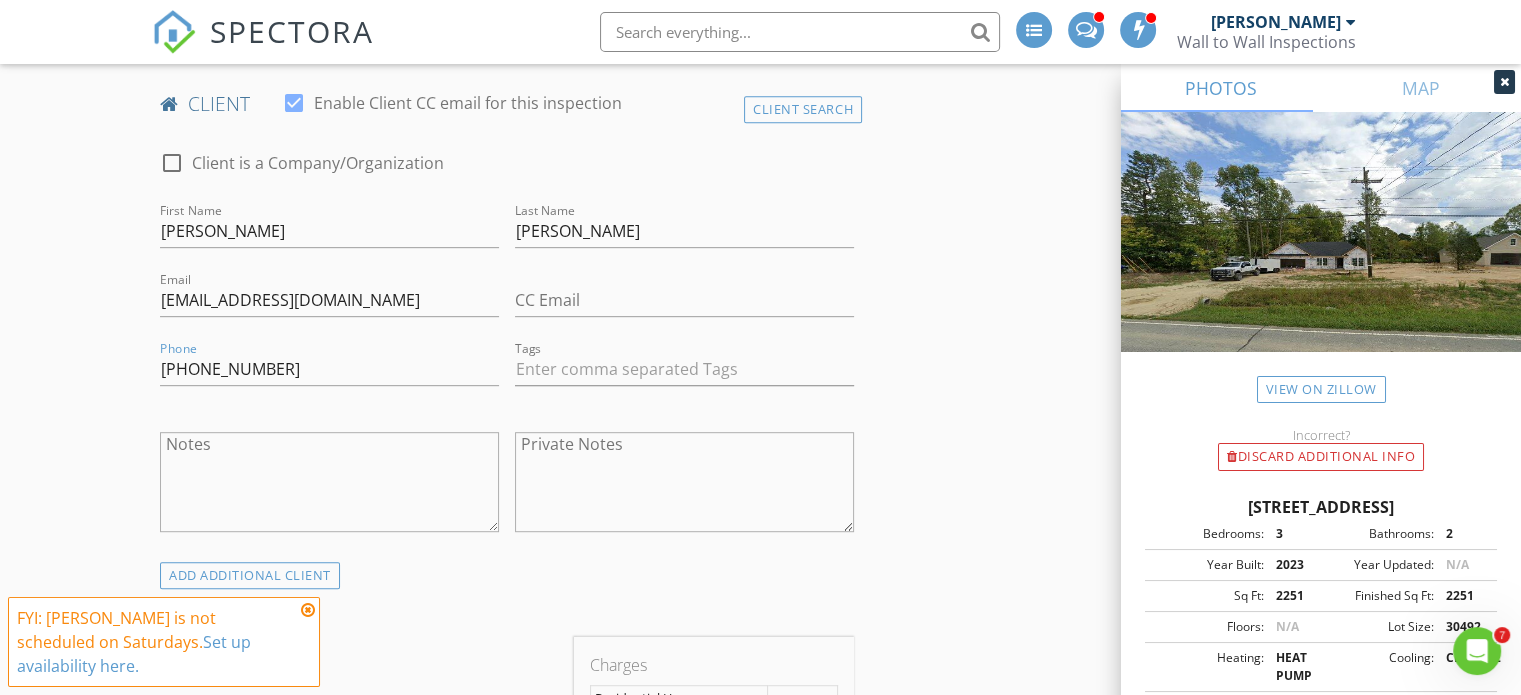 click on "New Inspection
INSPECTOR(S)
check_box   Ryan Wall   PRIMARY   check_box_outline_blank   Emily Jamison     Ryan Wall arrow_drop_down   check_box_outline_blank Ryan Wall specifically requested
Date/Time
07/12/2025 8:00 AM
Location
Address Search       Address 2687 Johnsontown Rd   Unit   City Thomasville   State NC   Zip 27360   County Davidson     Square Feet 2251   Year Built 2023   Foundation Slab arrow_drop_down     Ryan Wall     38.1 miles     (an hour)
client
check_box Enable Client CC email for this inspection   Client Search     check_box_outline_blank Client is a Company/Organization     First Name Erin   Last Name Byerly   Email ebyerly@northstate.net   CC Email   Phone 336-250-6121         Tags         Notes   Private Notes
ADD ADDITIONAL client
SERVICES" at bounding box center (760, 1351) 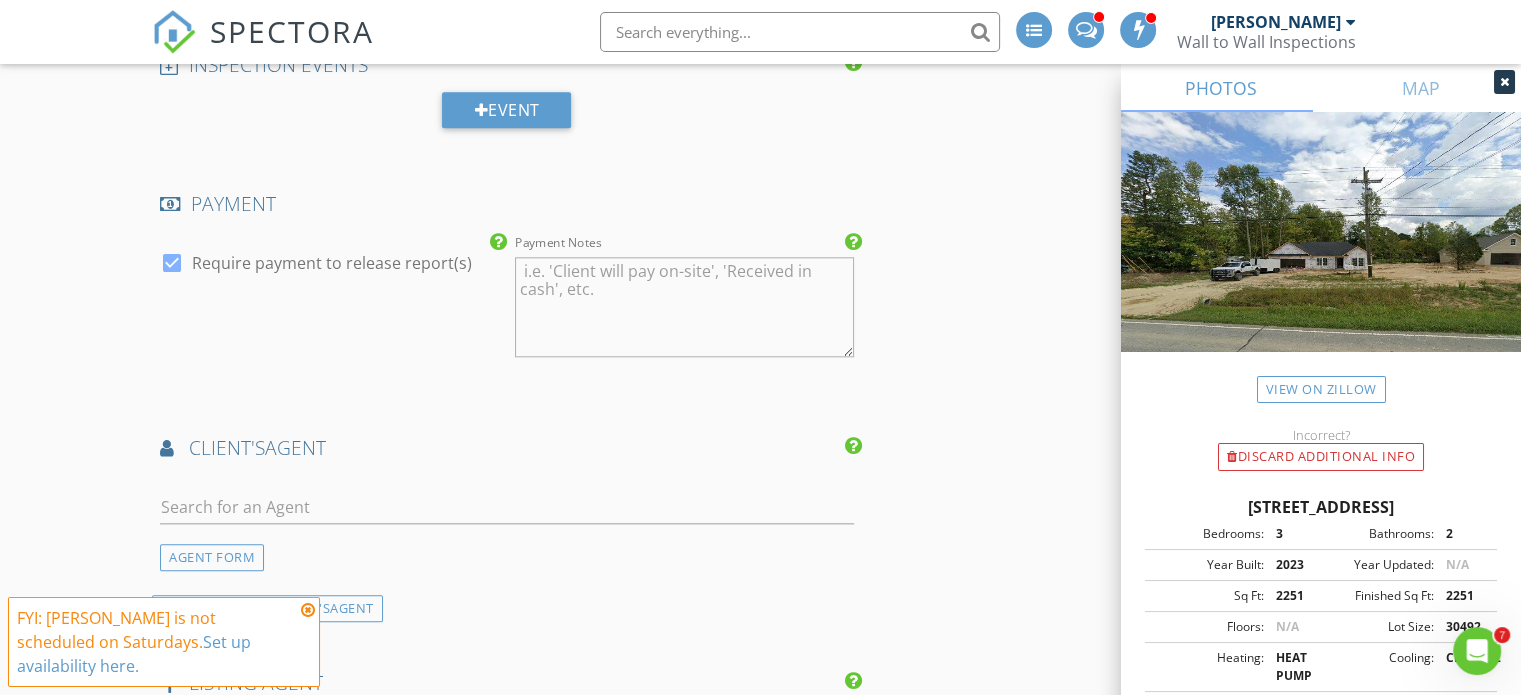 scroll, scrollTop: 2182, scrollLeft: 0, axis: vertical 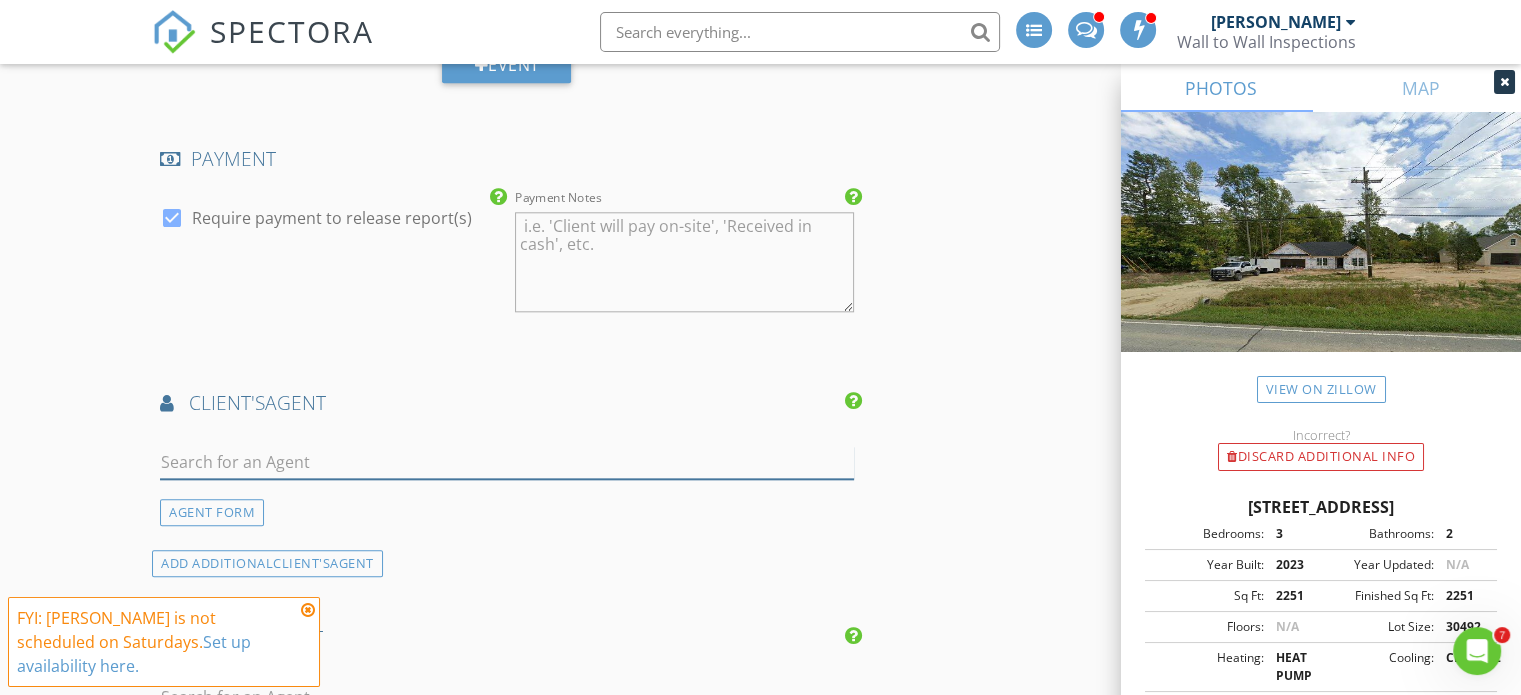 click at bounding box center [507, 462] 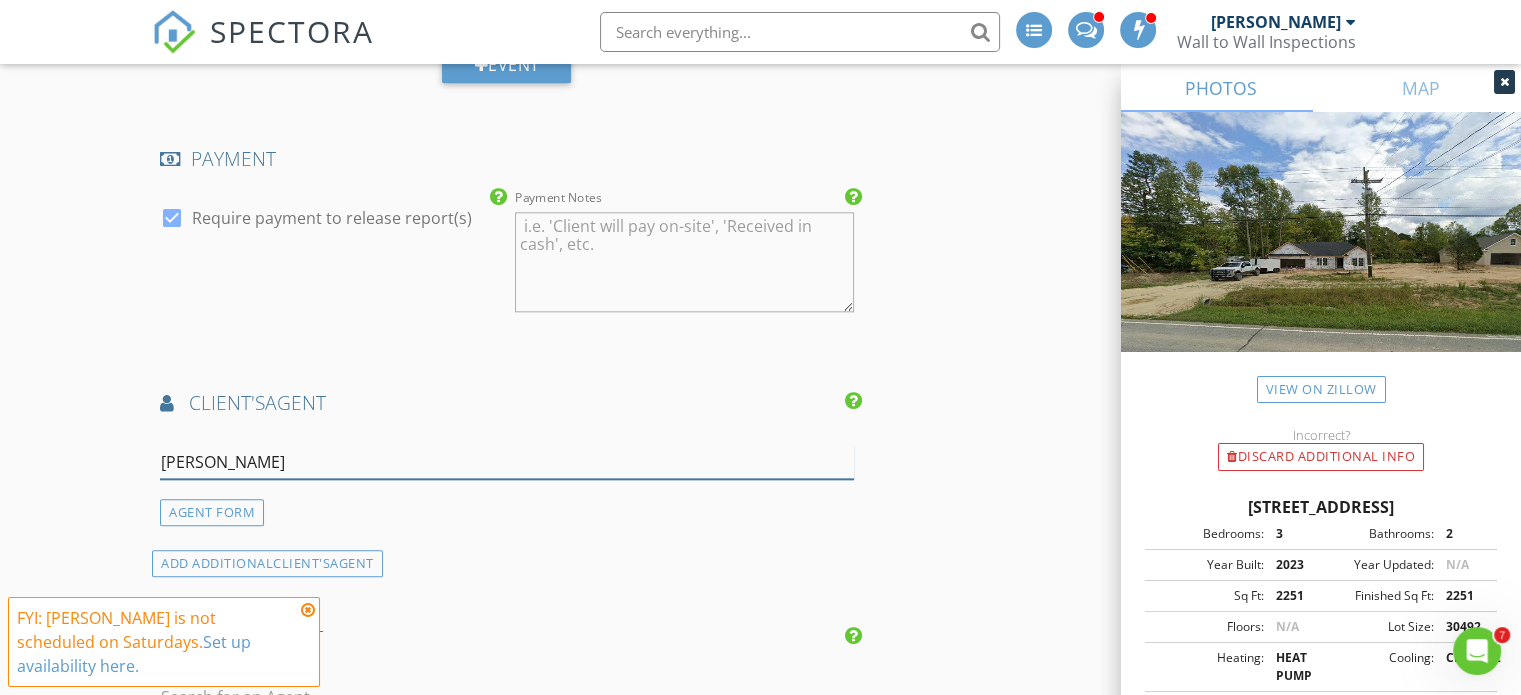 type on "[PERSON_NAME]" 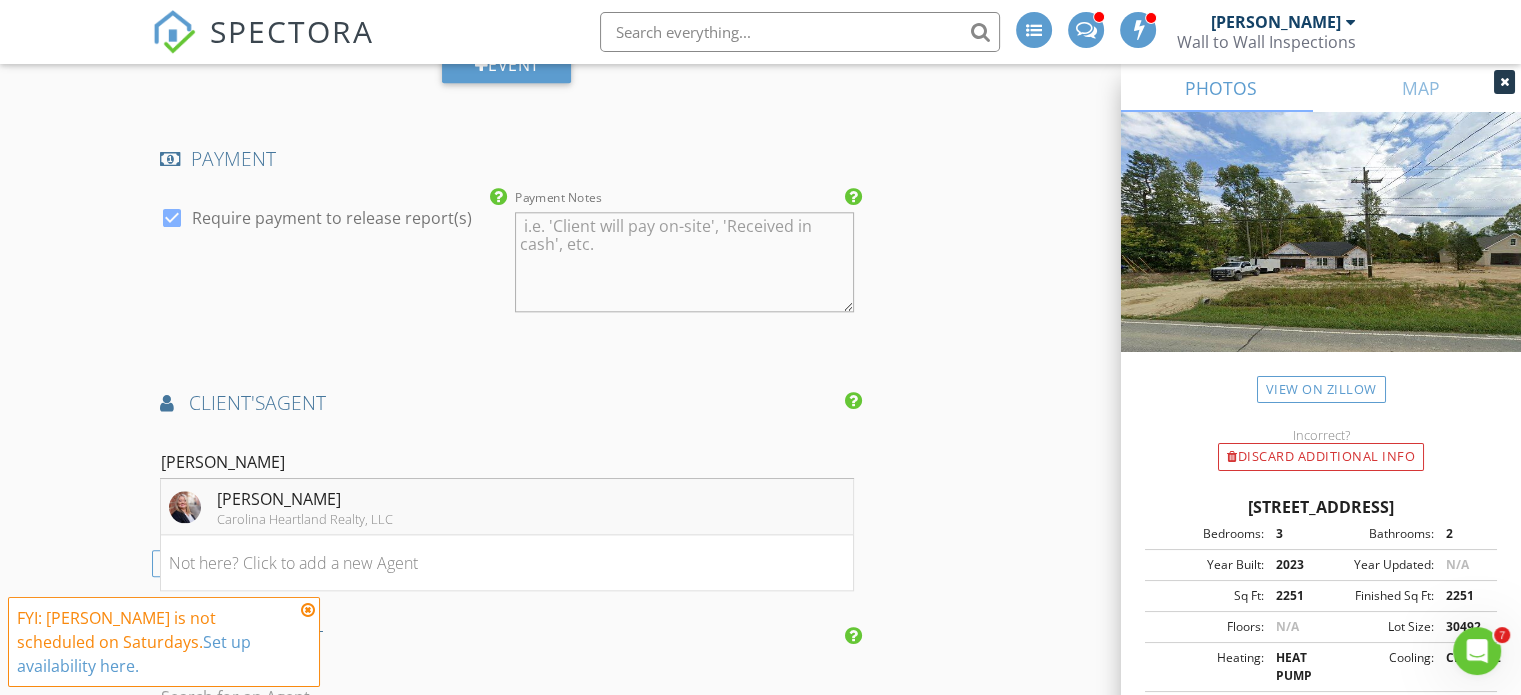 click on "Rebecca Heaton
Carolina Heartland Realty, LLC" at bounding box center [507, 507] 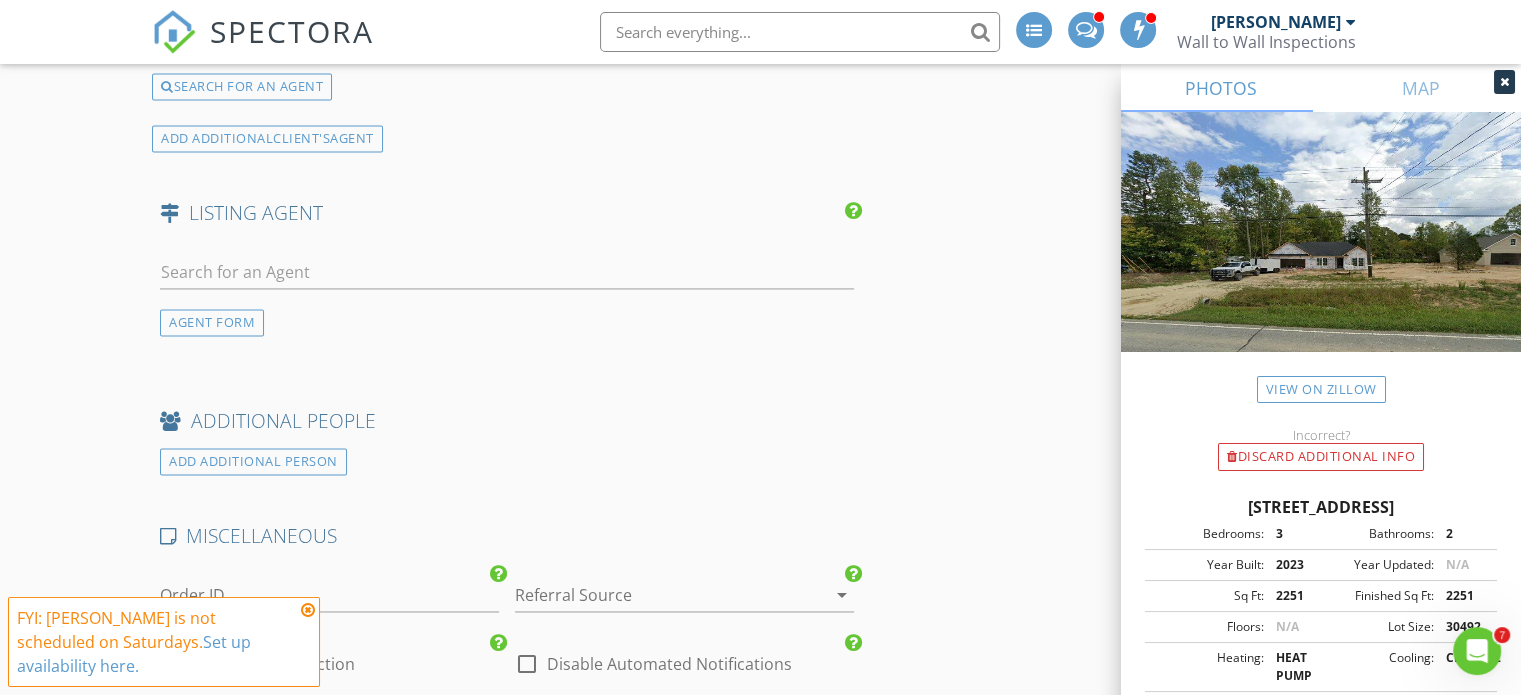 scroll, scrollTop: 3082, scrollLeft: 0, axis: vertical 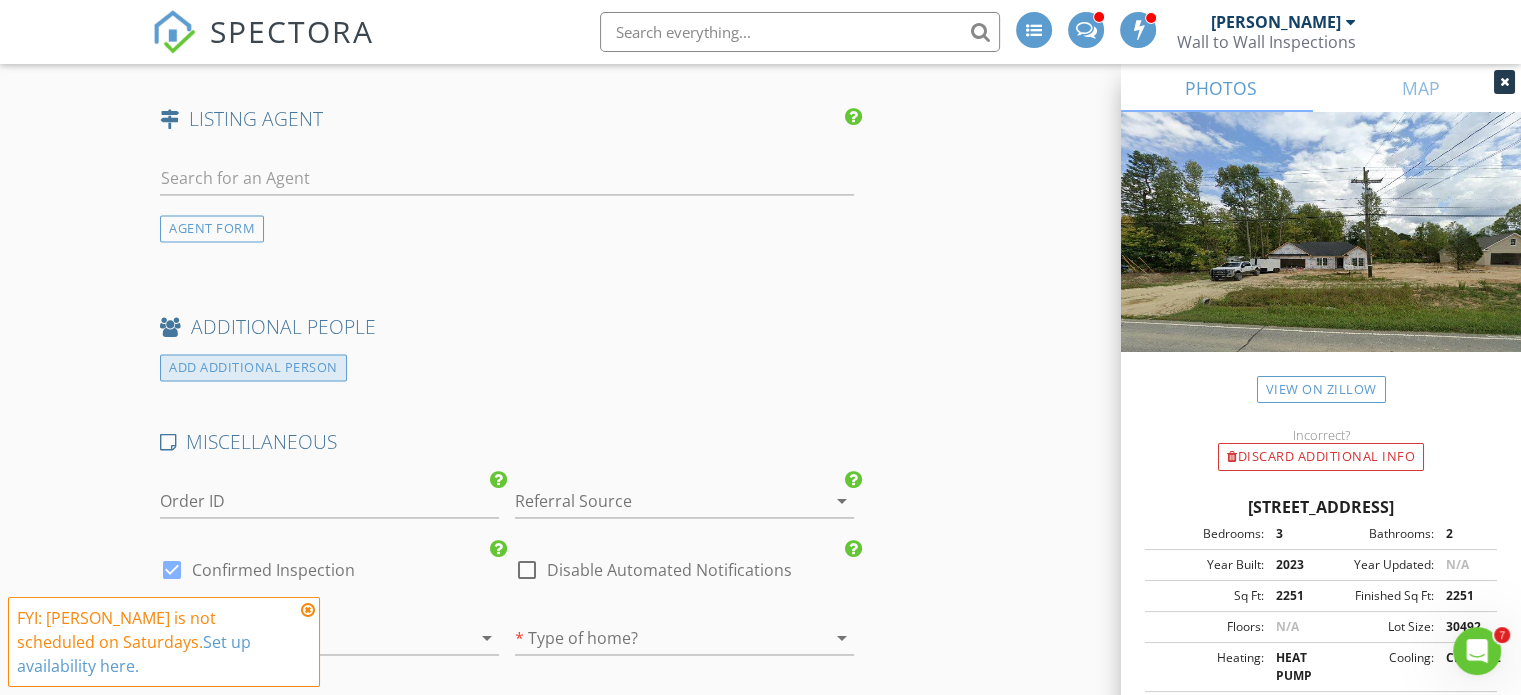 click on "ADD ADDITIONAL PERSON" at bounding box center (253, 367) 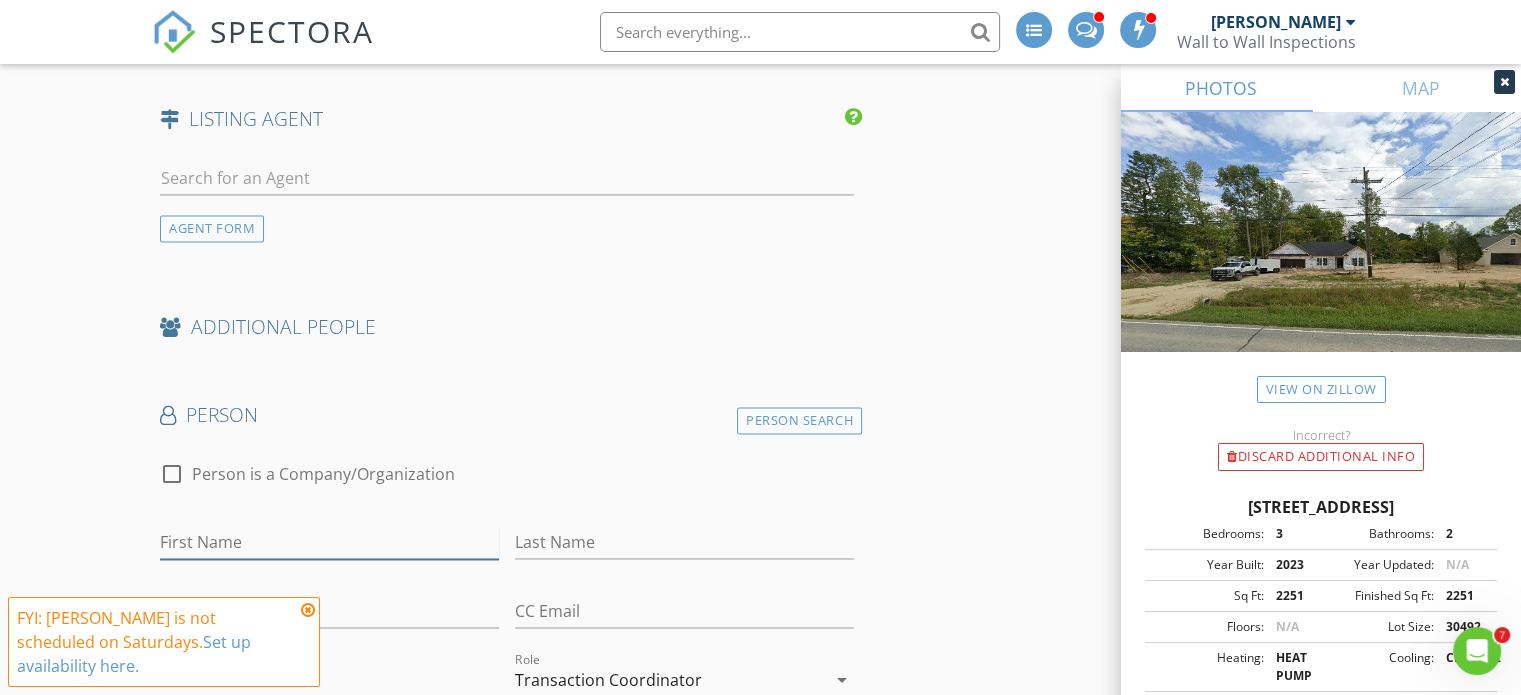 click on "First Name" at bounding box center [329, 542] 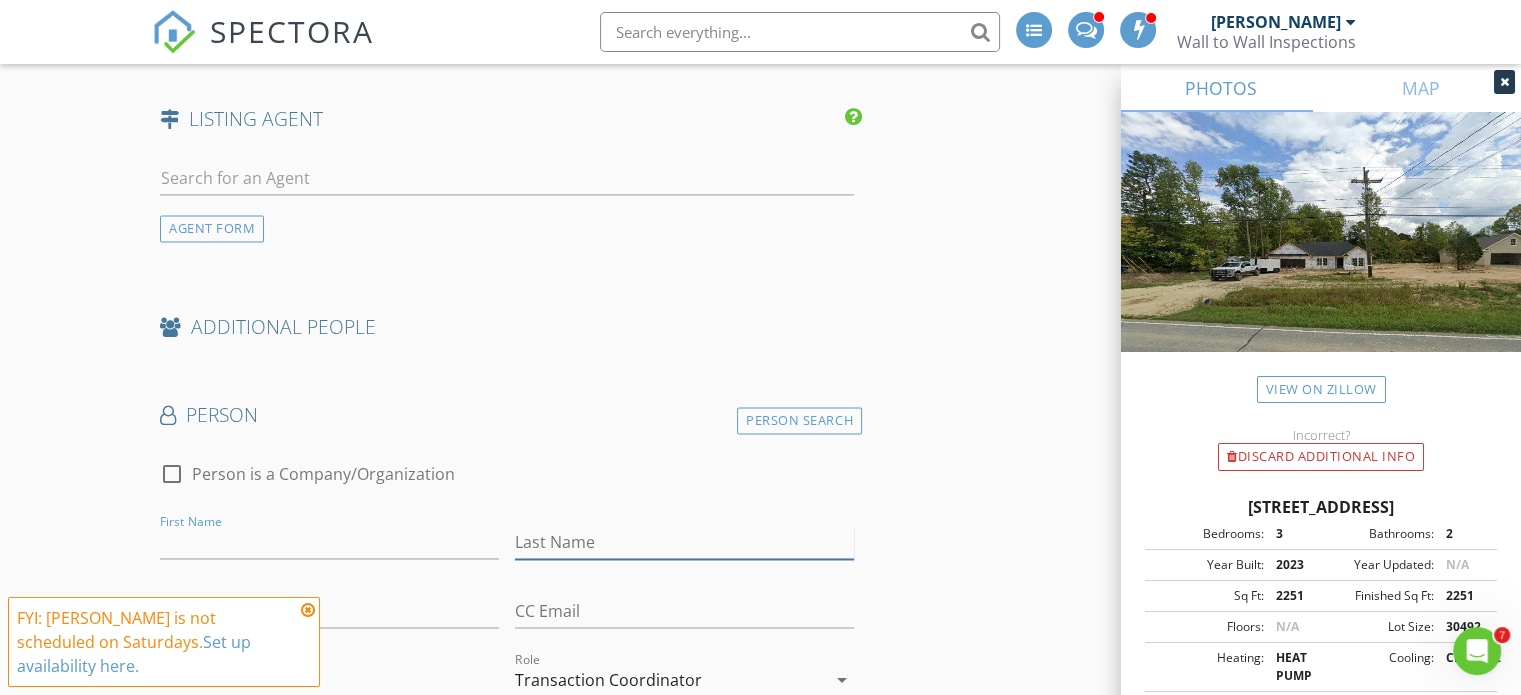 click on "Last Name" at bounding box center (684, 542) 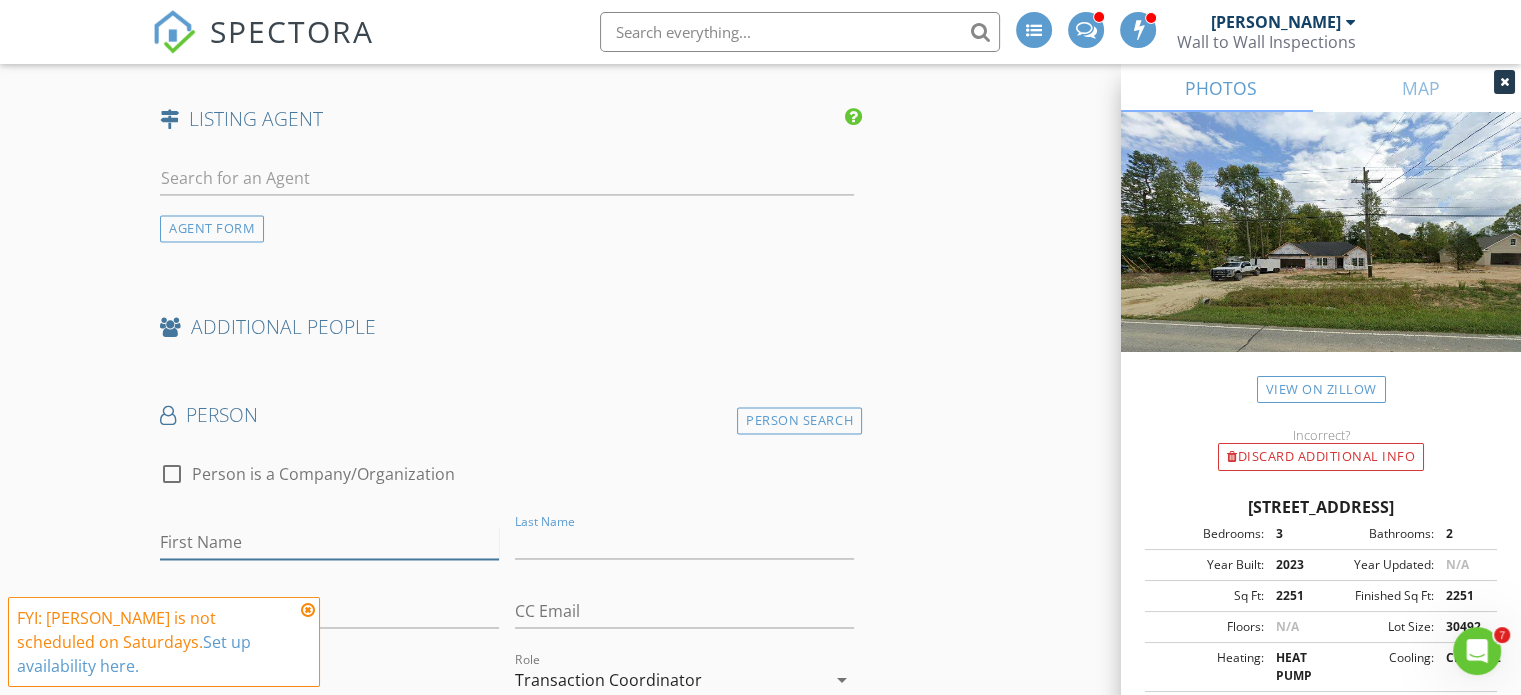 click on "First Name" at bounding box center (329, 542) 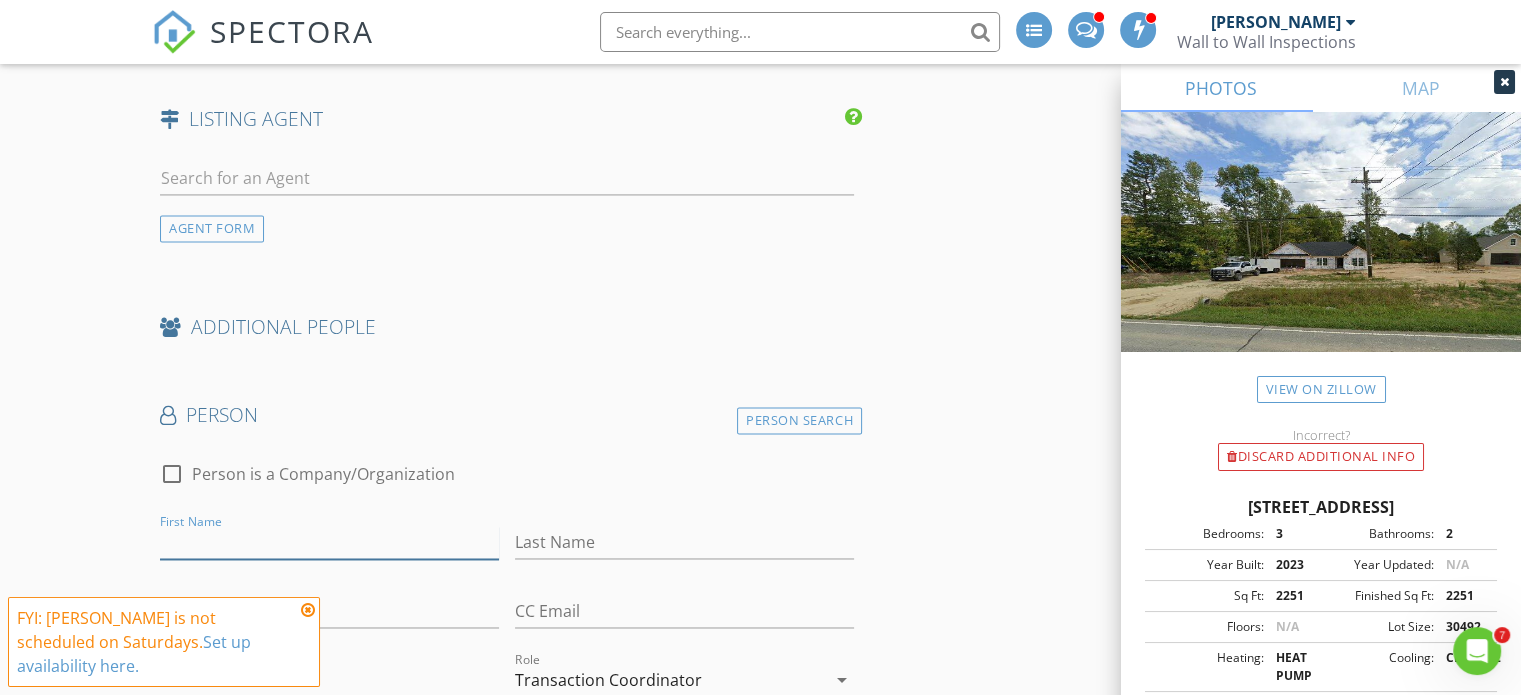 type on "Emily" 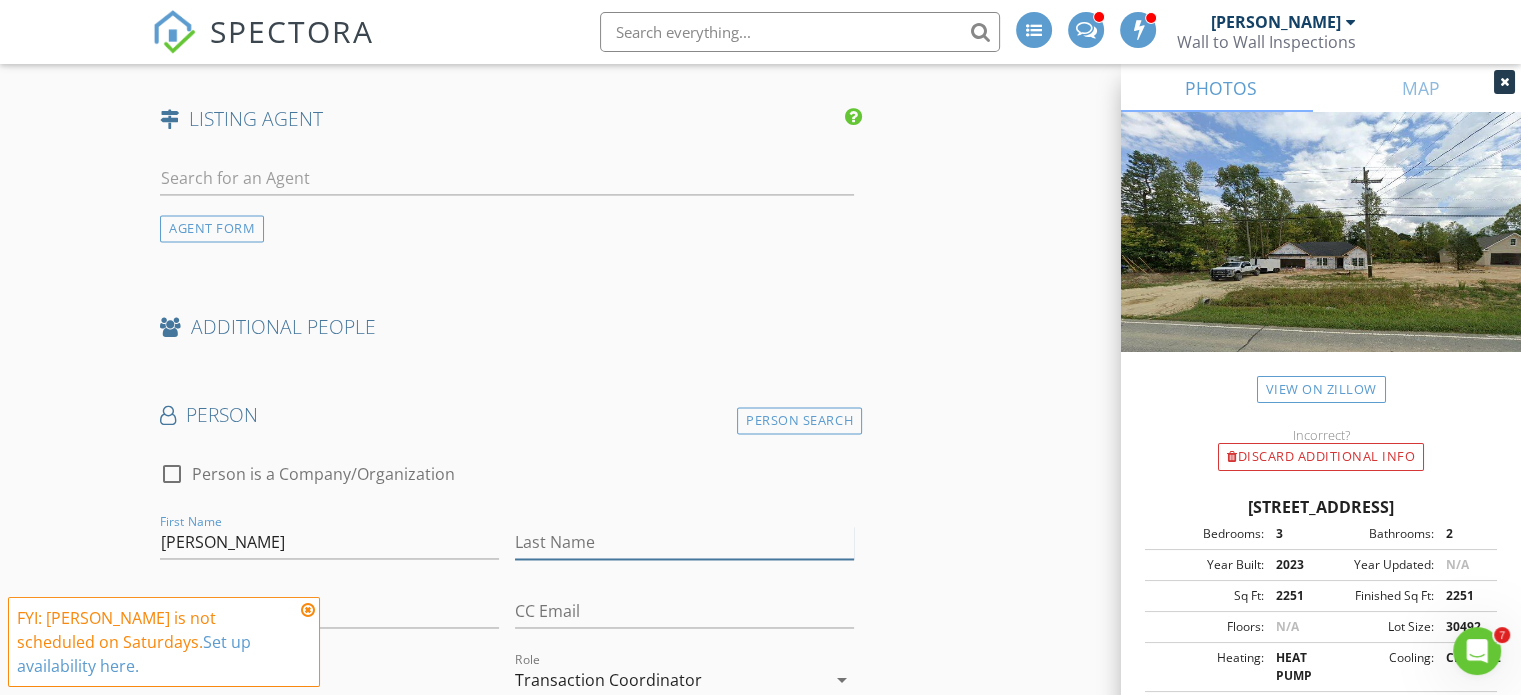 click on "Last Name" at bounding box center (684, 542) 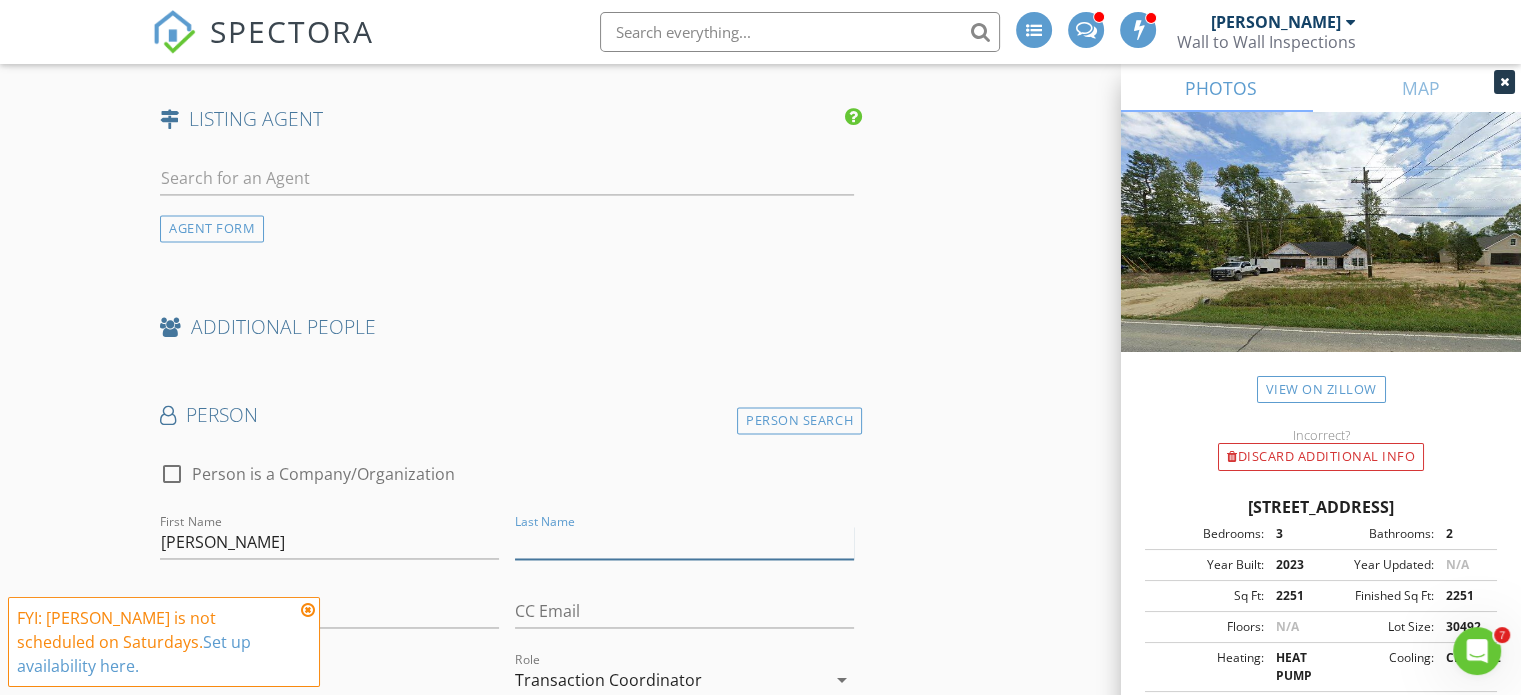 type on "Jamison" 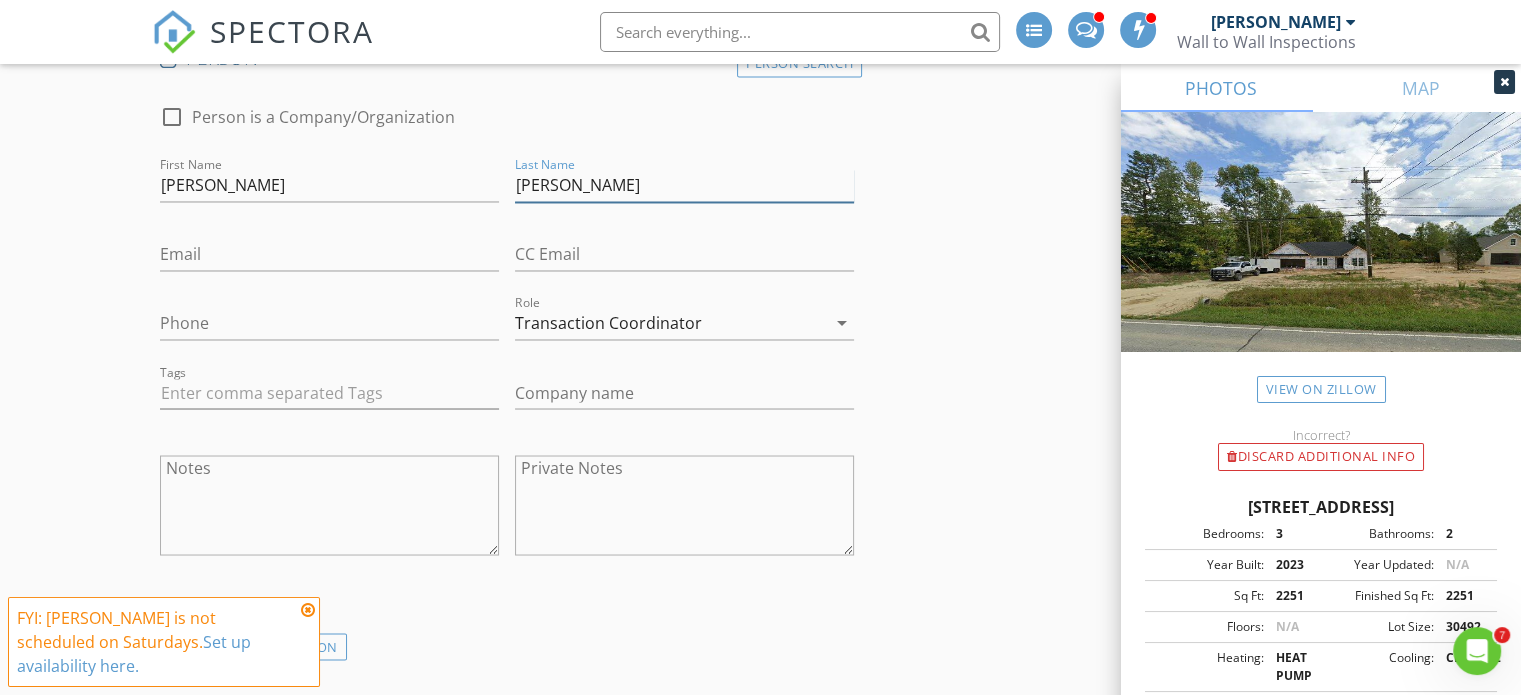 scroll, scrollTop: 3482, scrollLeft: 0, axis: vertical 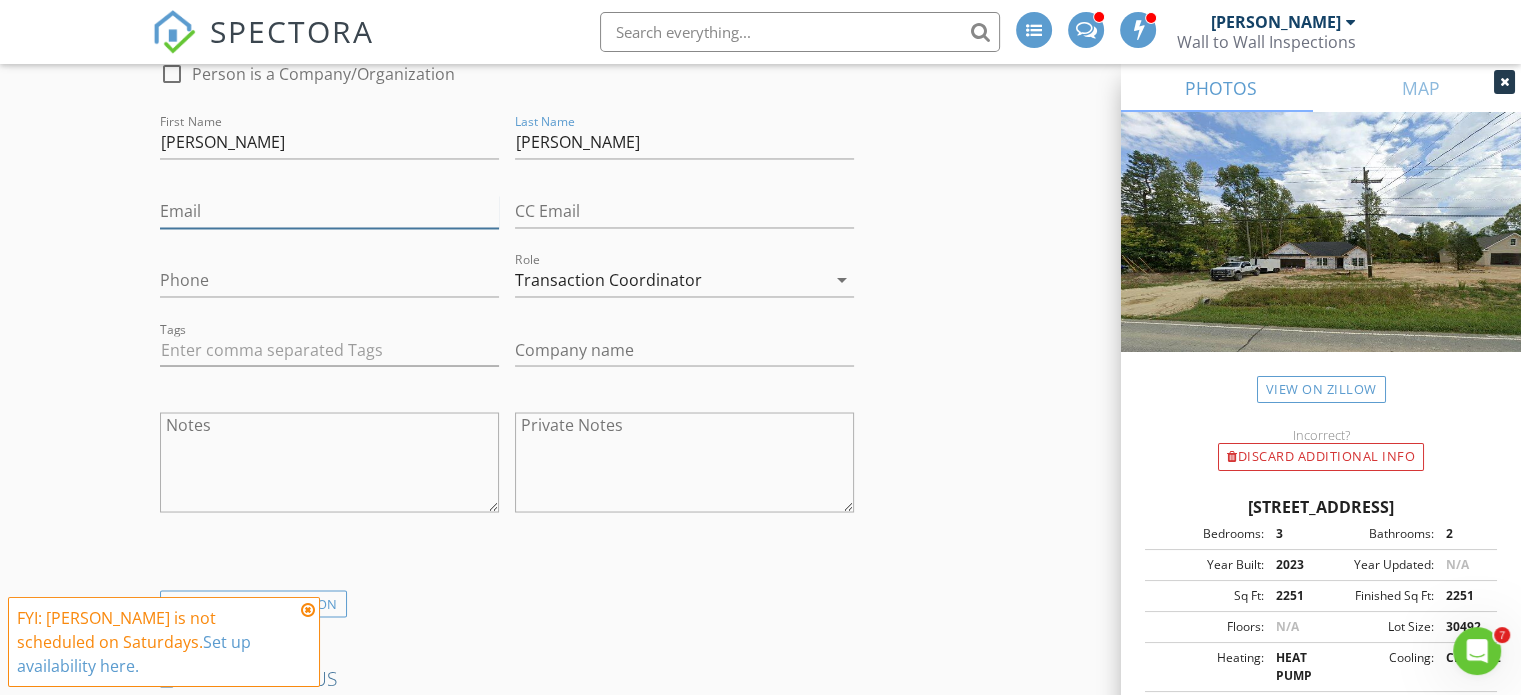 click on "Email" at bounding box center [329, 211] 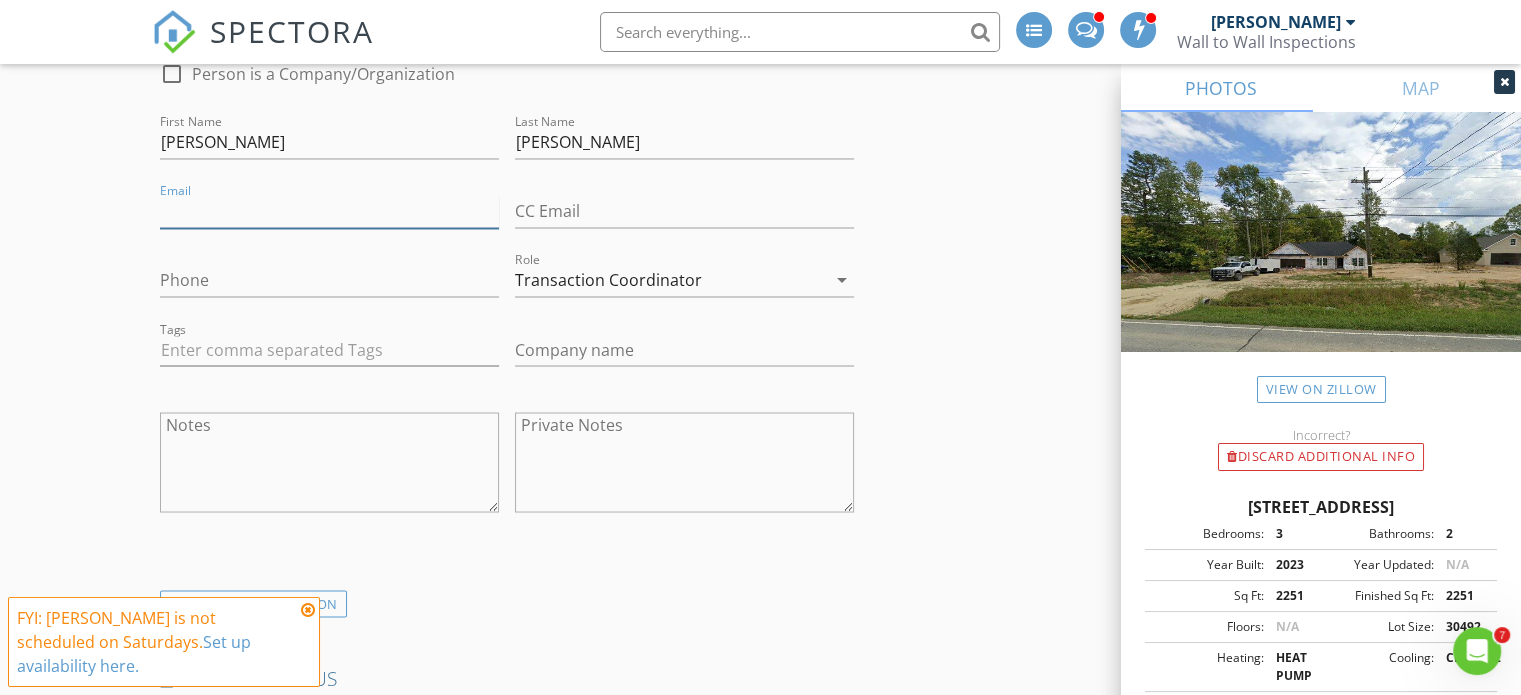 type on "emily.jamison@perfecttc.pro" 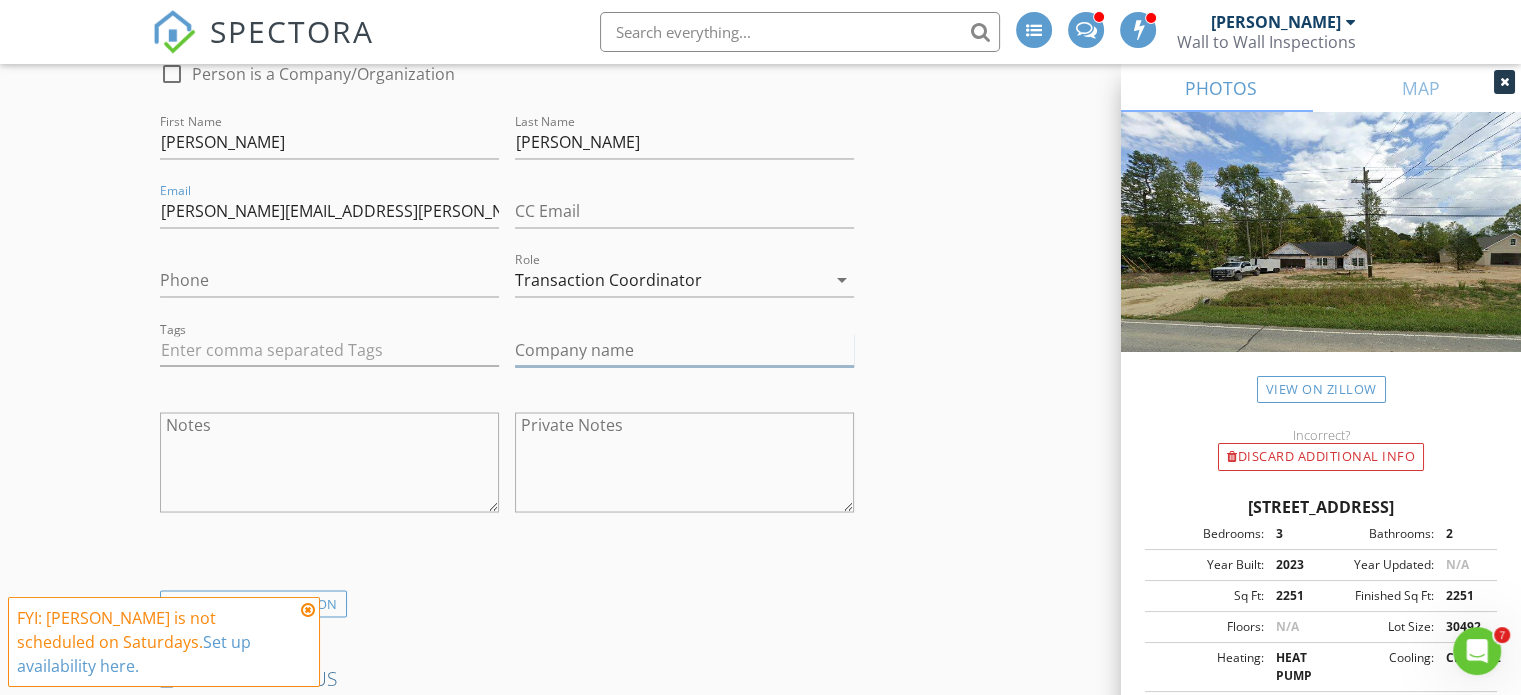 click on "Company name" at bounding box center [684, 349] 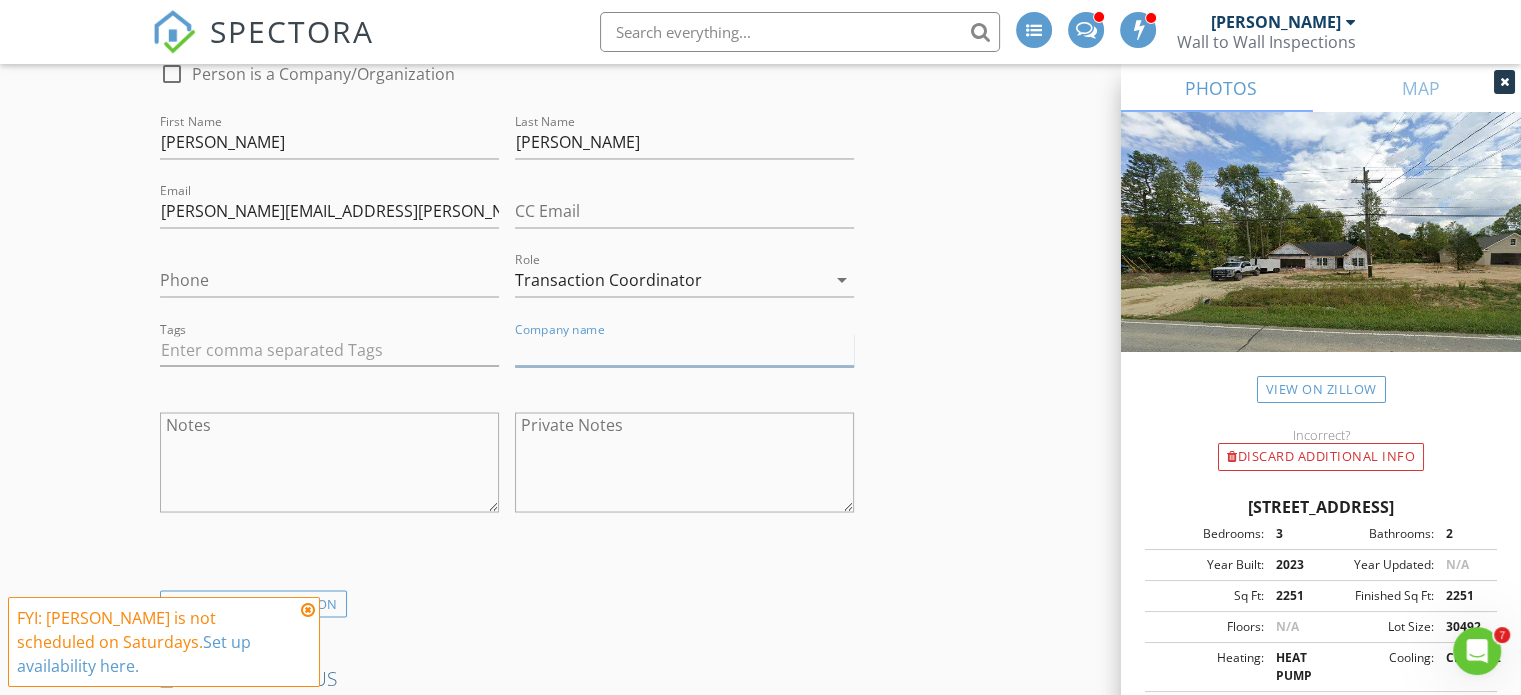 type on "Perfect Transaction Partners" 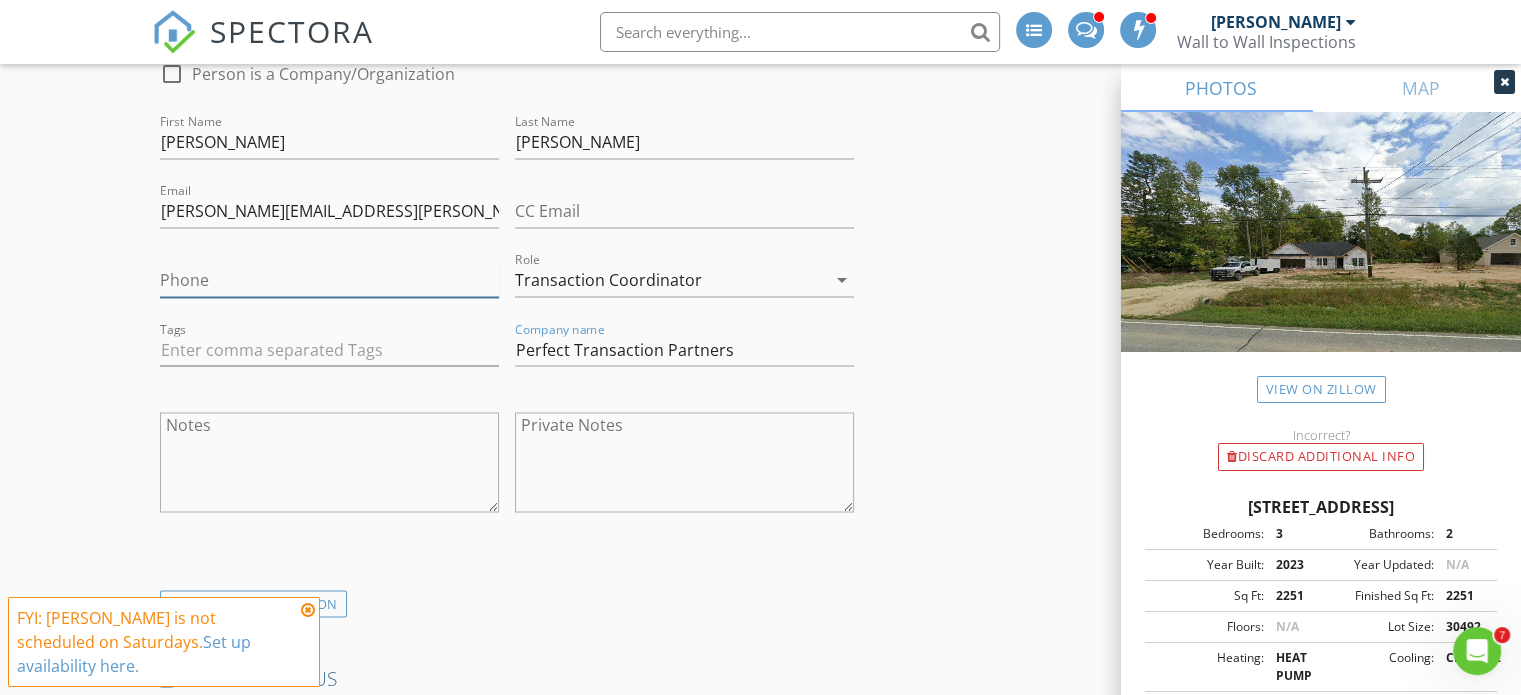 click on "Phone" at bounding box center (329, 280) 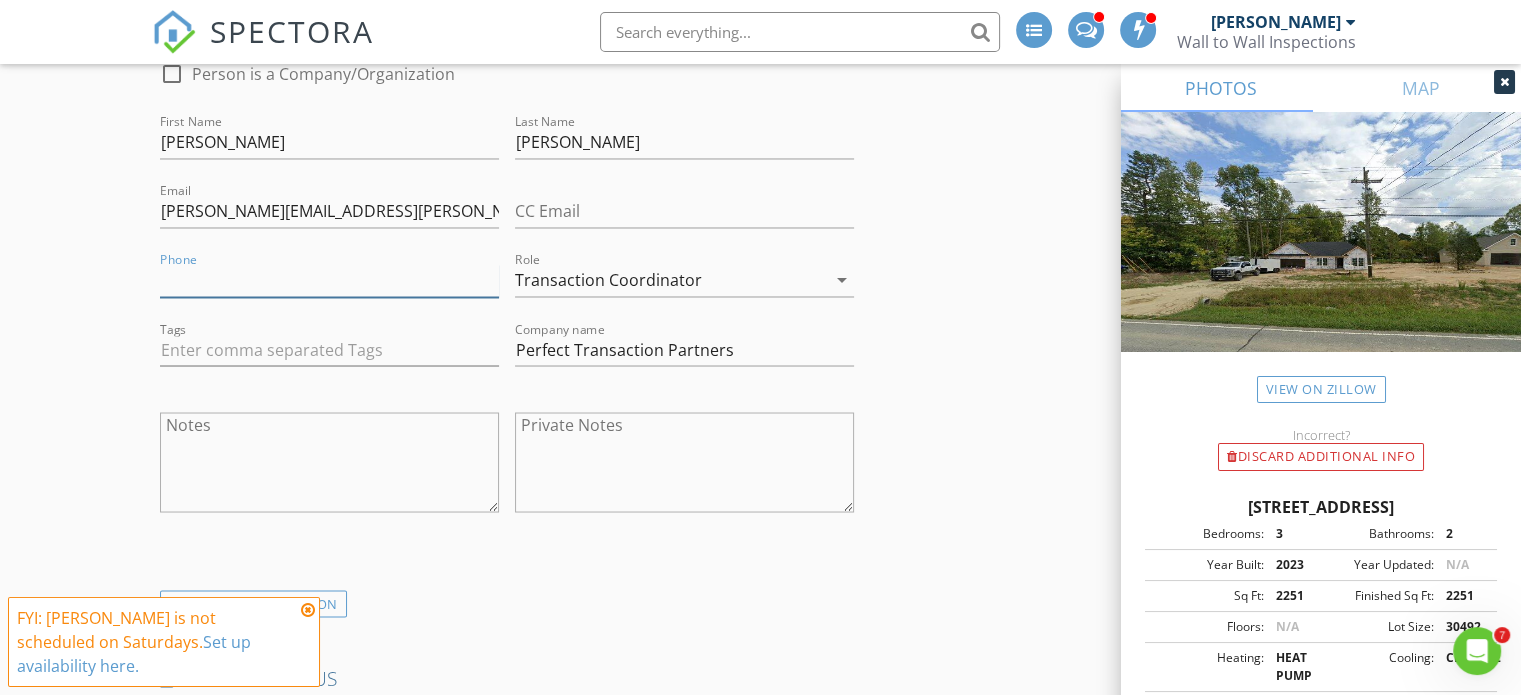 type on "336-414-8350" 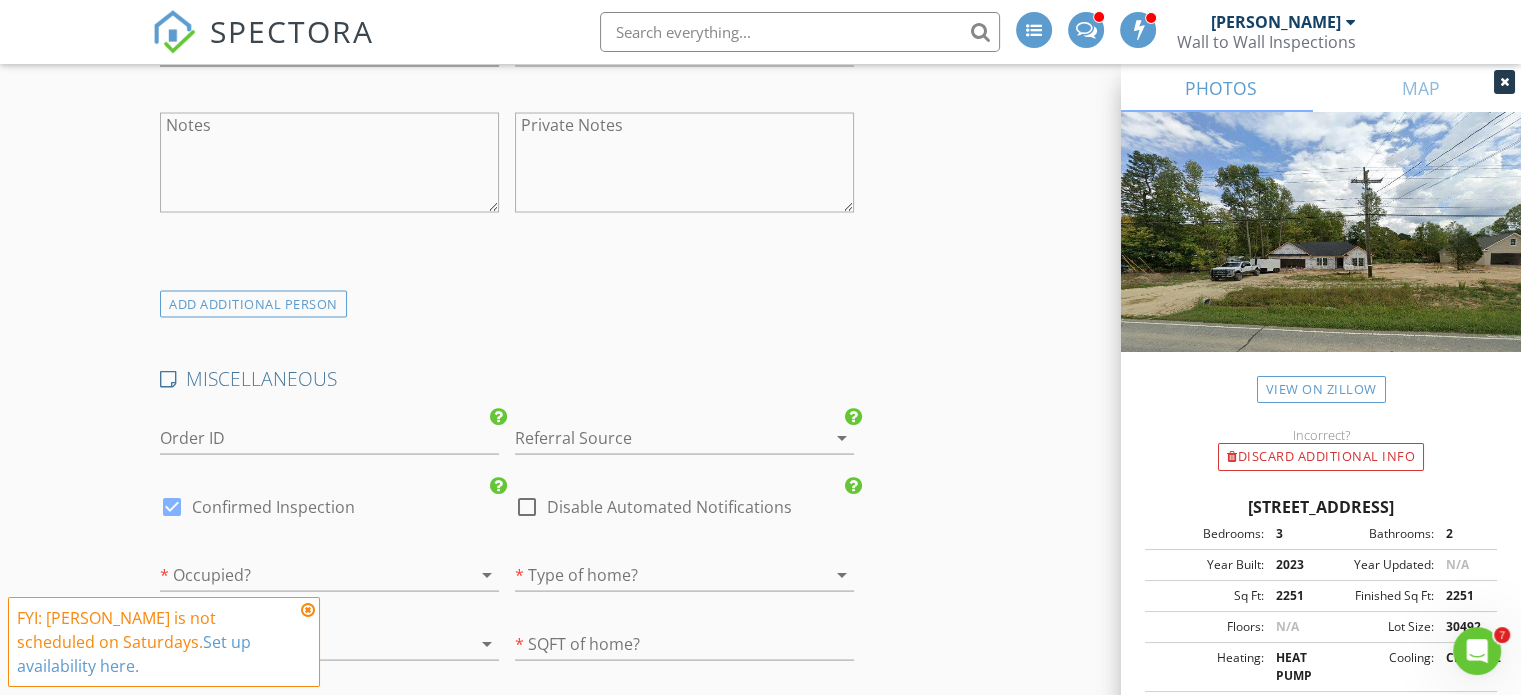 scroll, scrollTop: 3882, scrollLeft: 0, axis: vertical 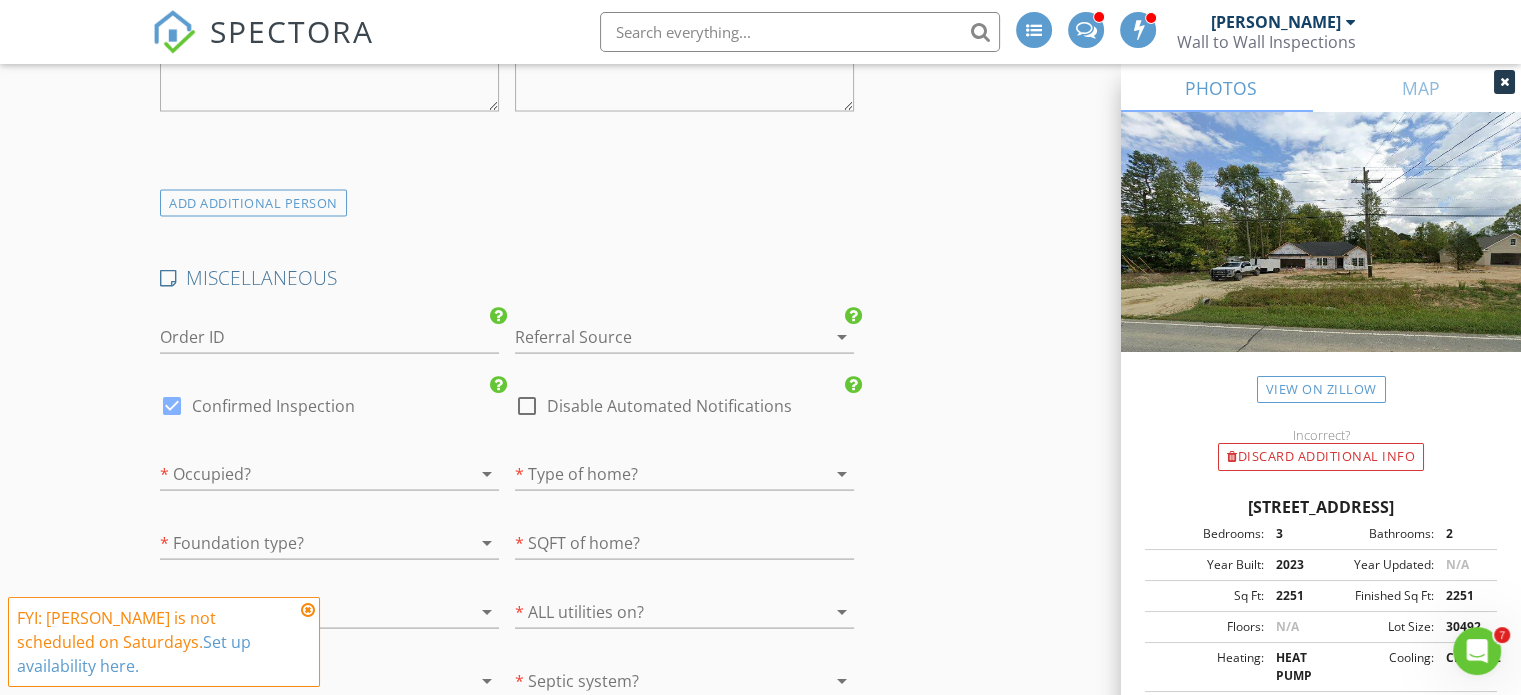 click at bounding box center (656, 337) 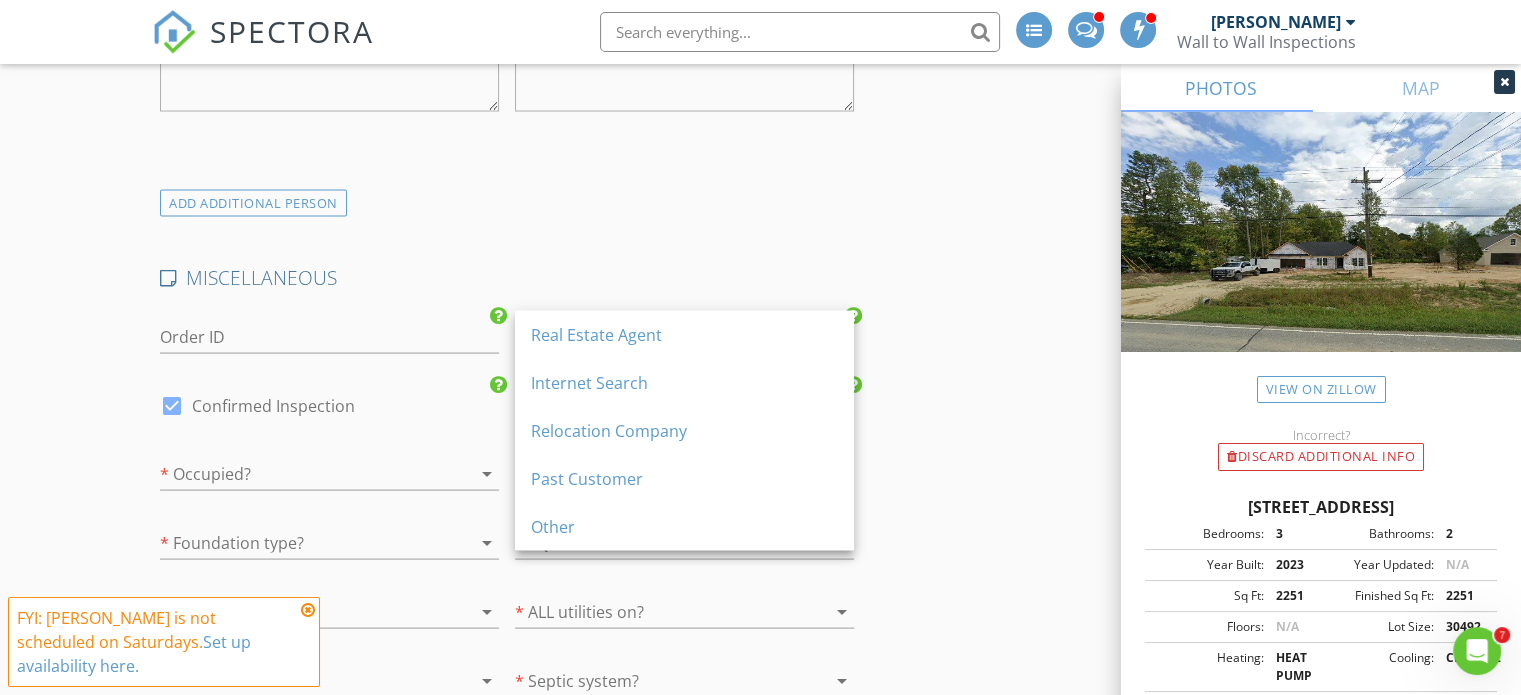 drag, startPoint x: 620, startPoint y: 337, endPoint x: 581, endPoint y: 342, distance: 39.319206 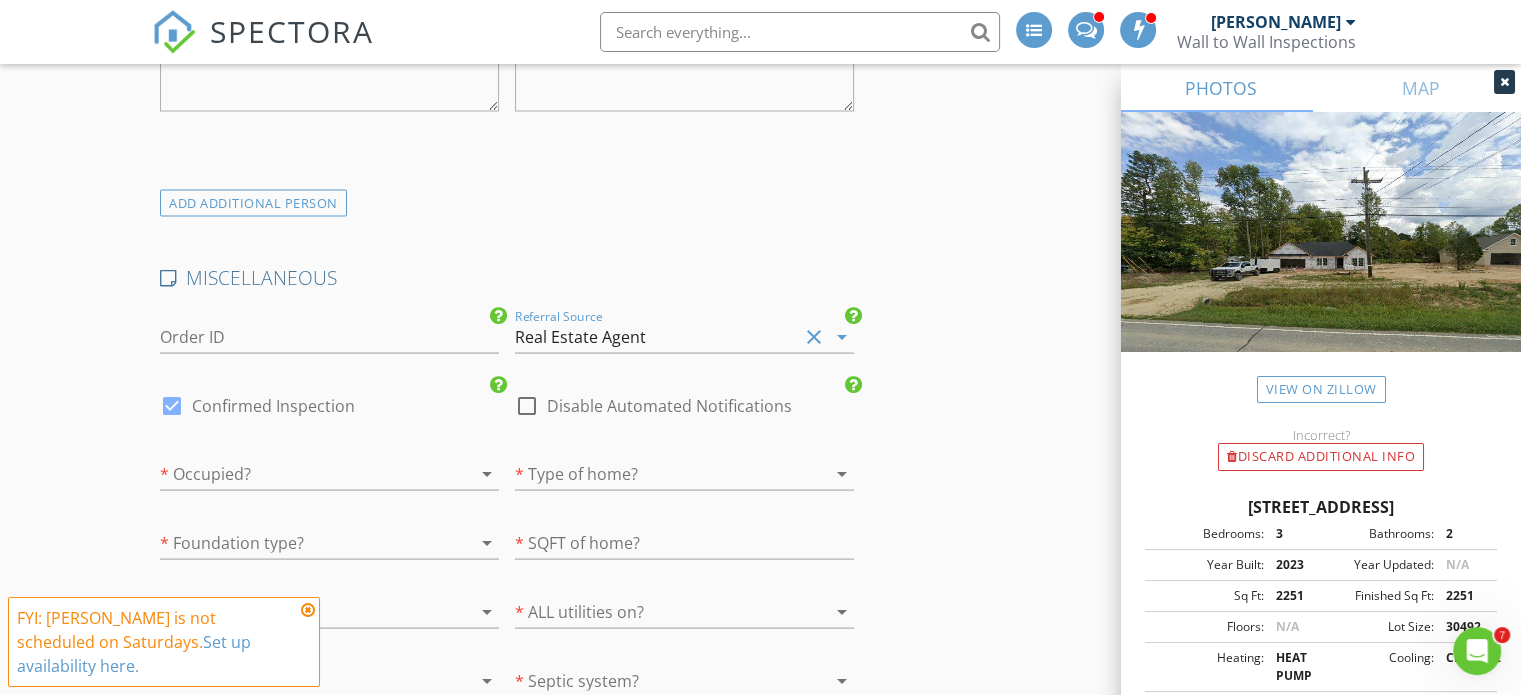 click on "Confirmed Inspection" at bounding box center [273, 406] 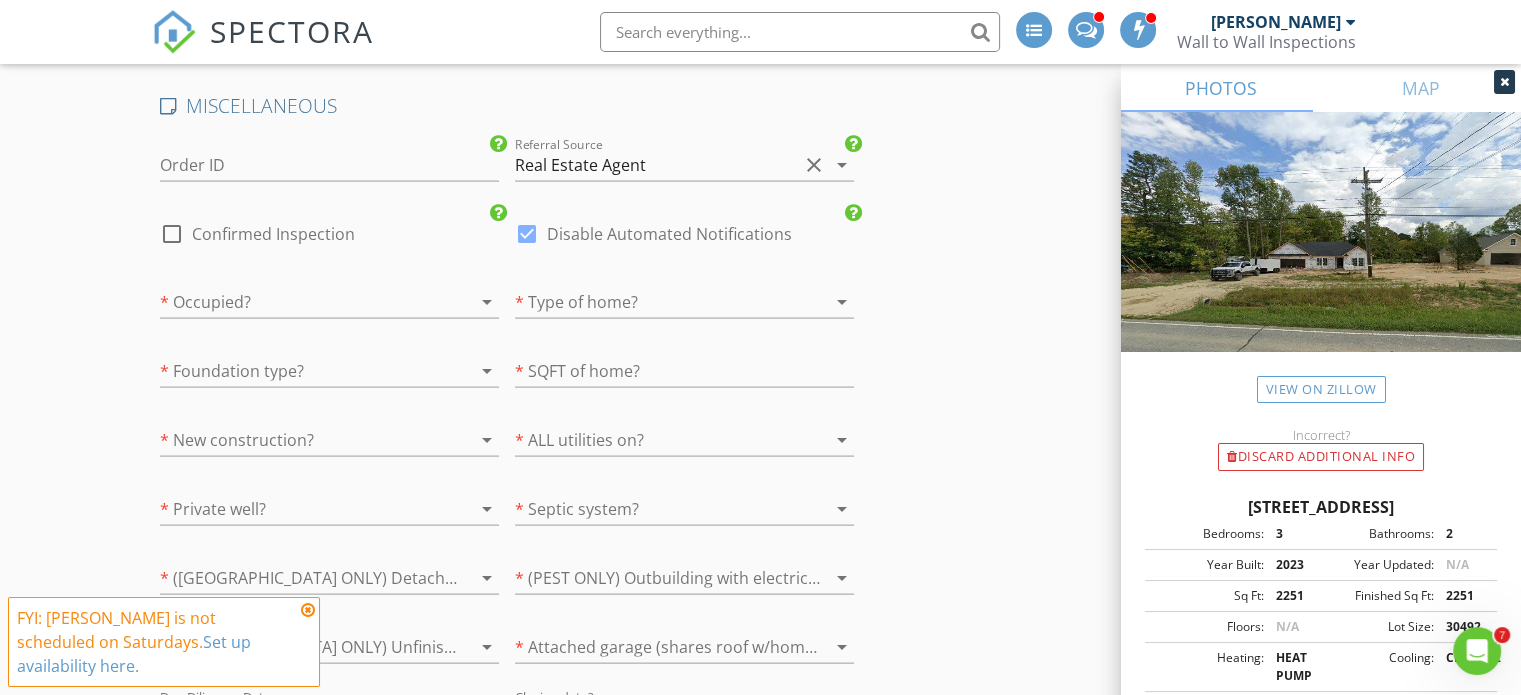 scroll, scrollTop: 4082, scrollLeft: 0, axis: vertical 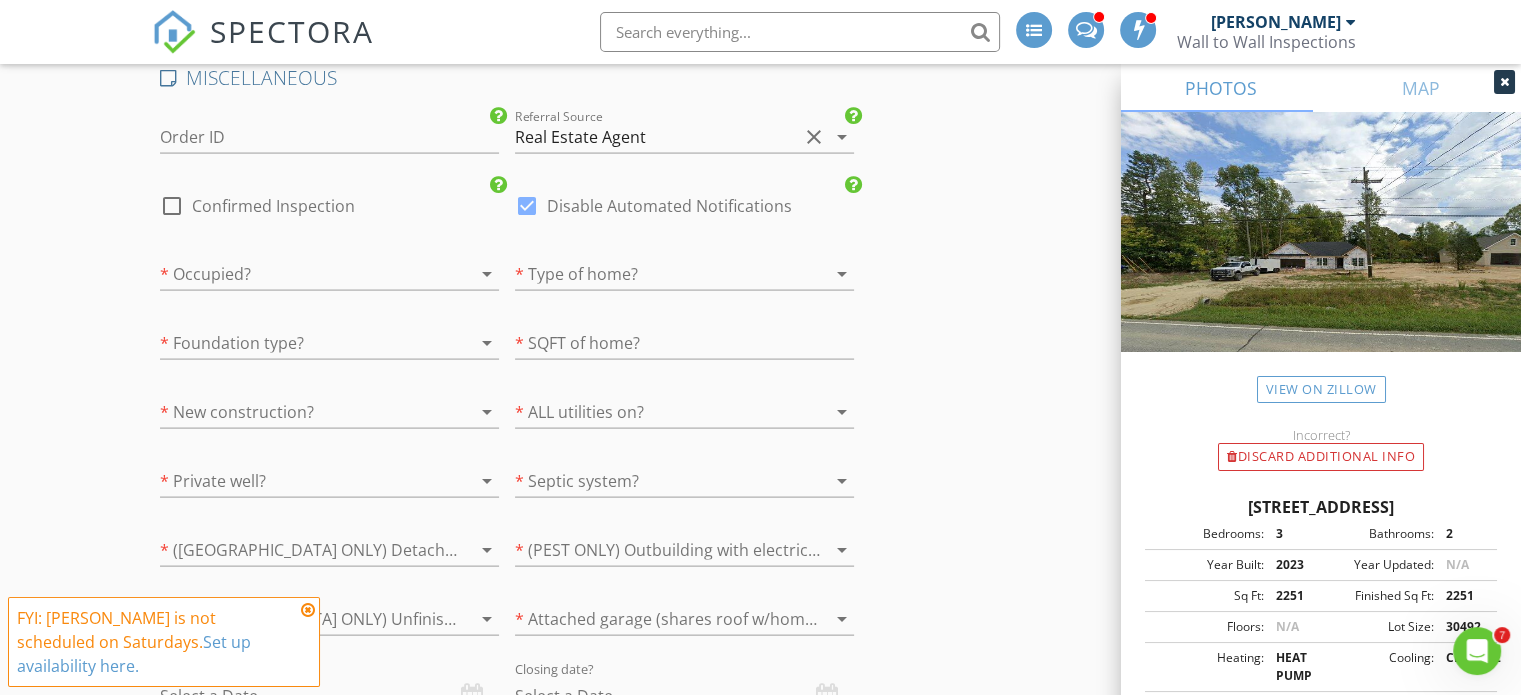 click at bounding box center [301, 274] 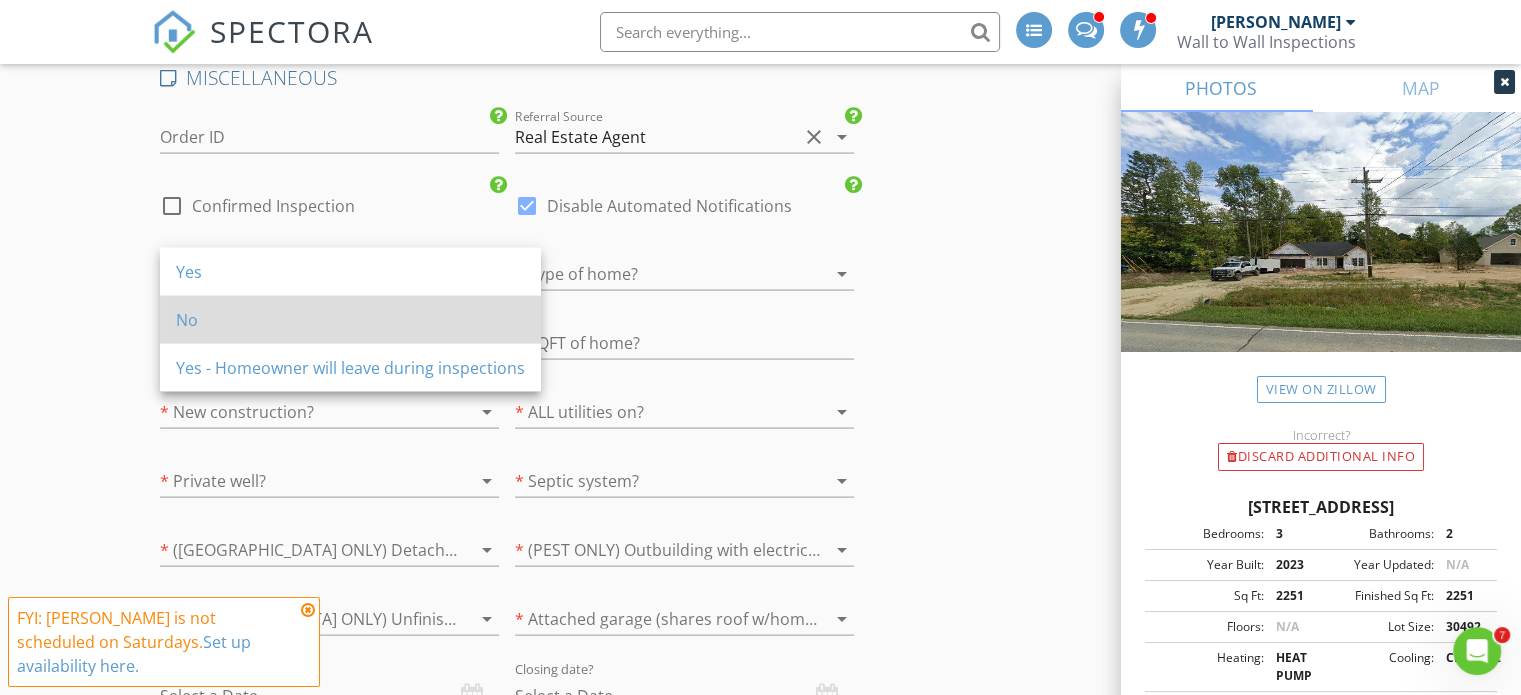 click on "No" at bounding box center [350, 320] 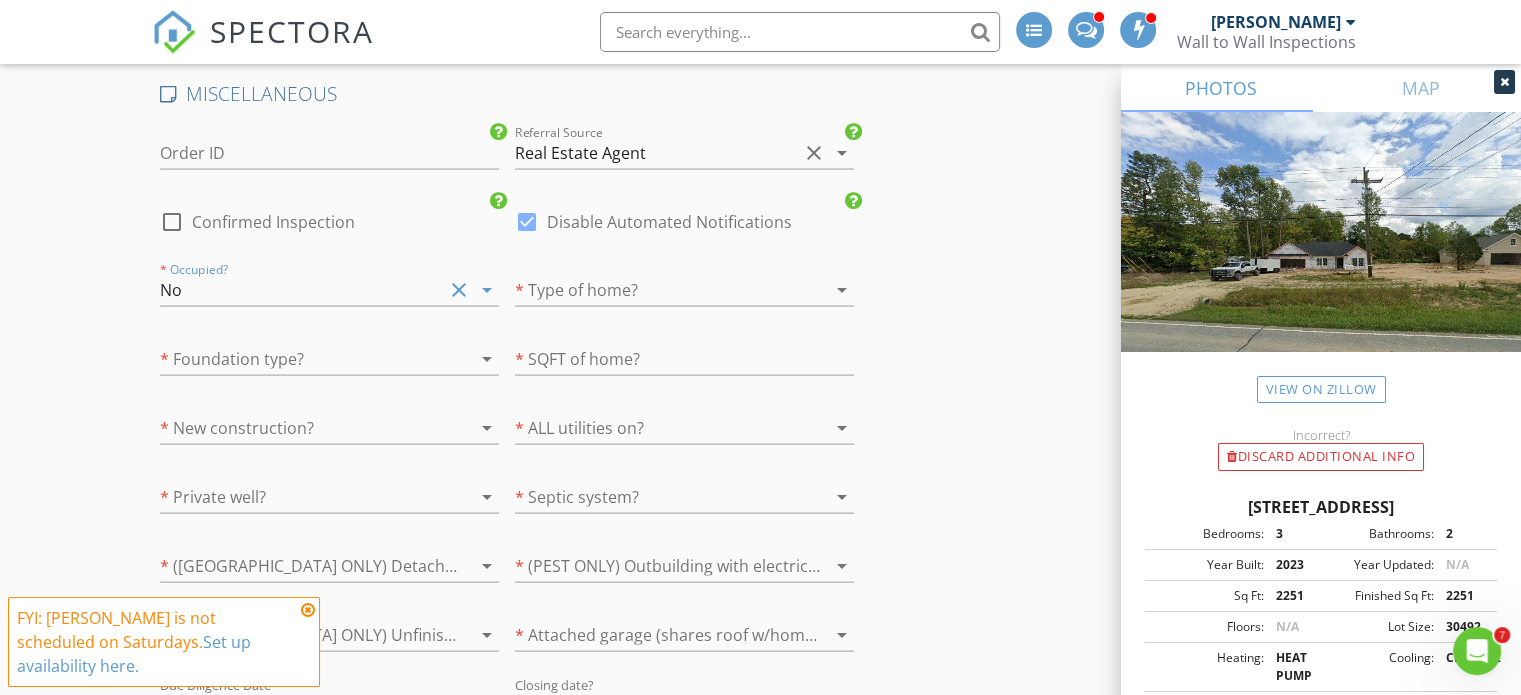 scroll, scrollTop: 4082, scrollLeft: 0, axis: vertical 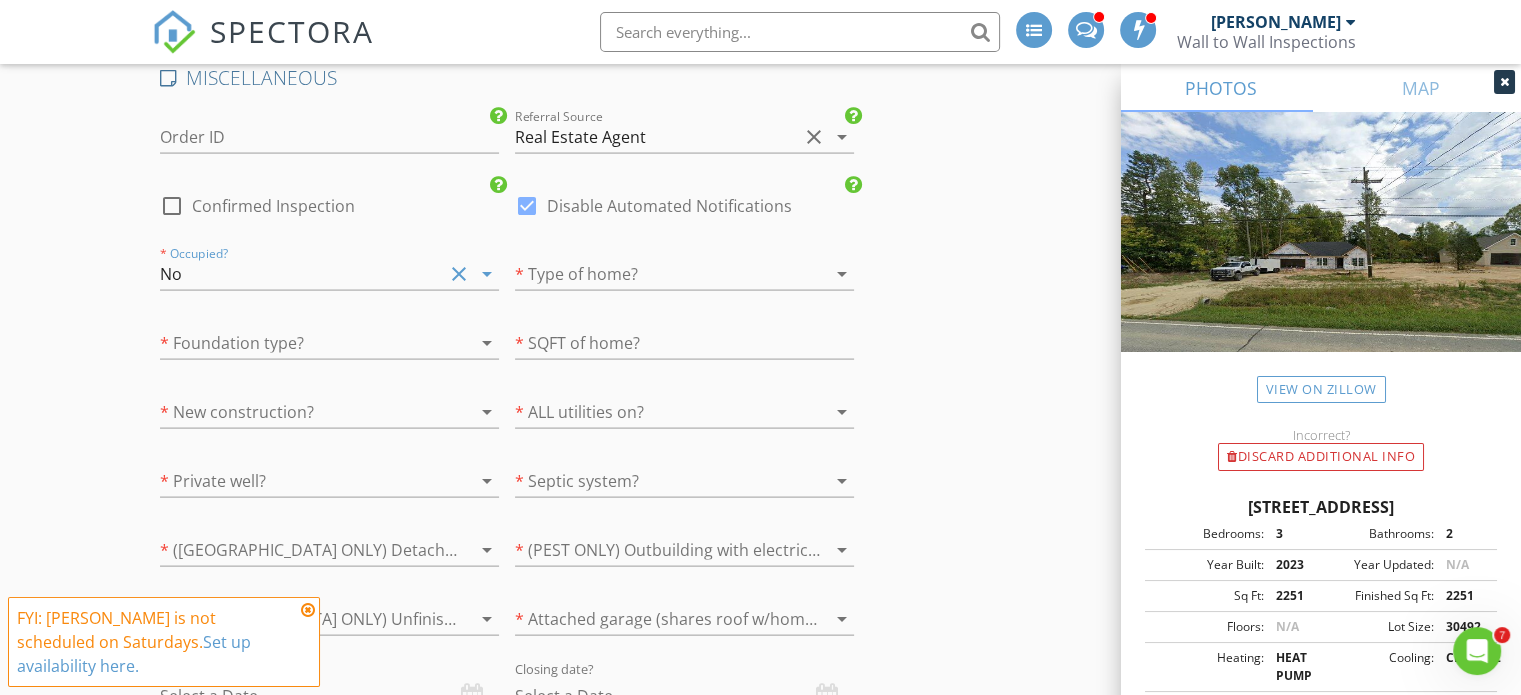 click at bounding box center [656, 274] 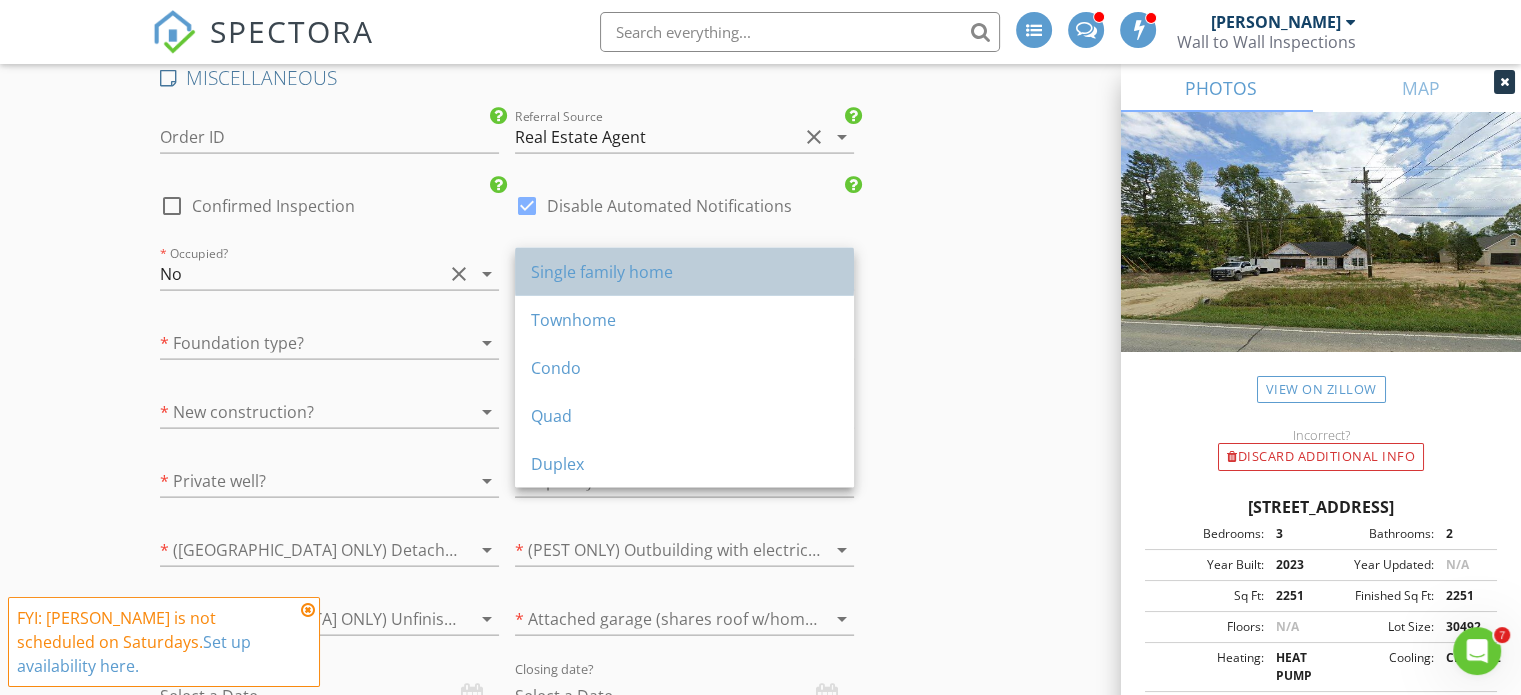 click on "Single family home" at bounding box center (684, 272) 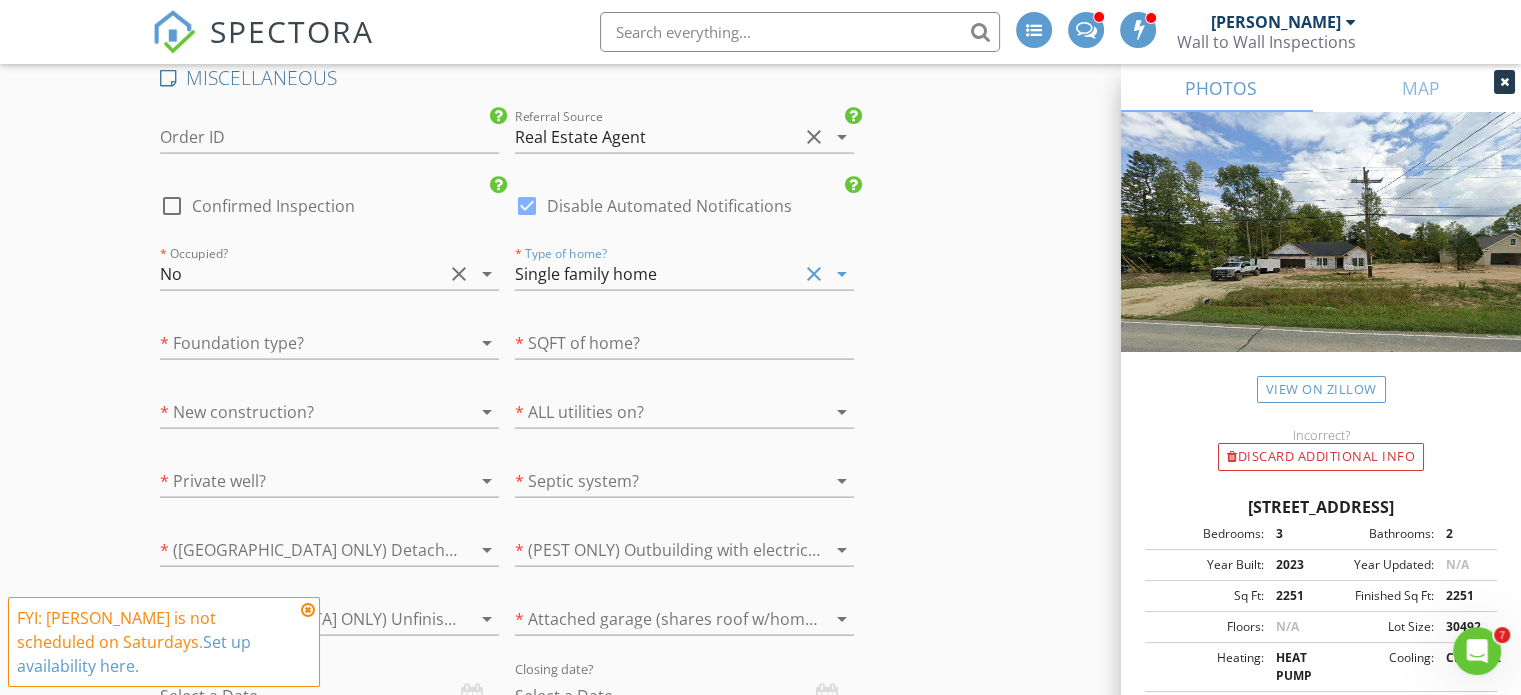 click at bounding box center (301, 343) 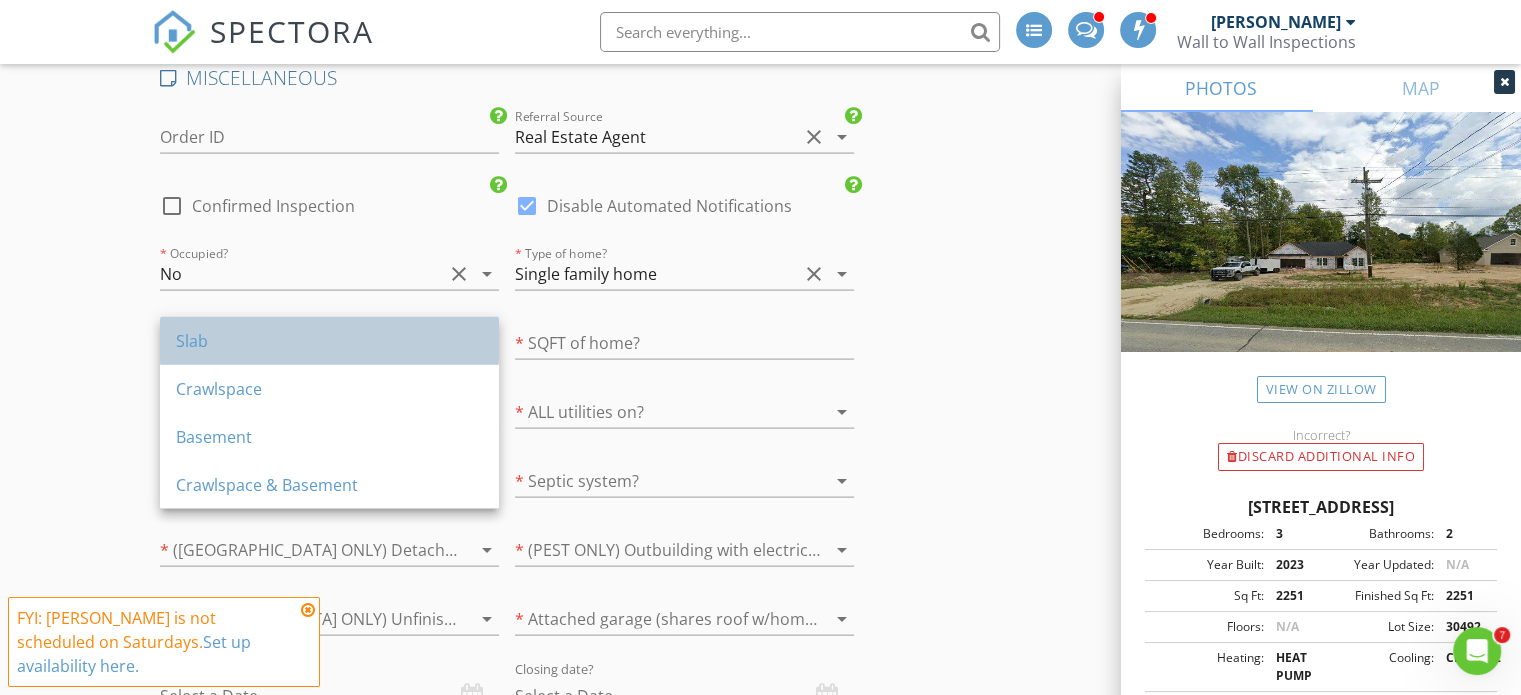 click on "Slab" at bounding box center [329, 341] 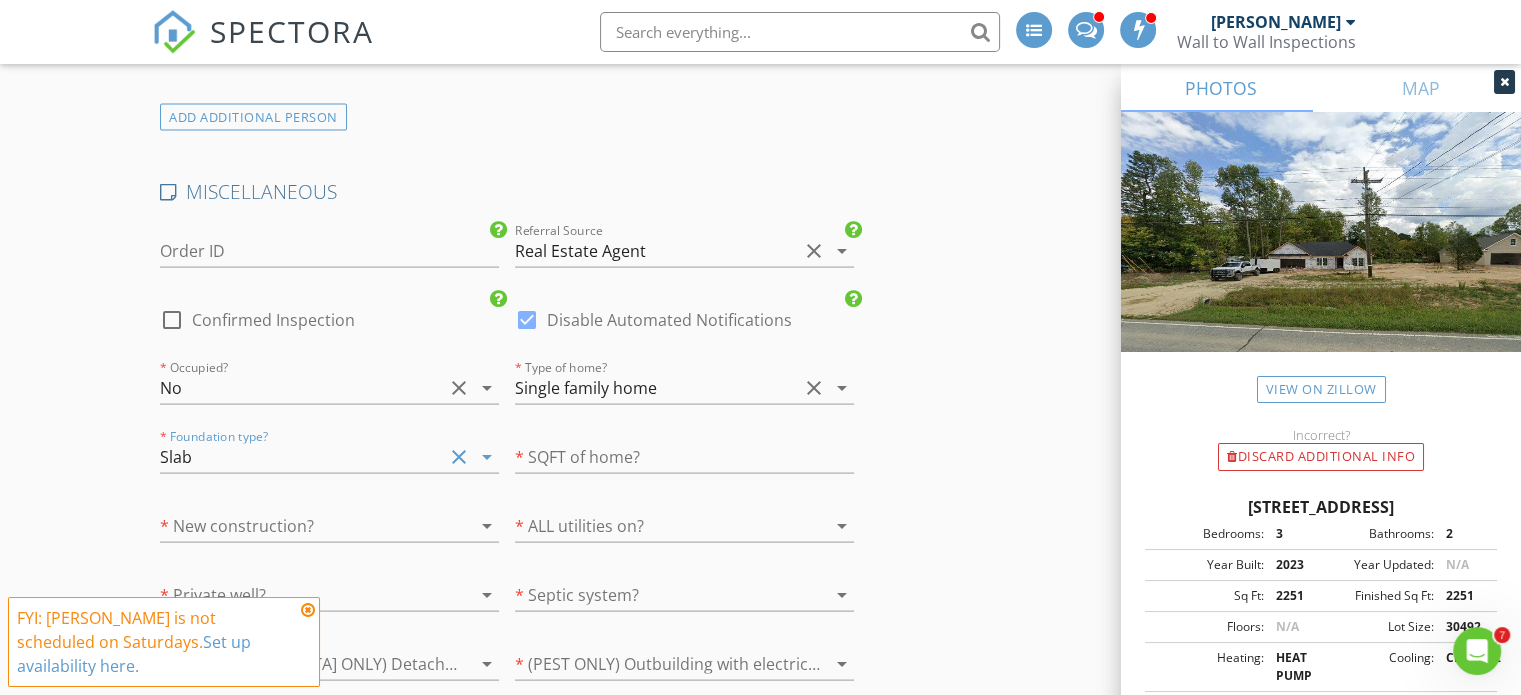 scroll, scrollTop: 4100, scrollLeft: 0, axis: vertical 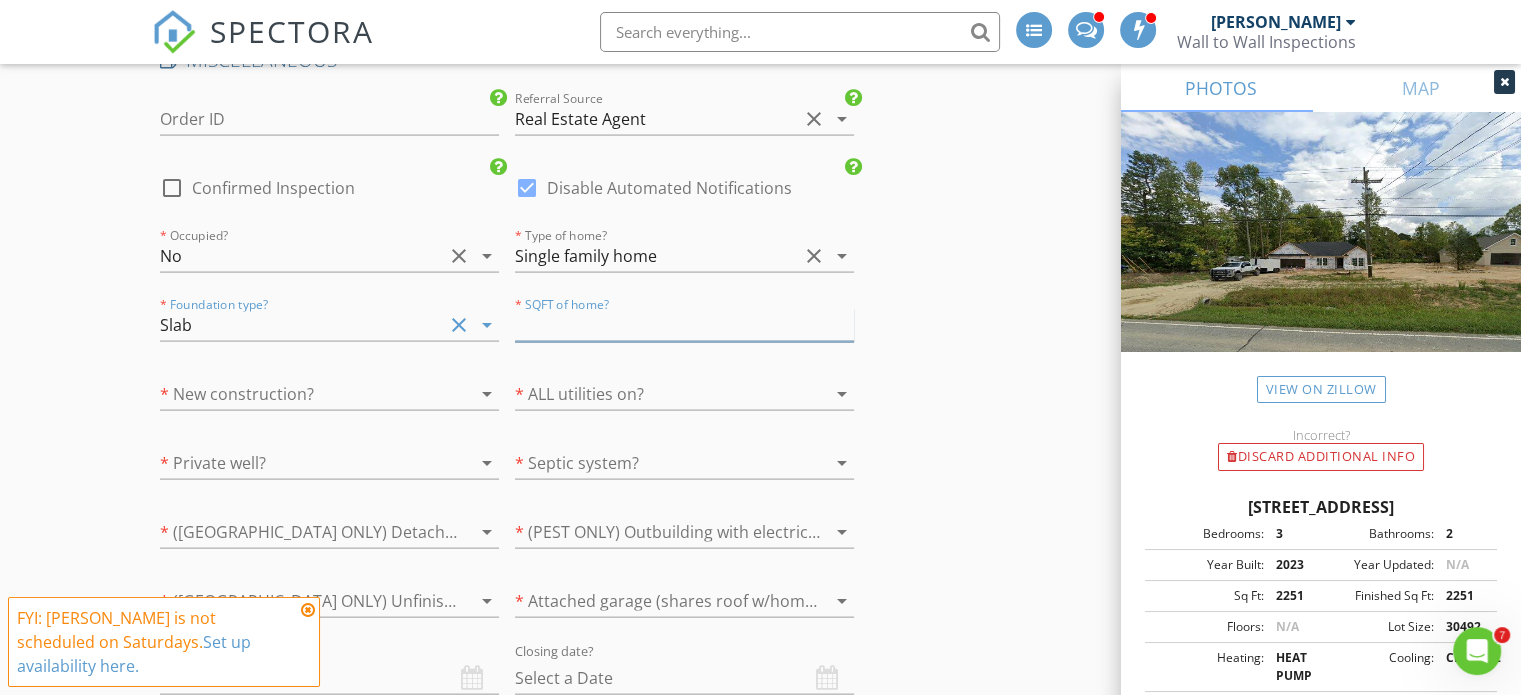 click at bounding box center (684, 325) 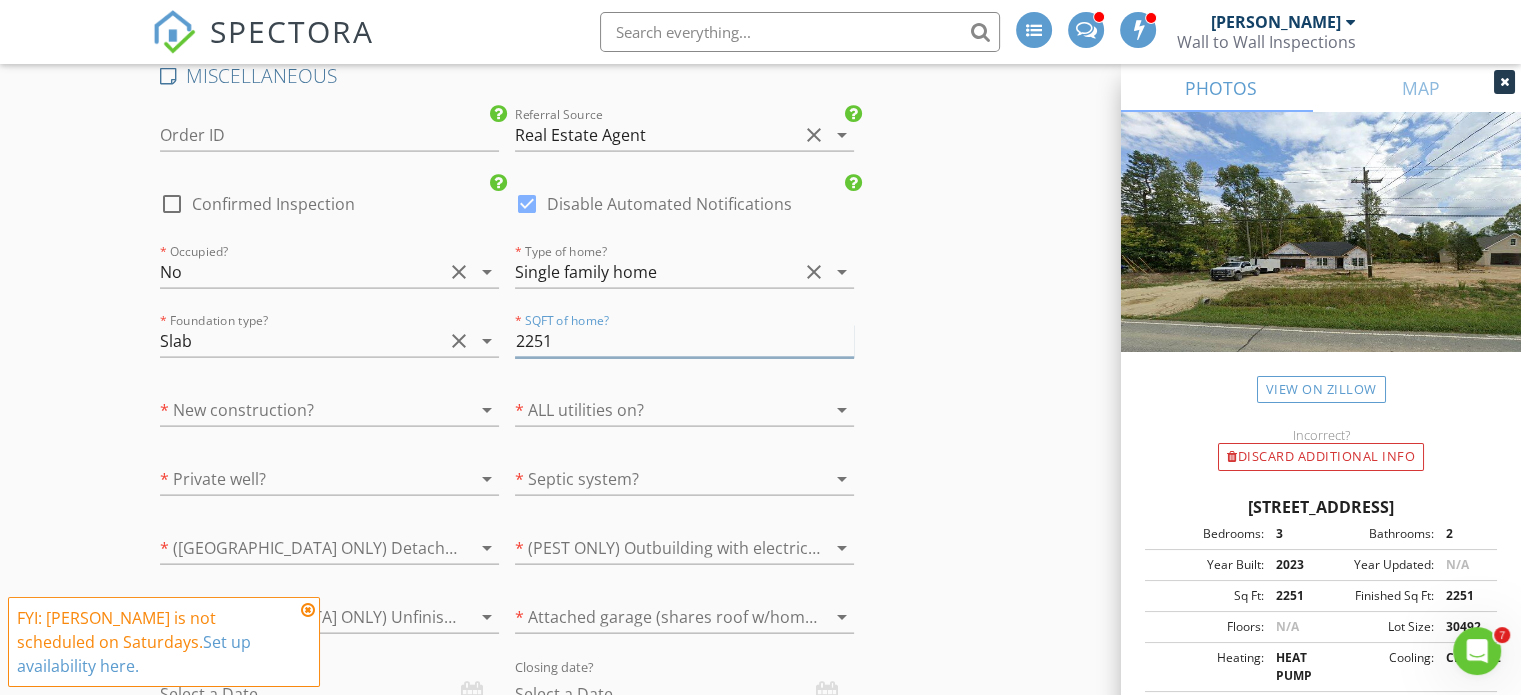scroll, scrollTop: 4100, scrollLeft: 0, axis: vertical 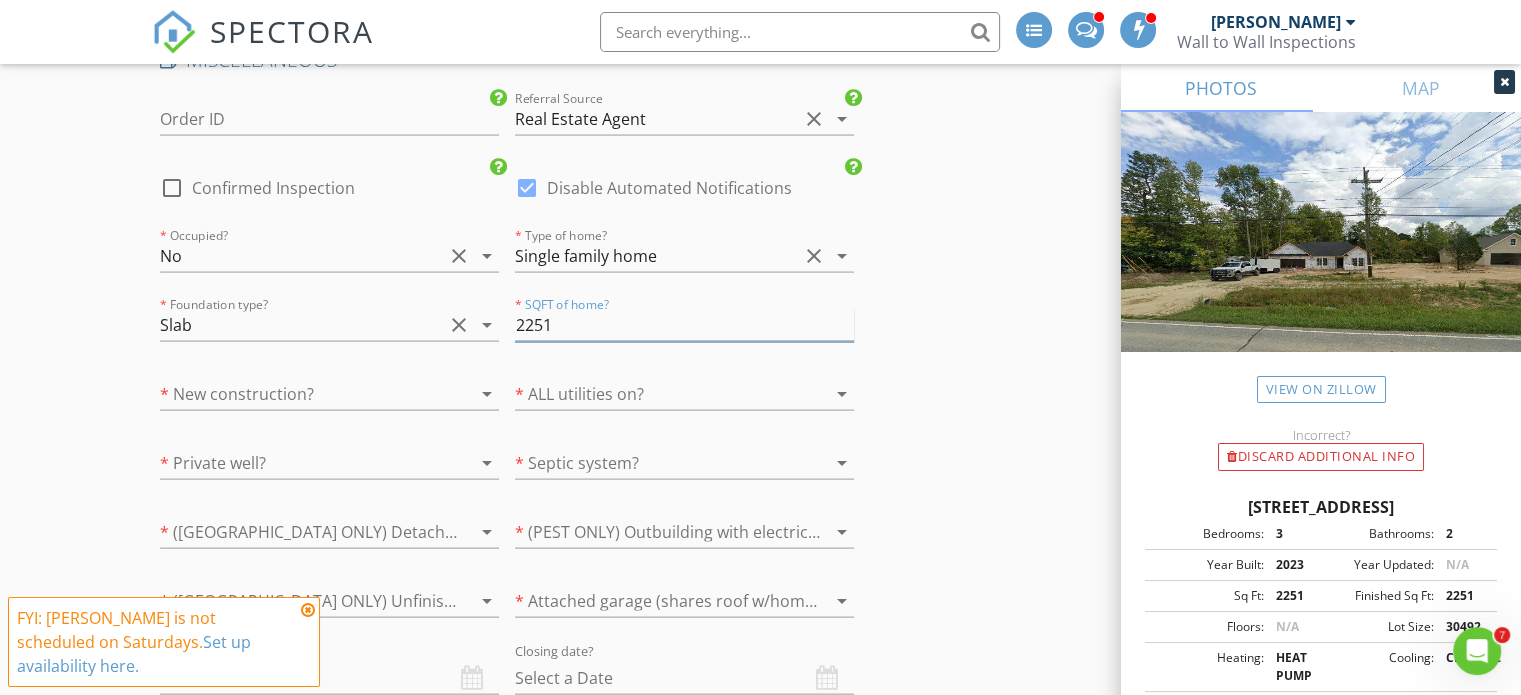 type on "2251" 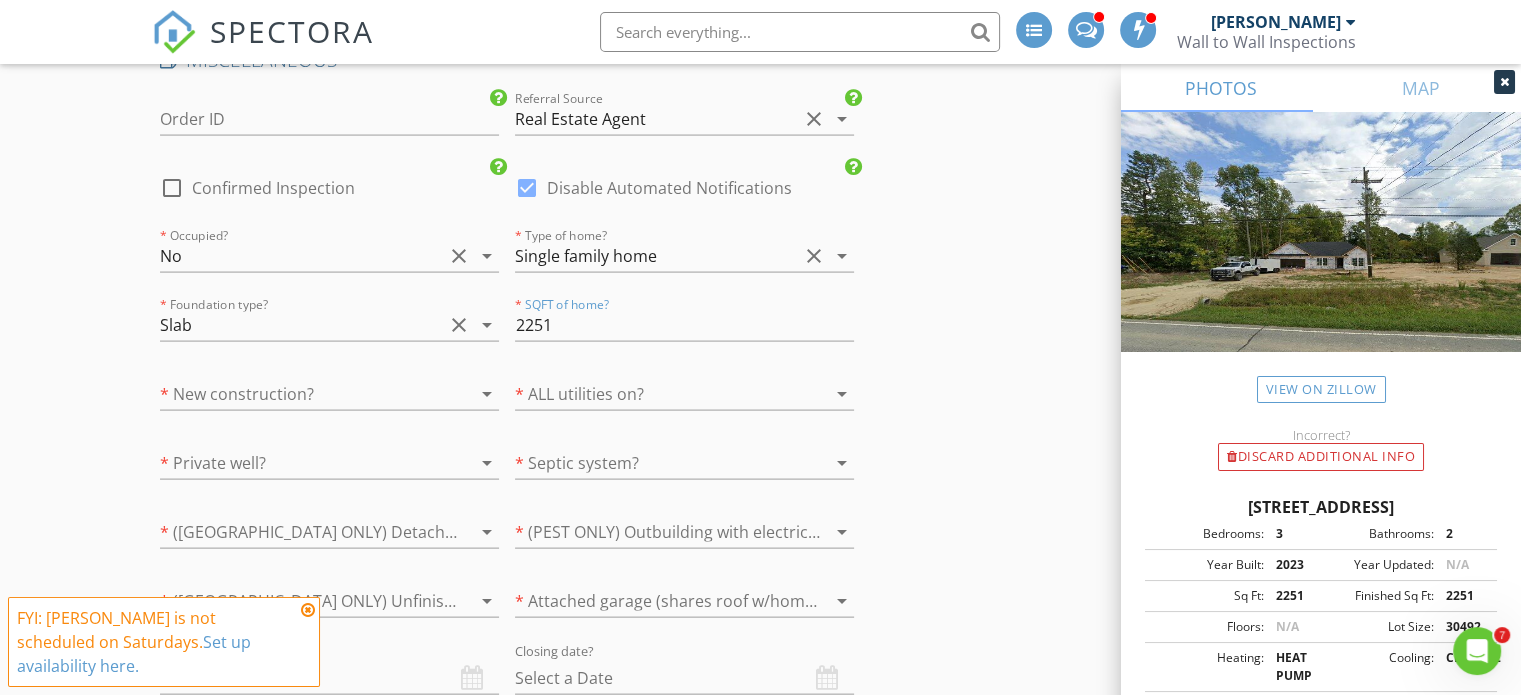 click at bounding box center (301, 394) 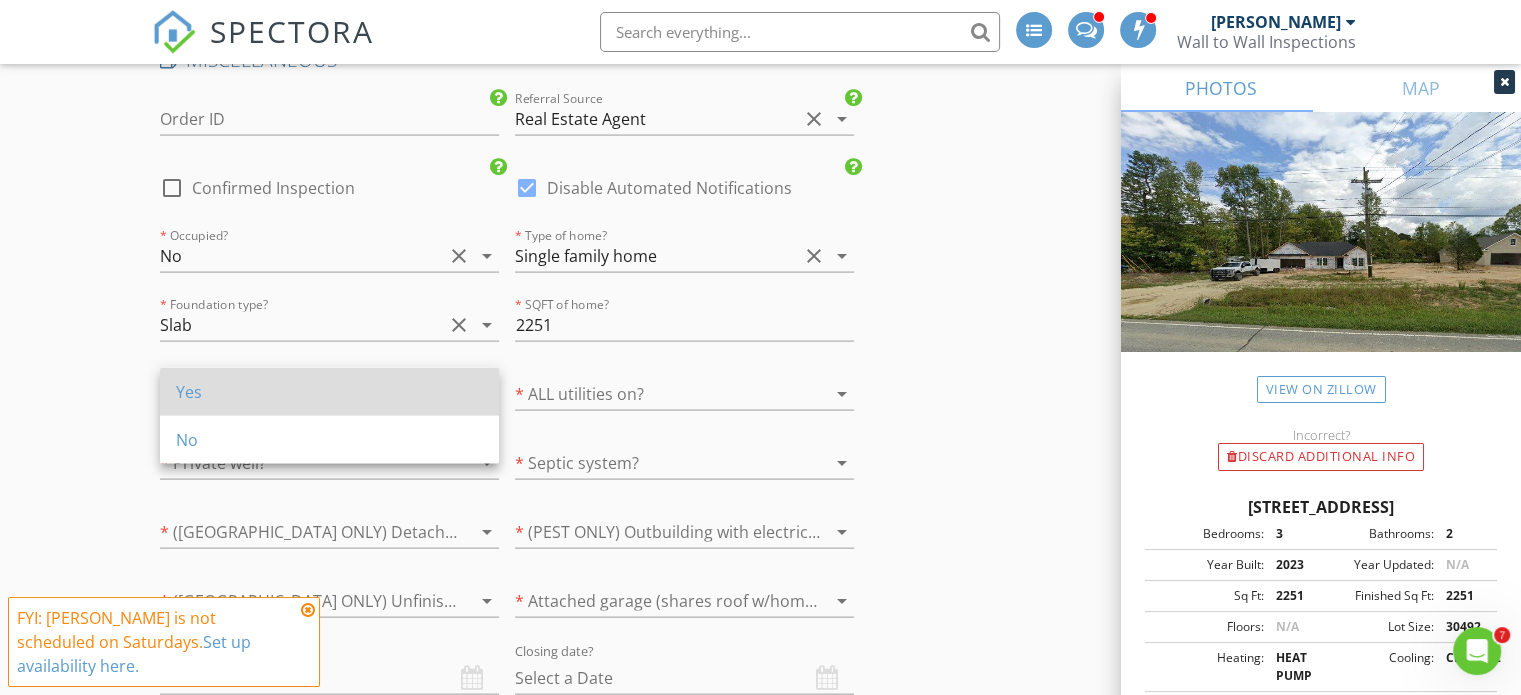 click on "Yes" at bounding box center [329, 392] 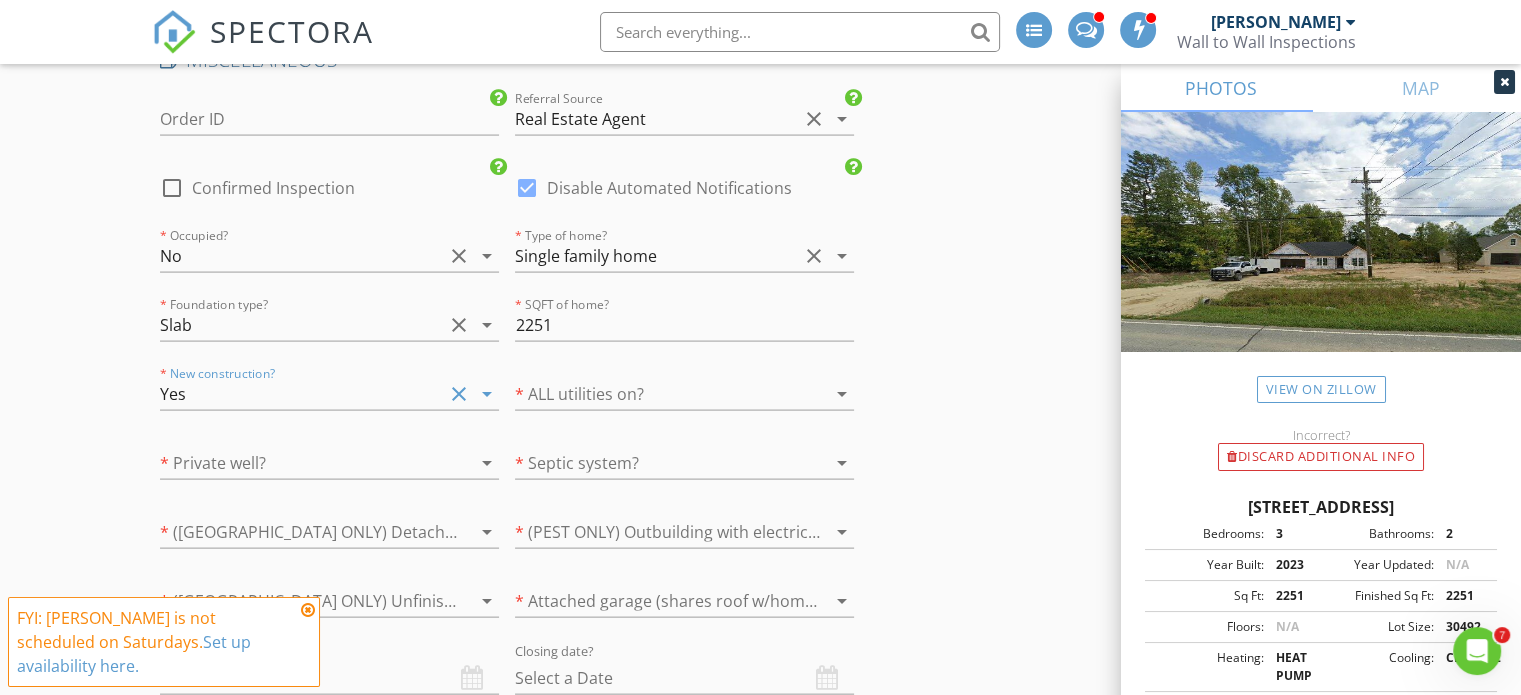 click at bounding box center [656, 394] 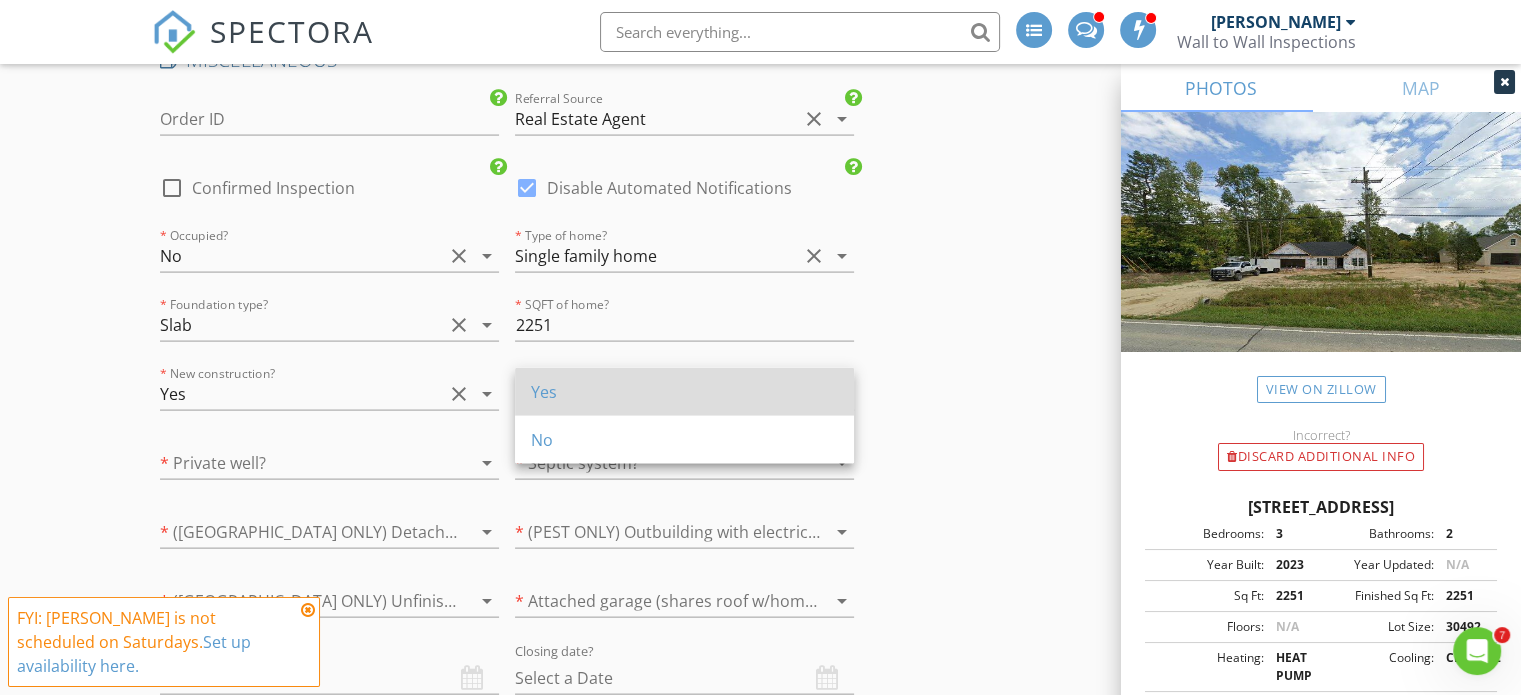 click on "Yes" at bounding box center (684, 392) 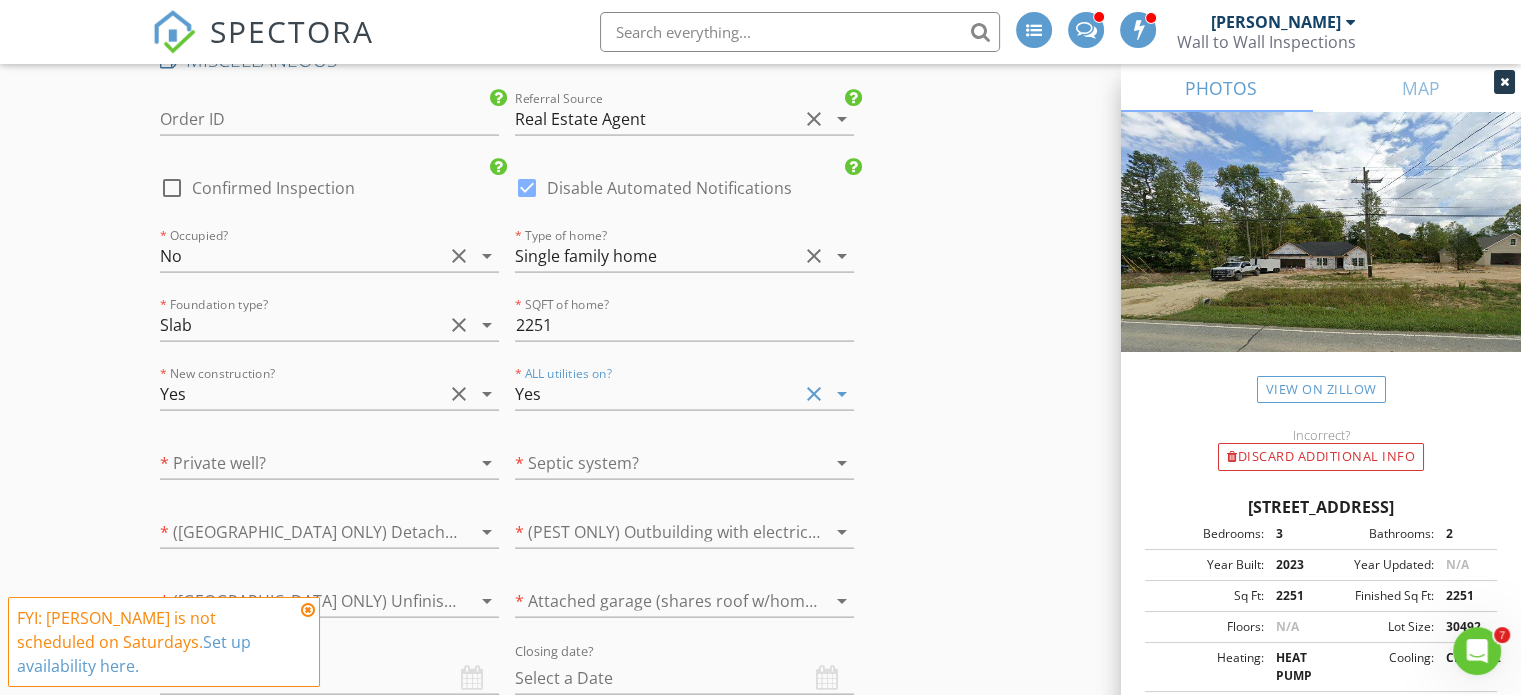 click at bounding box center [301, 463] 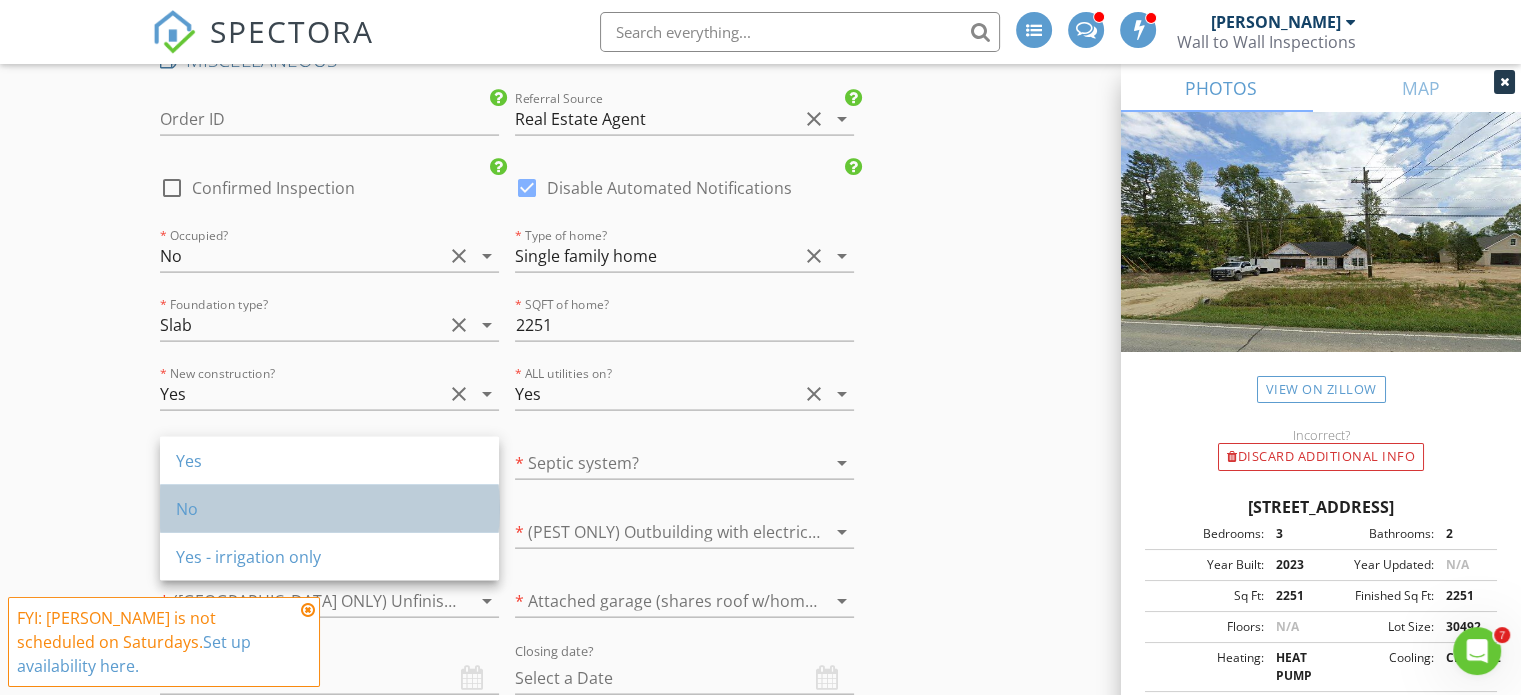 click on "No" at bounding box center (329, 509) 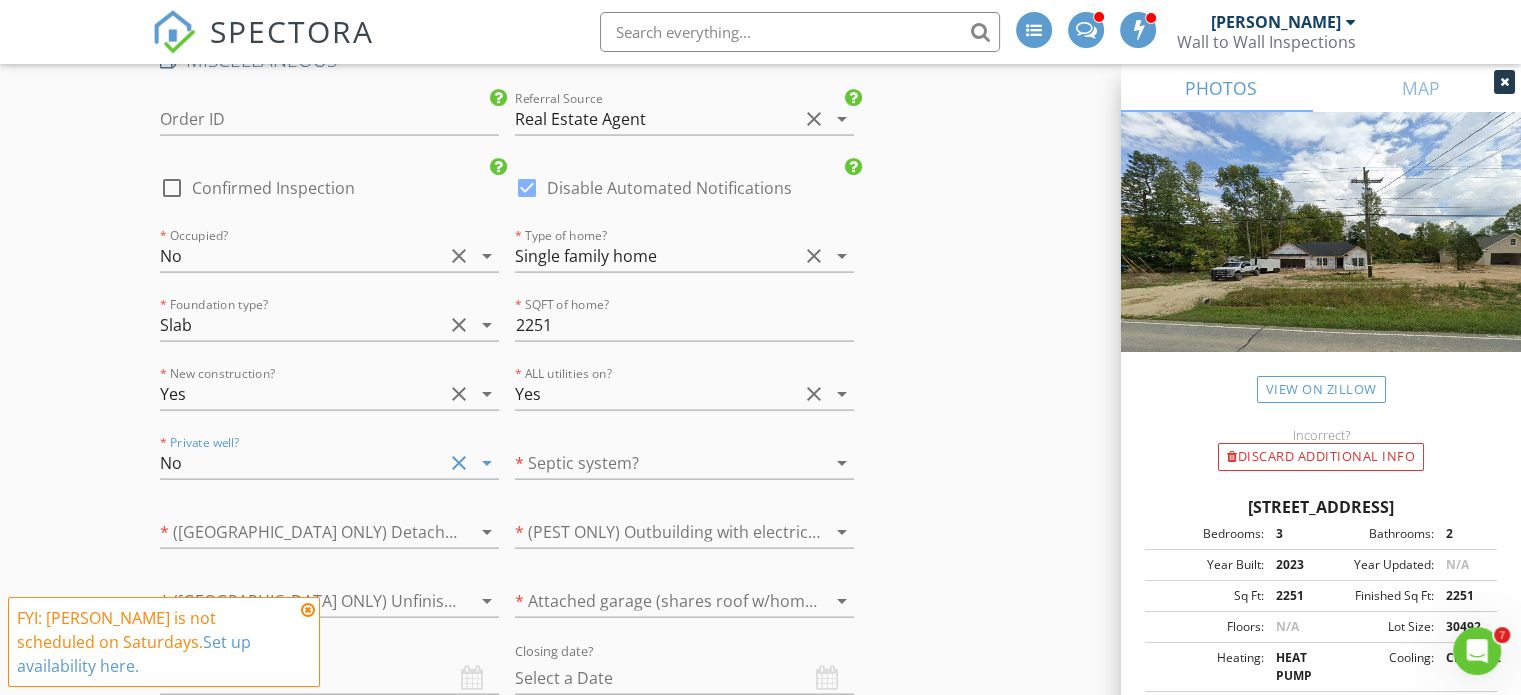 click at bounding box center [656, 463] 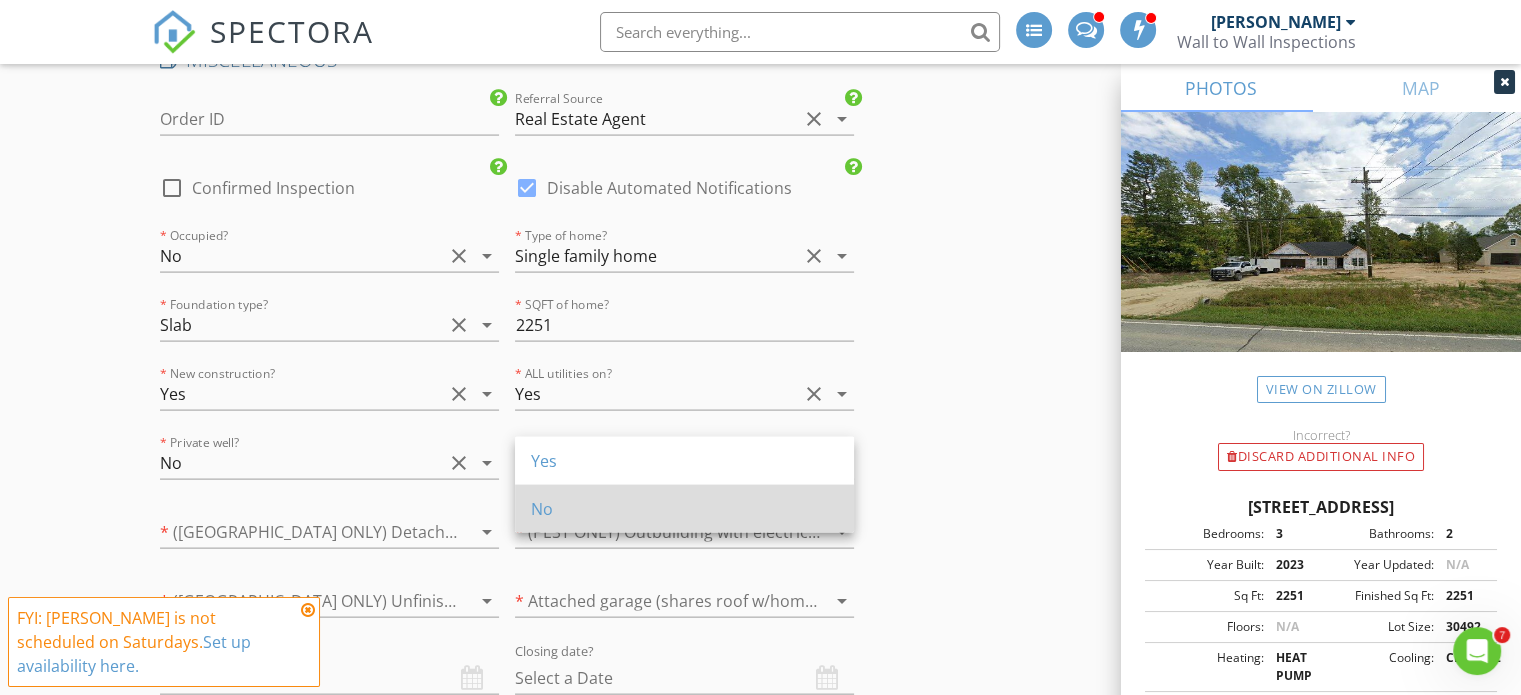 click on "No" at bounding box center (684, 509) 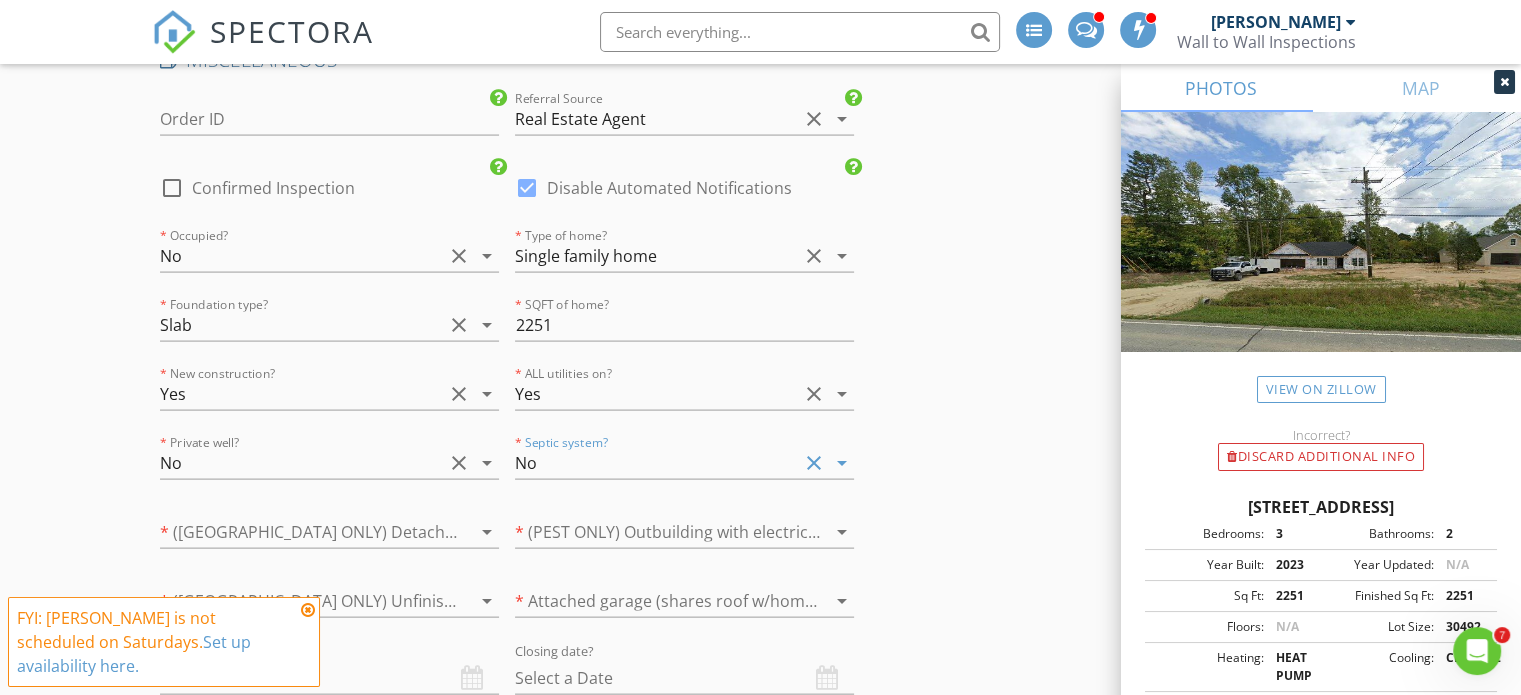 click on "INSPECTOR(S)
check_box   Ryan Wall   PRIMARY   check_box_outline_blank   Emily Jamison     Ryan Wall arrow_drop_down   check_box_outline_blank Ryan Wall specifically requested
Date/Time
07/12/2025 8:00 AM
Location
Address Search       Address 2687 Johnsontown Rd   Unit   City Thomasville   State NC   Zip 27360   County Davidson     Square Feet 2251   Year Built 2023   Foundation Slab arrow_drop_down     Ryan Wall     38.1 miles     (an hour)
client
check_box Enable Client CC email for this inspection   Client Search     check_box_outline_blank Client is a Company/Organization     First Name Erin   Last Name Byerly   Email ebyerly@northstate.net   CC Email   Phone 336-250-6121         Tags         Notes   Private Notes
ADD ADDITIONAL client
SERVICES
check_box" at bounding box center (760, -1225) 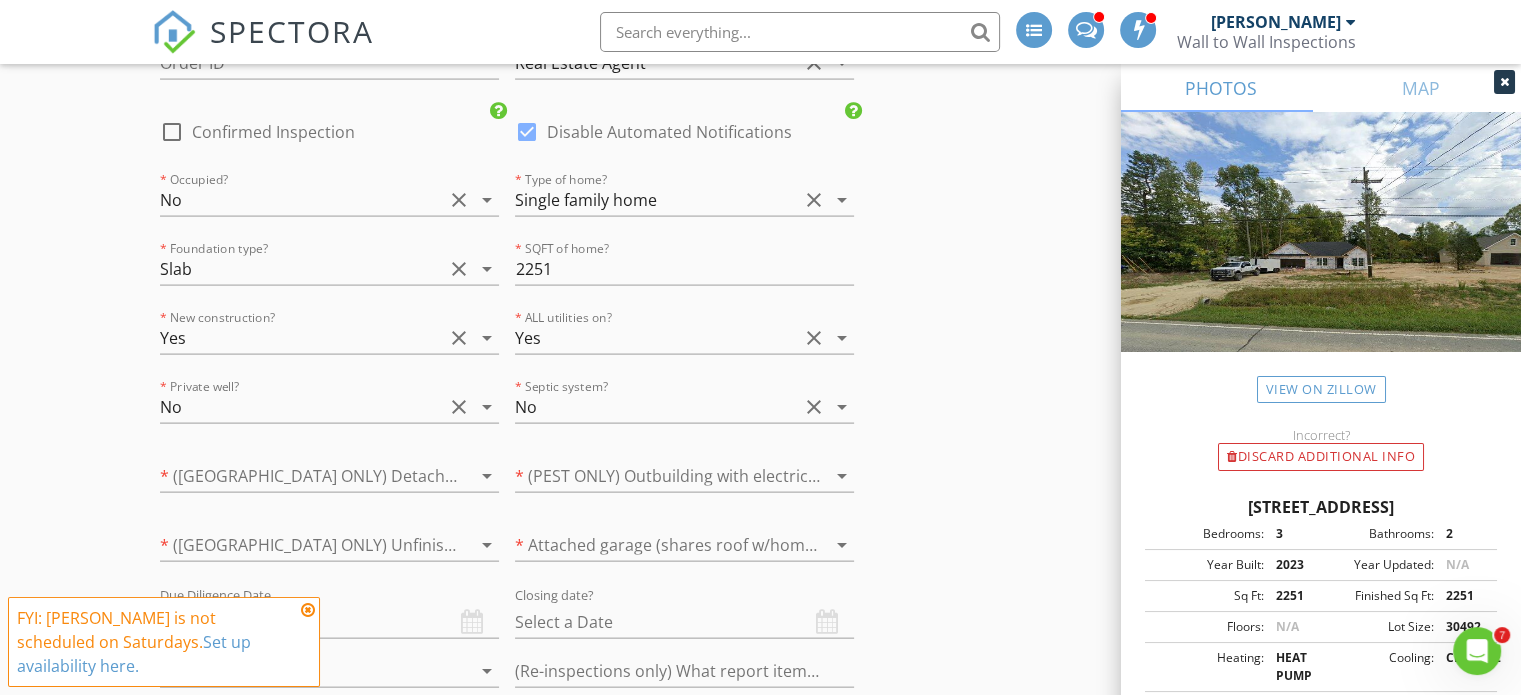 scroll, scrollTop: 4200, scrollLeft: 0, axis: vertical 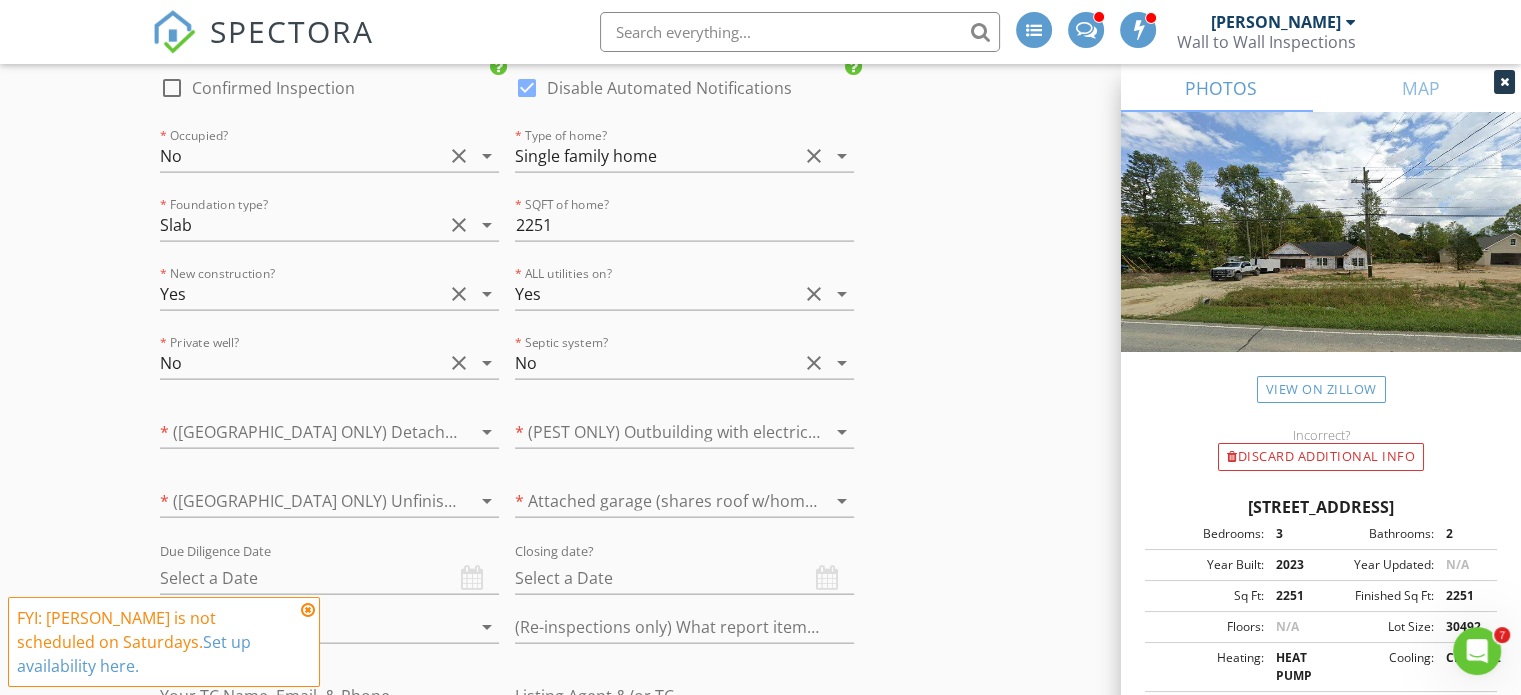 click at bounding box center (301, 432) 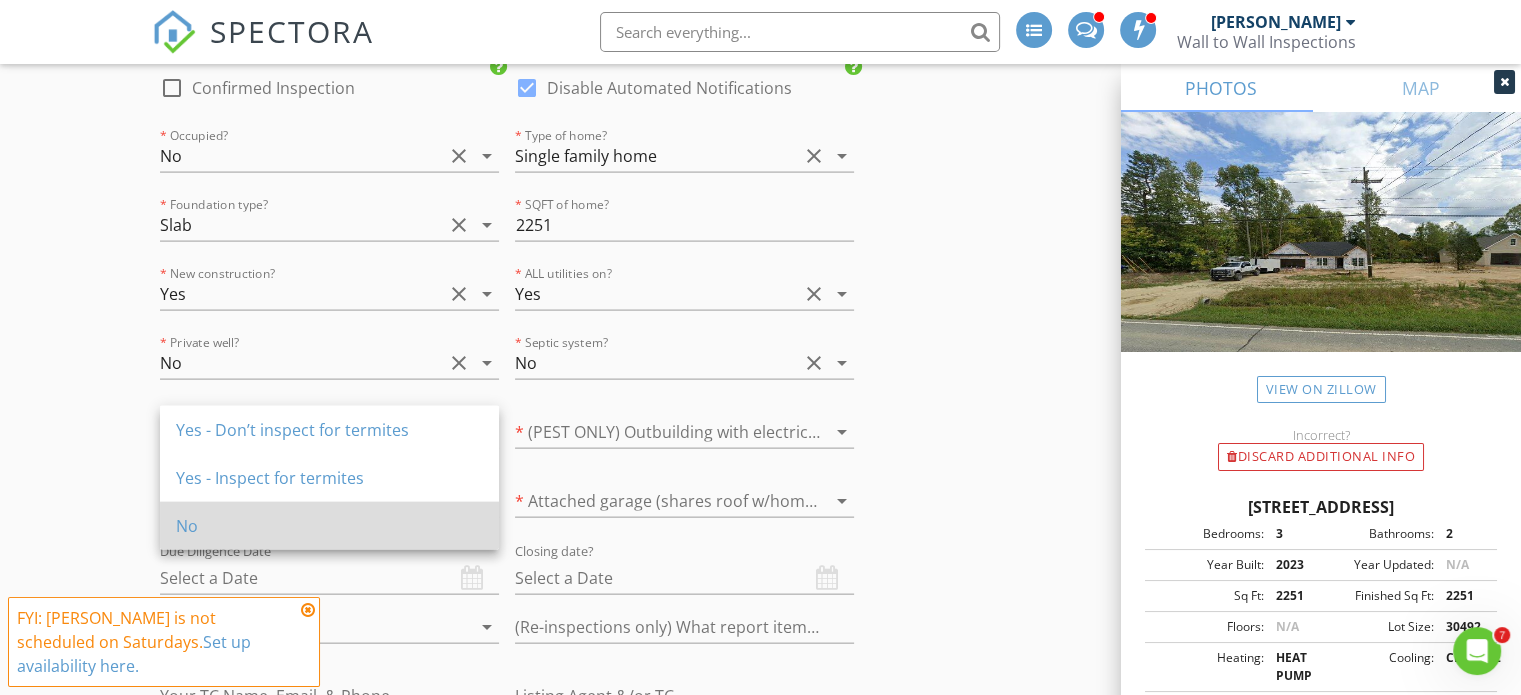 click on "No" at bounding box center [329, 526] 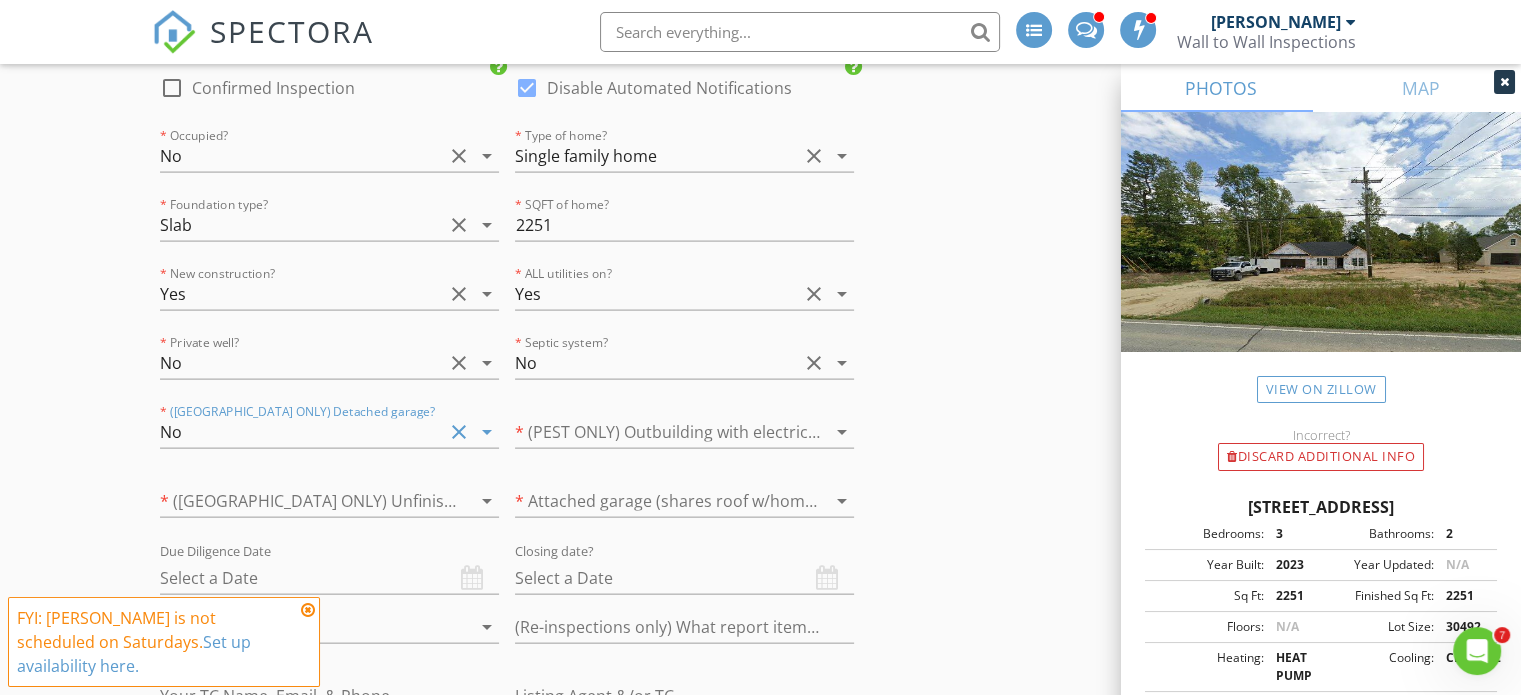 click at bounding box center [656, 432] 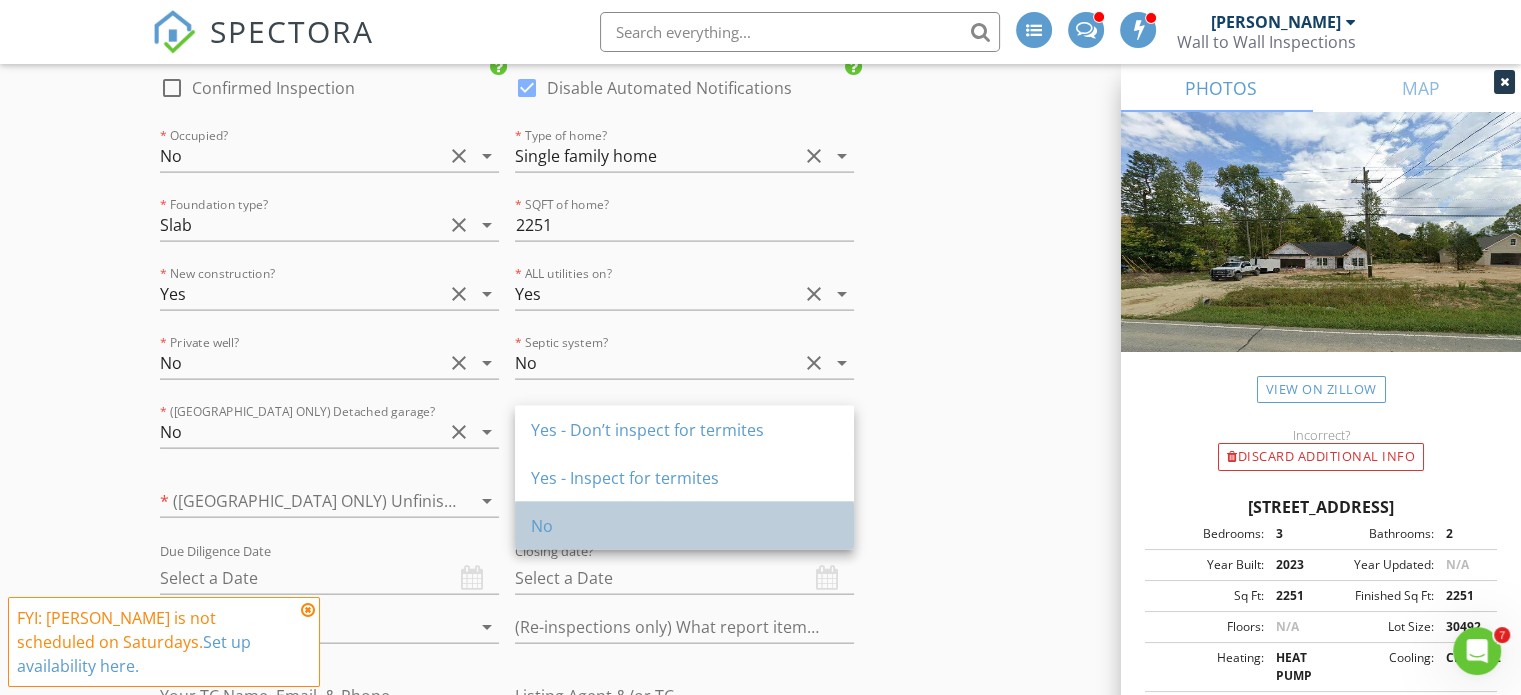 click on "No" at bounding box center [684, 526] 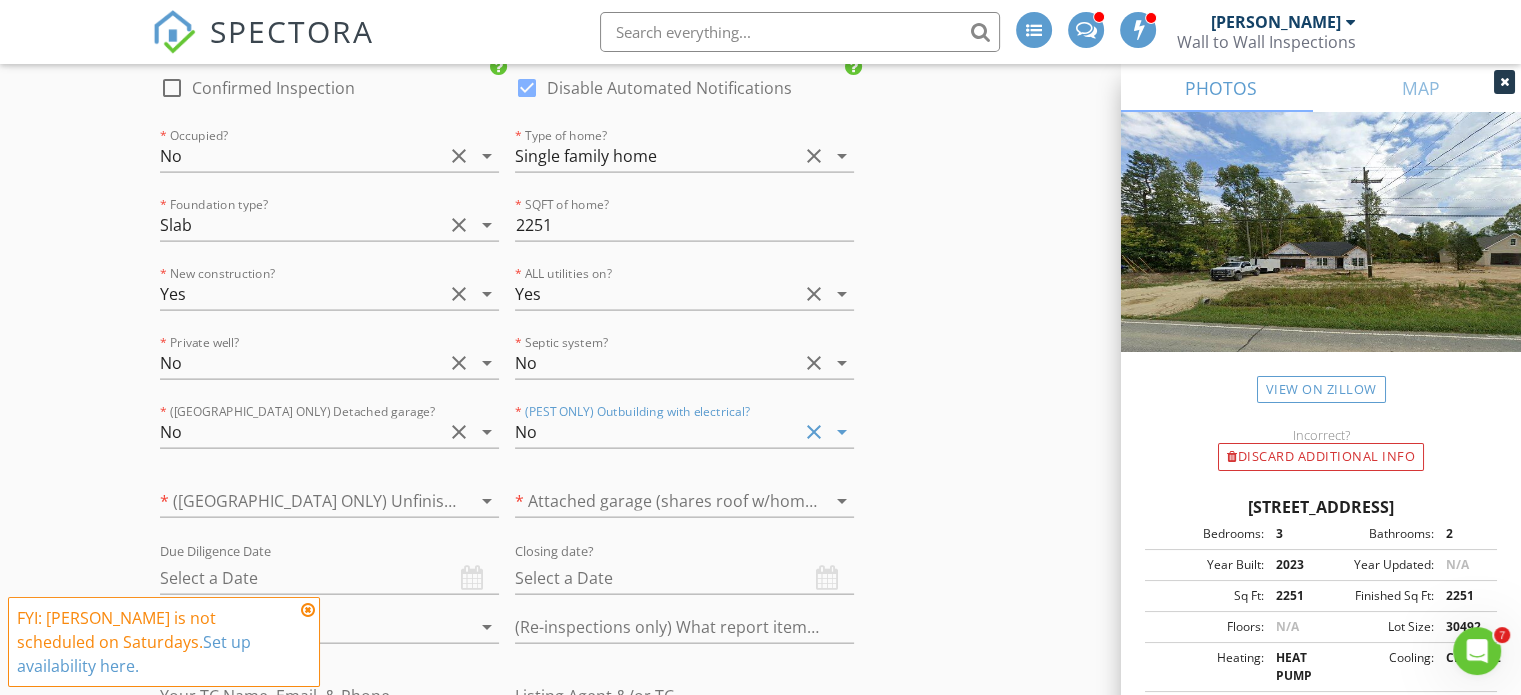 click at bounding box center [301, 501] 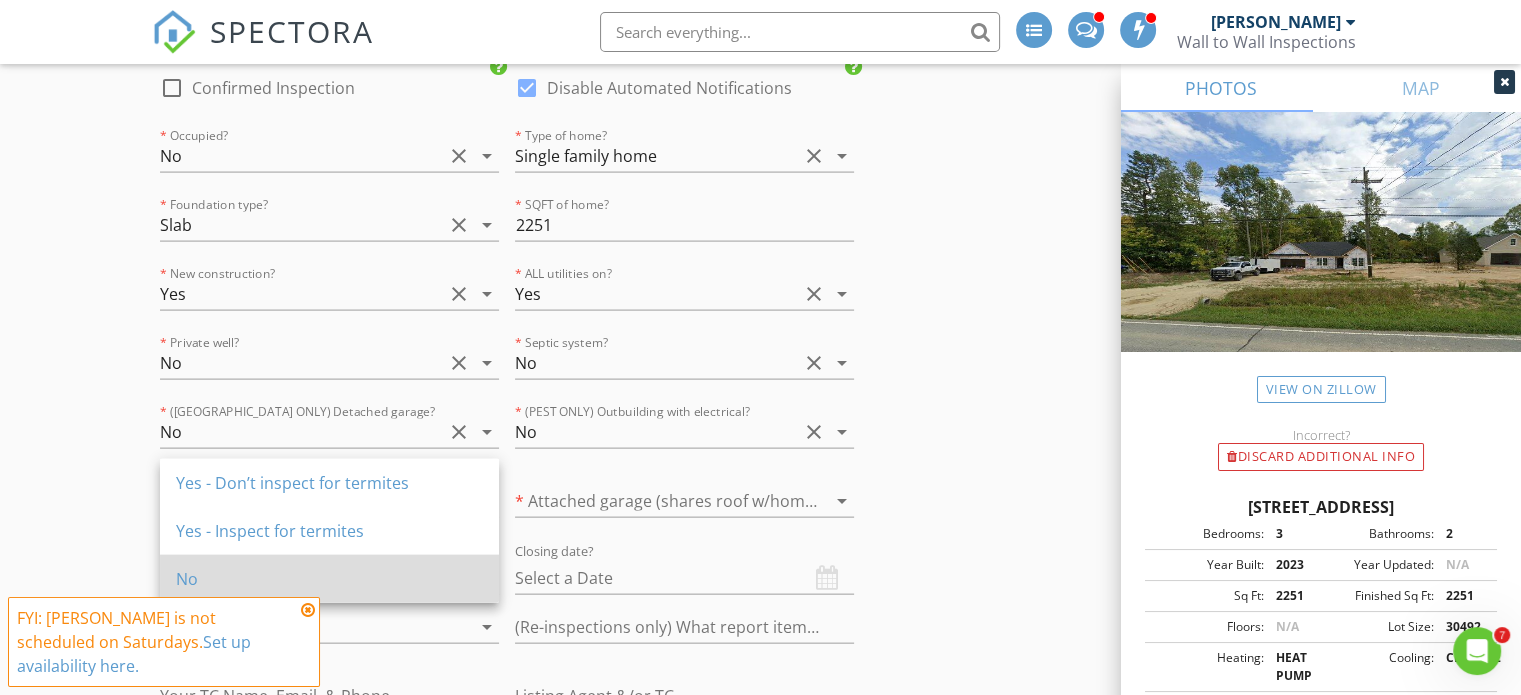 click on "No" at bounding box center (329, 579) 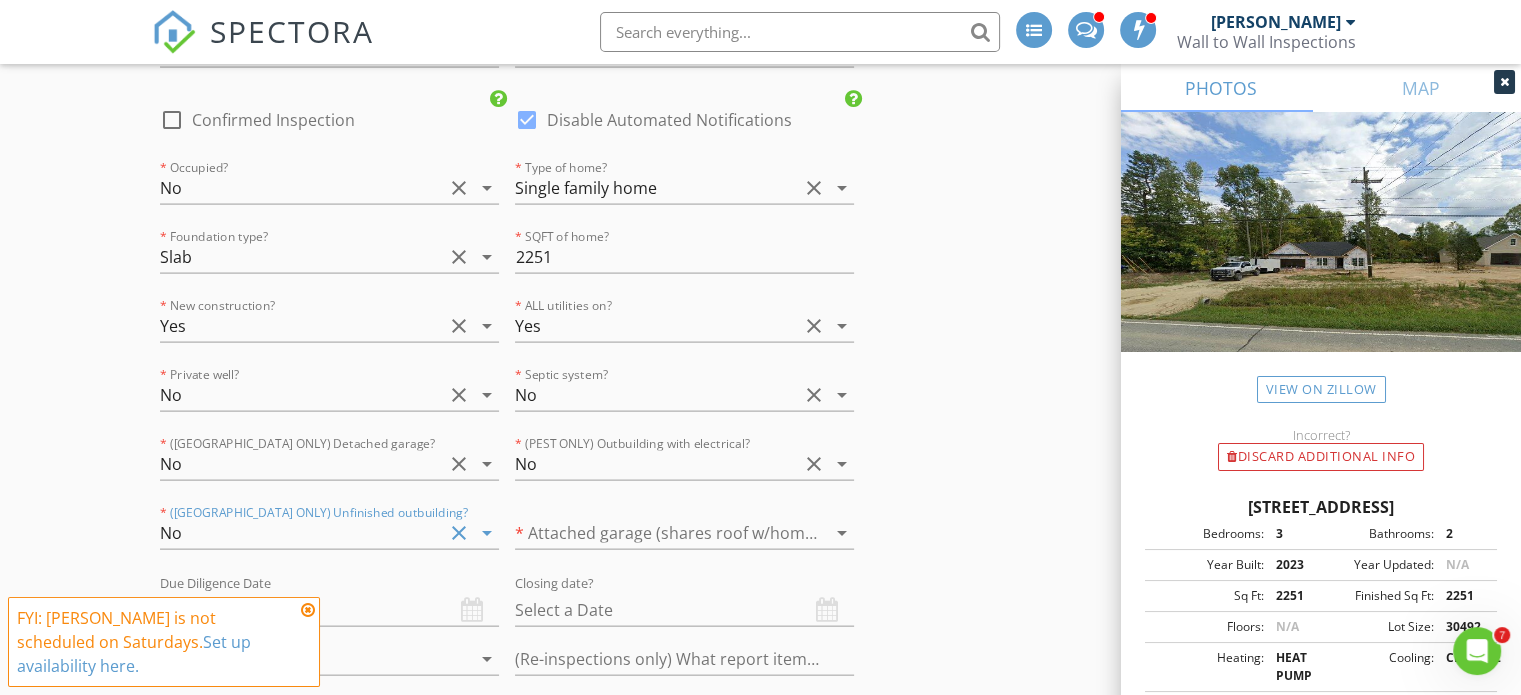 scroll, scrollTop: 4200, scrollLeft: 0, axis: vertical 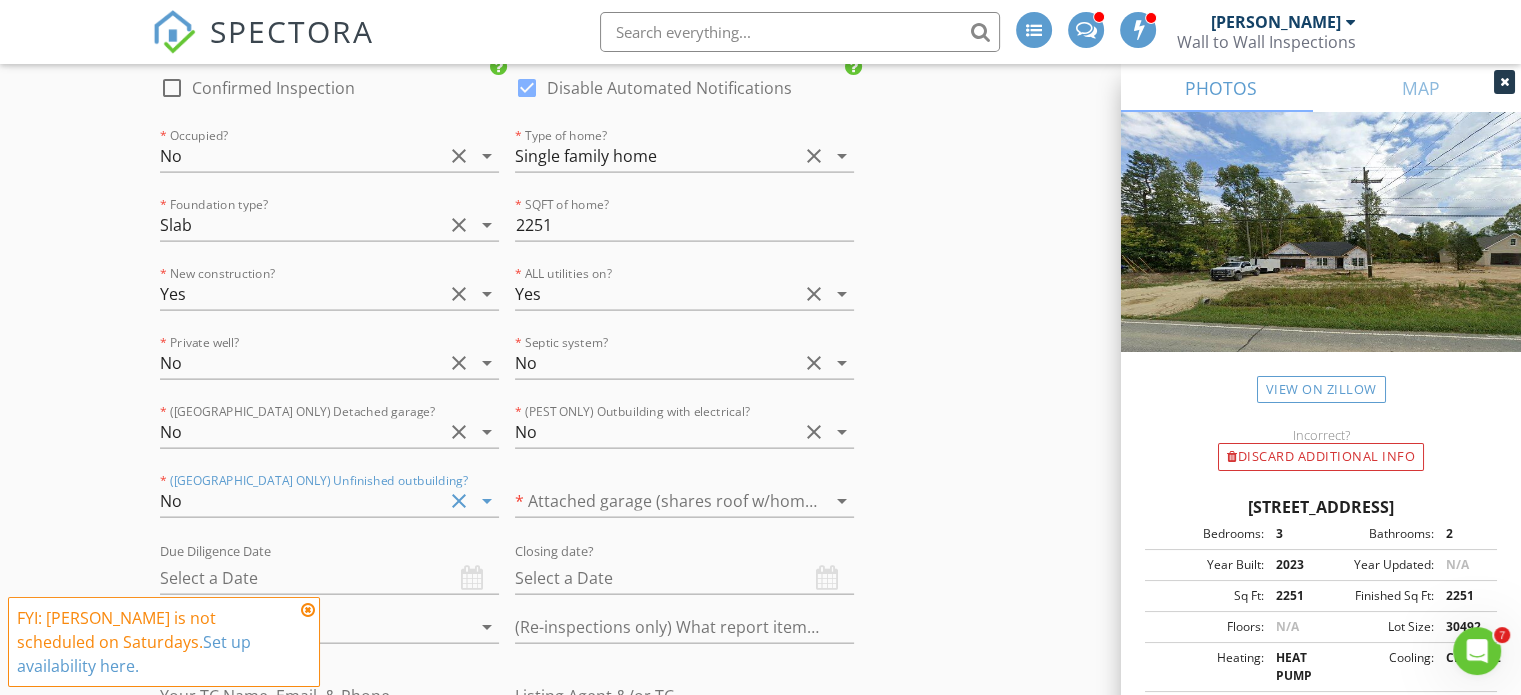 click at bounding box center (656, 501) 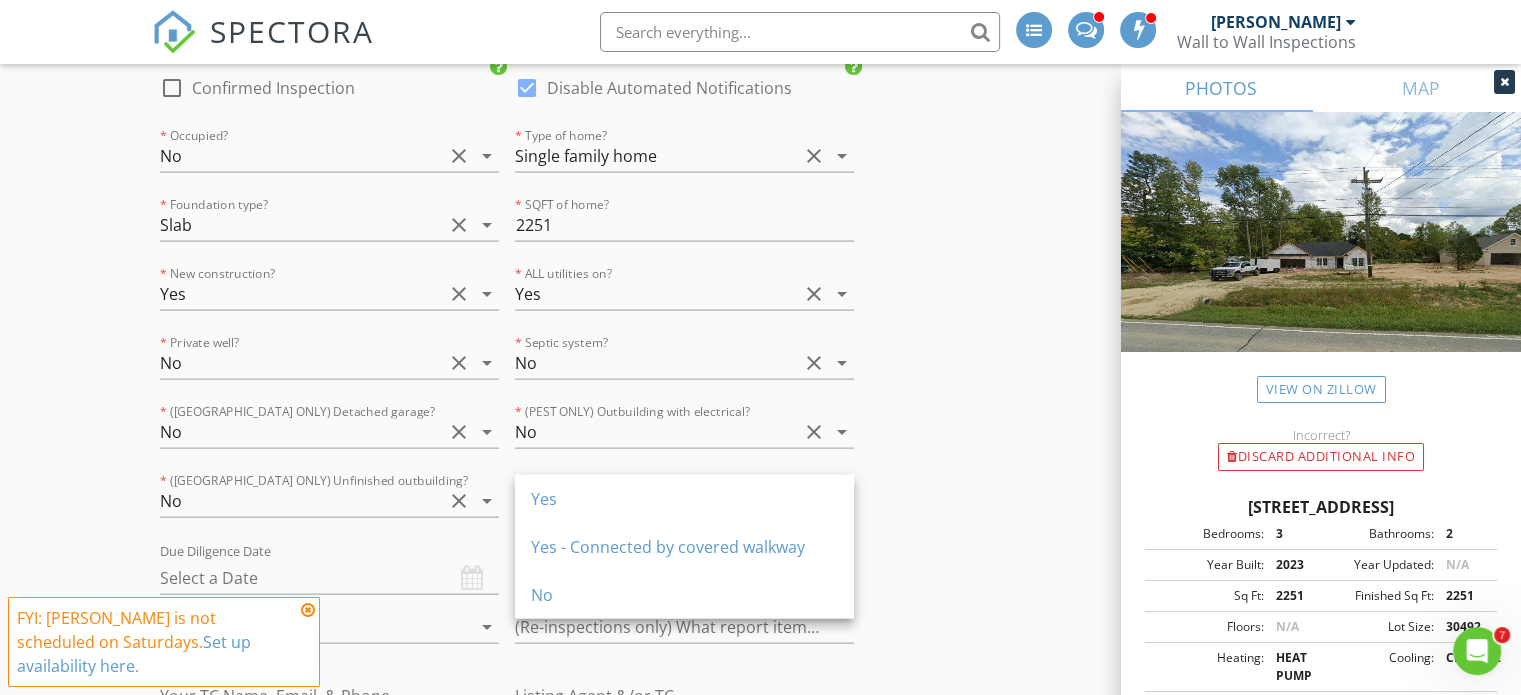 click on "INSPECTOR(S)
check_box   Ryan Wall   PRIMARY   check_box_outline_blank   Emily Jamison     Ryan Wall arrow_drop_down   check_box_outline_blank Ryan Wall specifically requested
Date/Time
07/12/2025 8:00 AM
Location
Address Search       Address 2687 Johnsontown Rd   Unit   City Thomasville   State NC   Zip 27360   County Davidson     Square Feet 2251   Year Built 2023   Foundation Slab arrow_drop_down     Ryan Wall     38.1 miles     (an hour)
client
check_box Enable Client CC email for this inspection   Client Search     check_box_outline_blank Client is a Company/Organization     First Name Erin   Last Name Byerly   Email ebyerly@northstate.net   CC Email   Phone 336-250-6121         Tags         Notes   Private Notes
ADD ADDITIONAL client
SERVICES
check_box" at bounding box center [760, -1325] 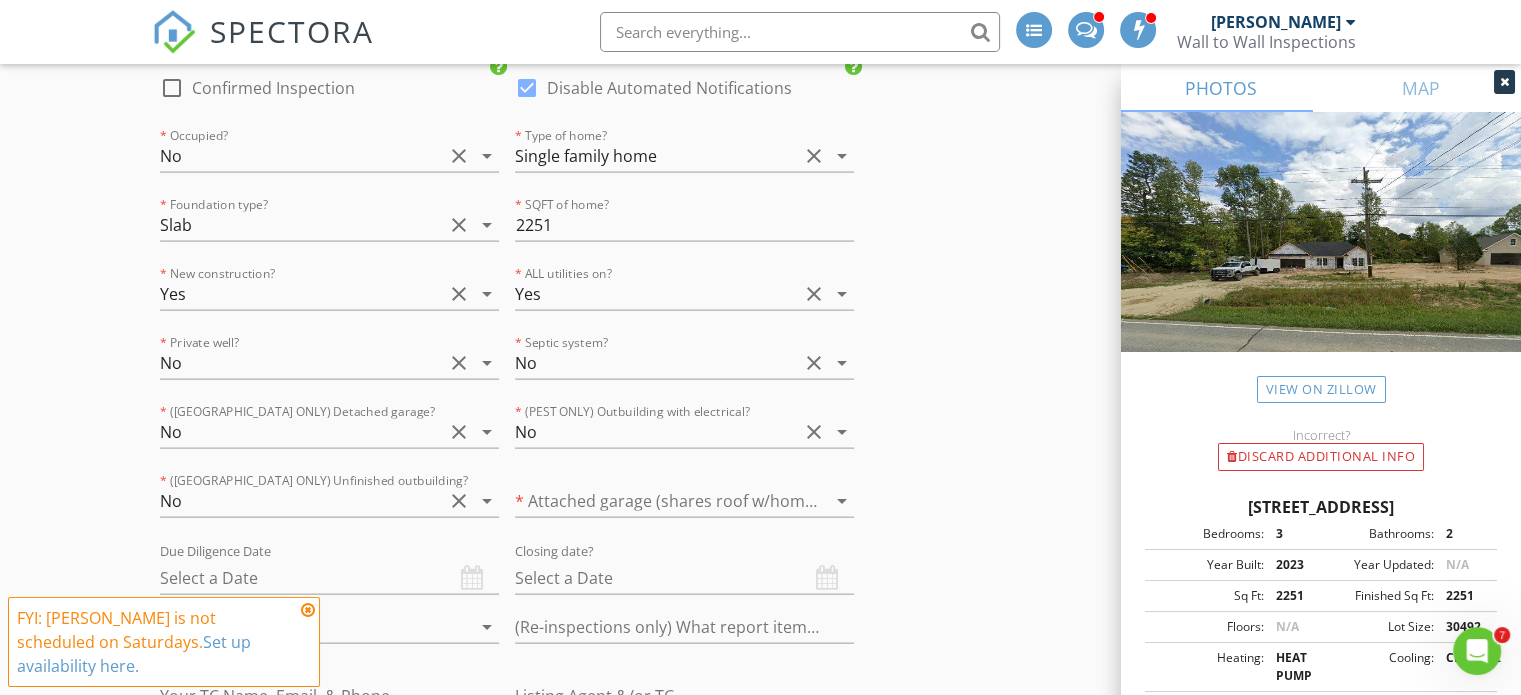 click at bounding box center [656, 501] 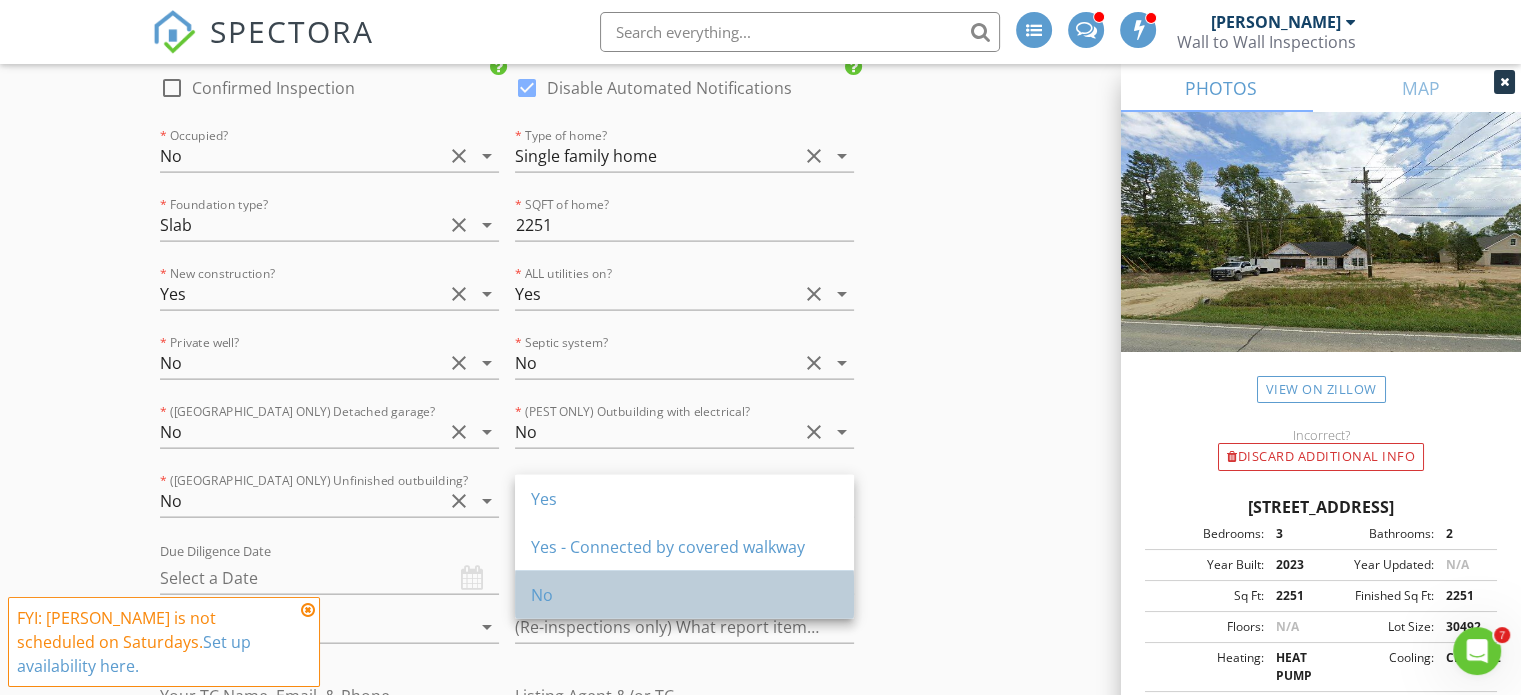 click on "No" at bounding box center (684, 595) 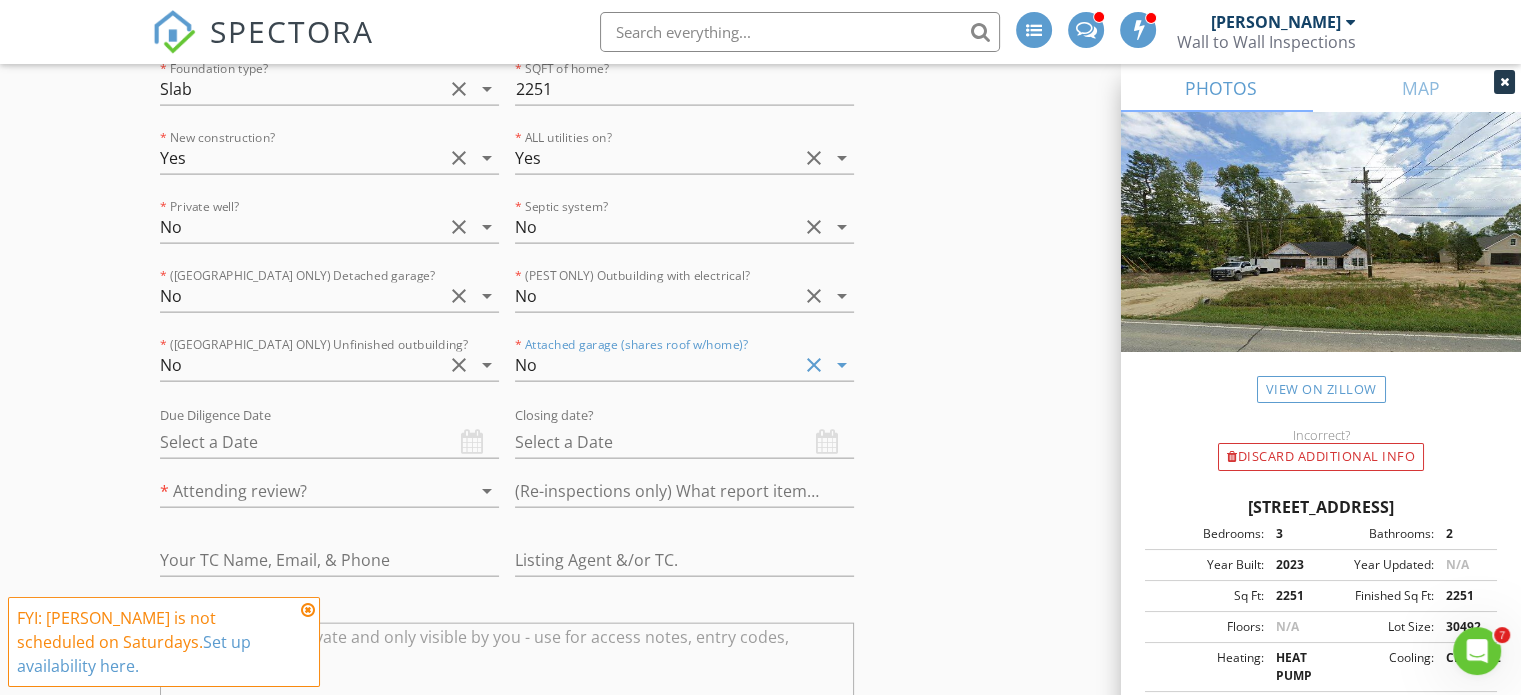 scroll, scrollTop: 4400, scrollLeft: 0, axis: vertical 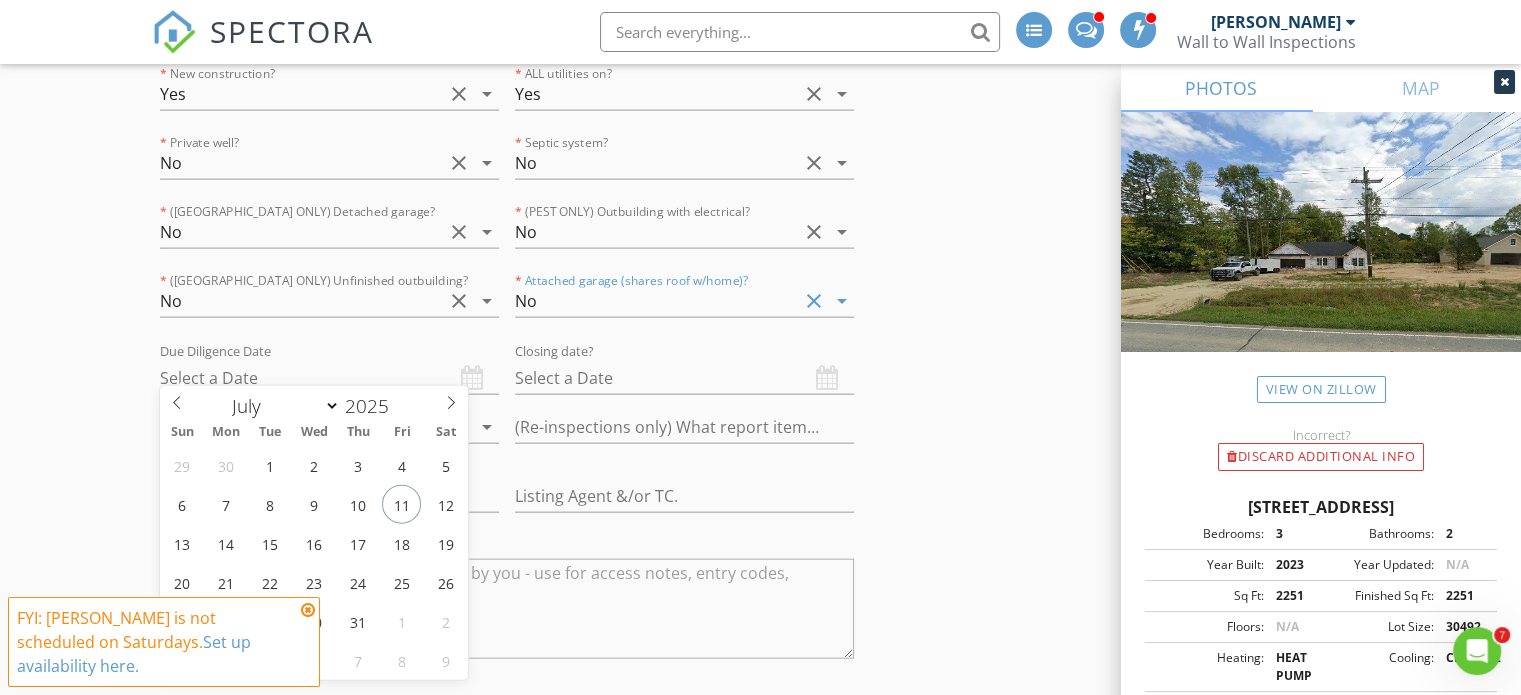 click at bounding box center (329, 378) 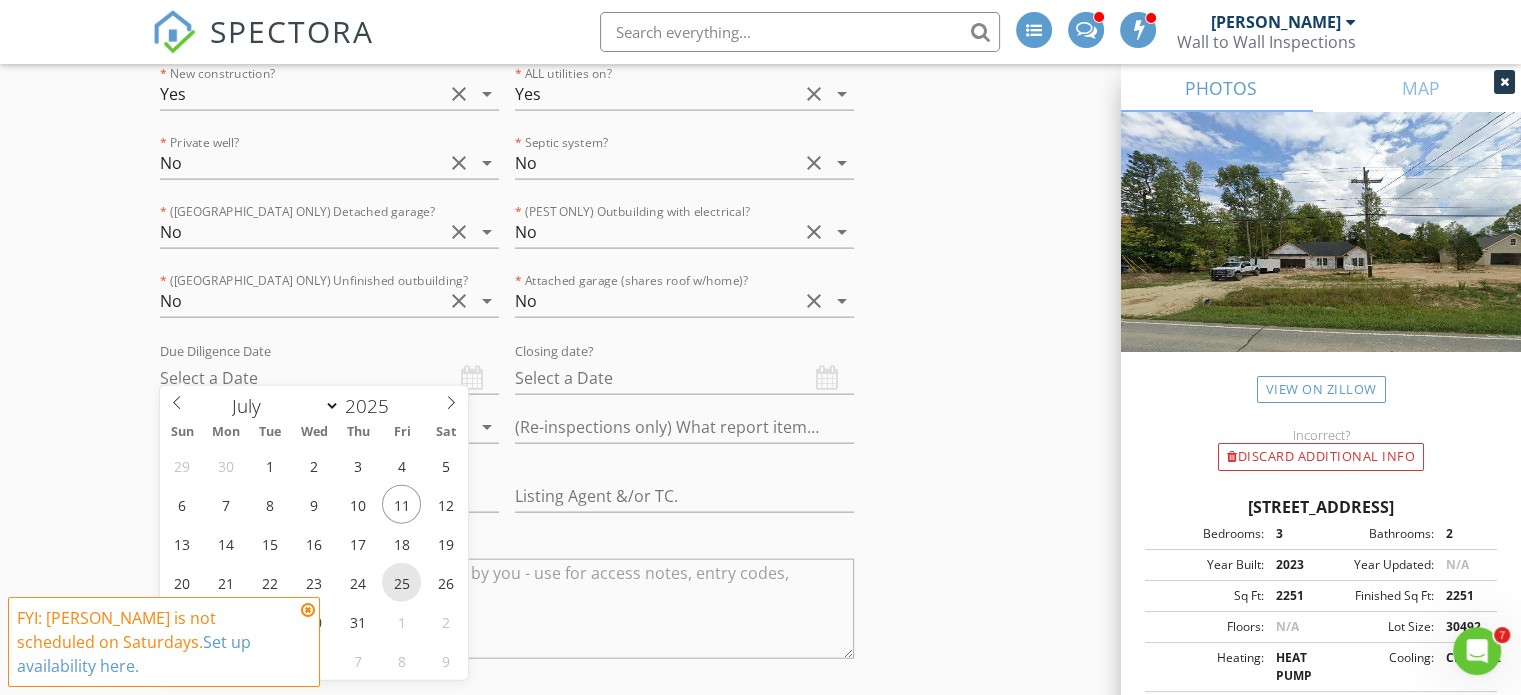 type on "07/25/2025" 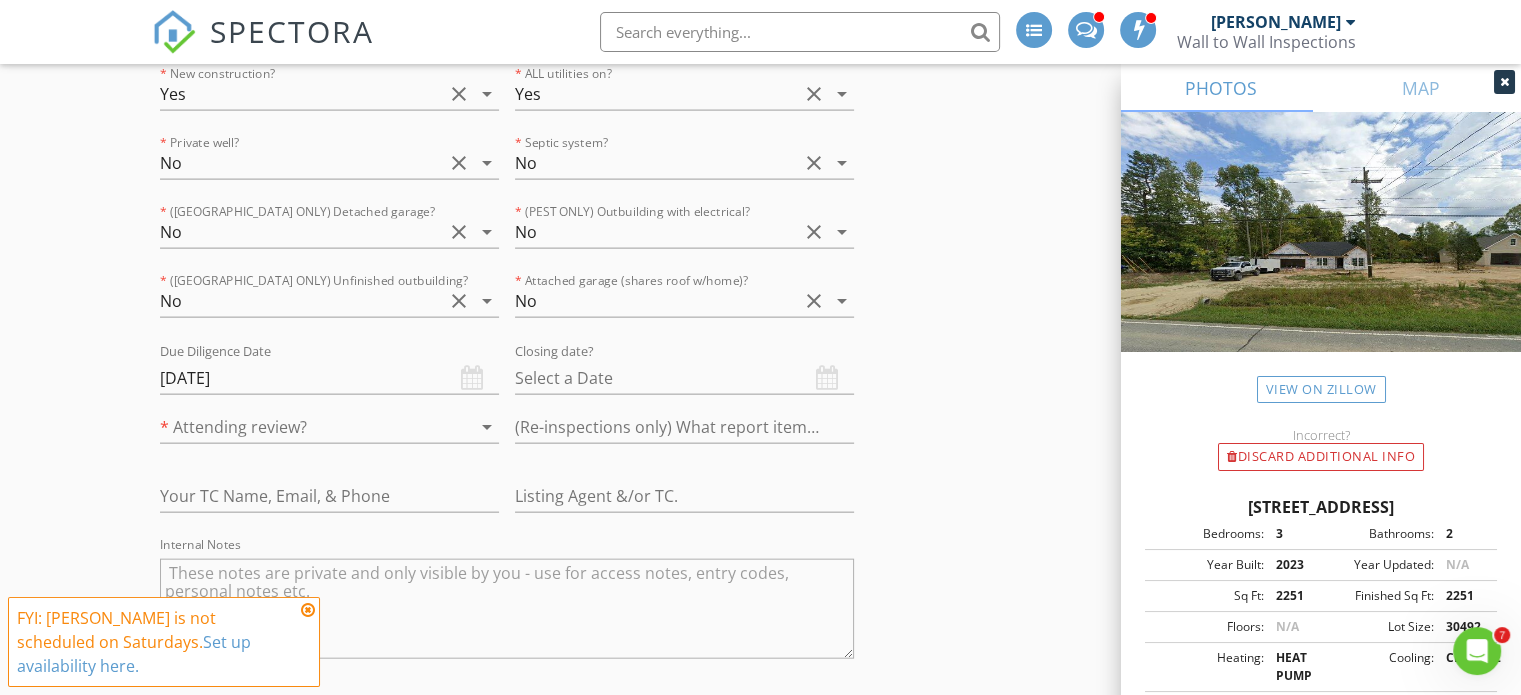 drag, startPoint x: 1034, startPoint y: 427, endPoint x: 980, endPoint y: 414, distance: 55.542778 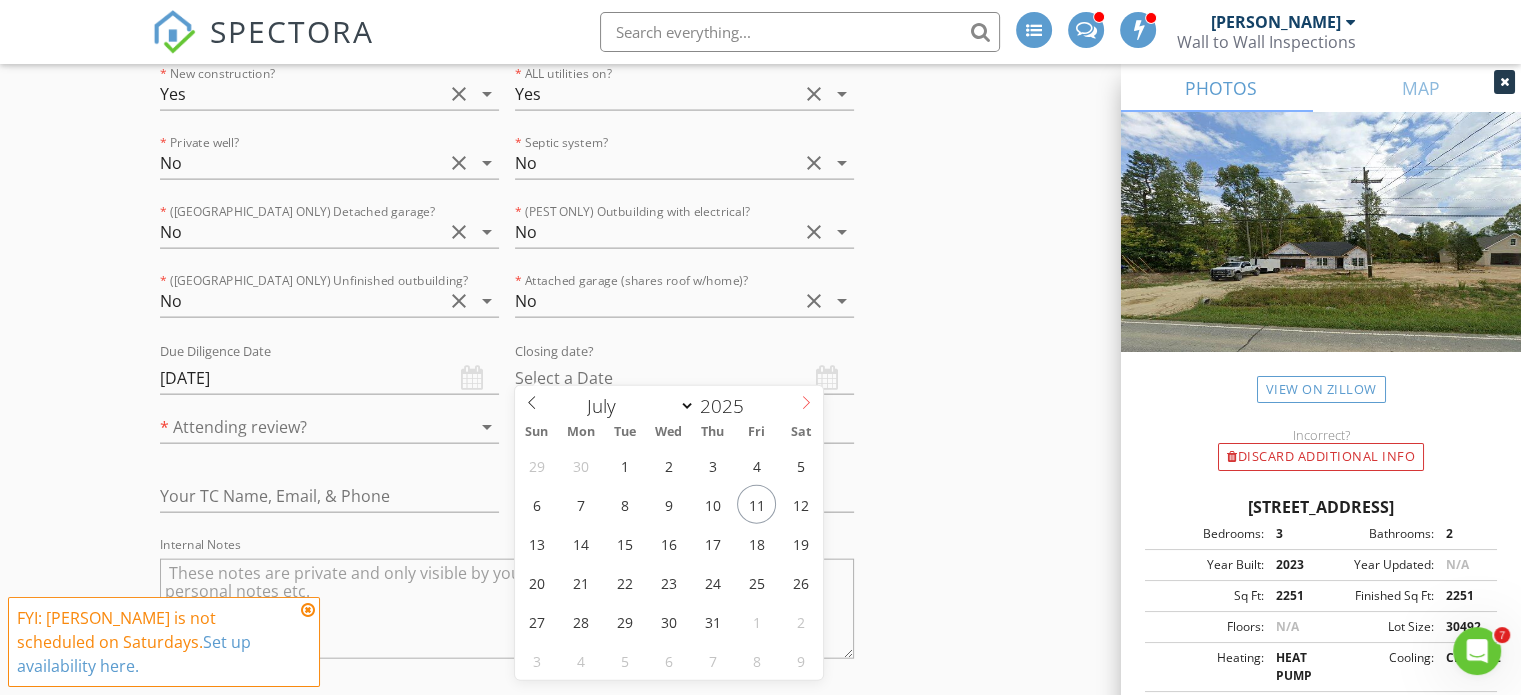 select on "7" 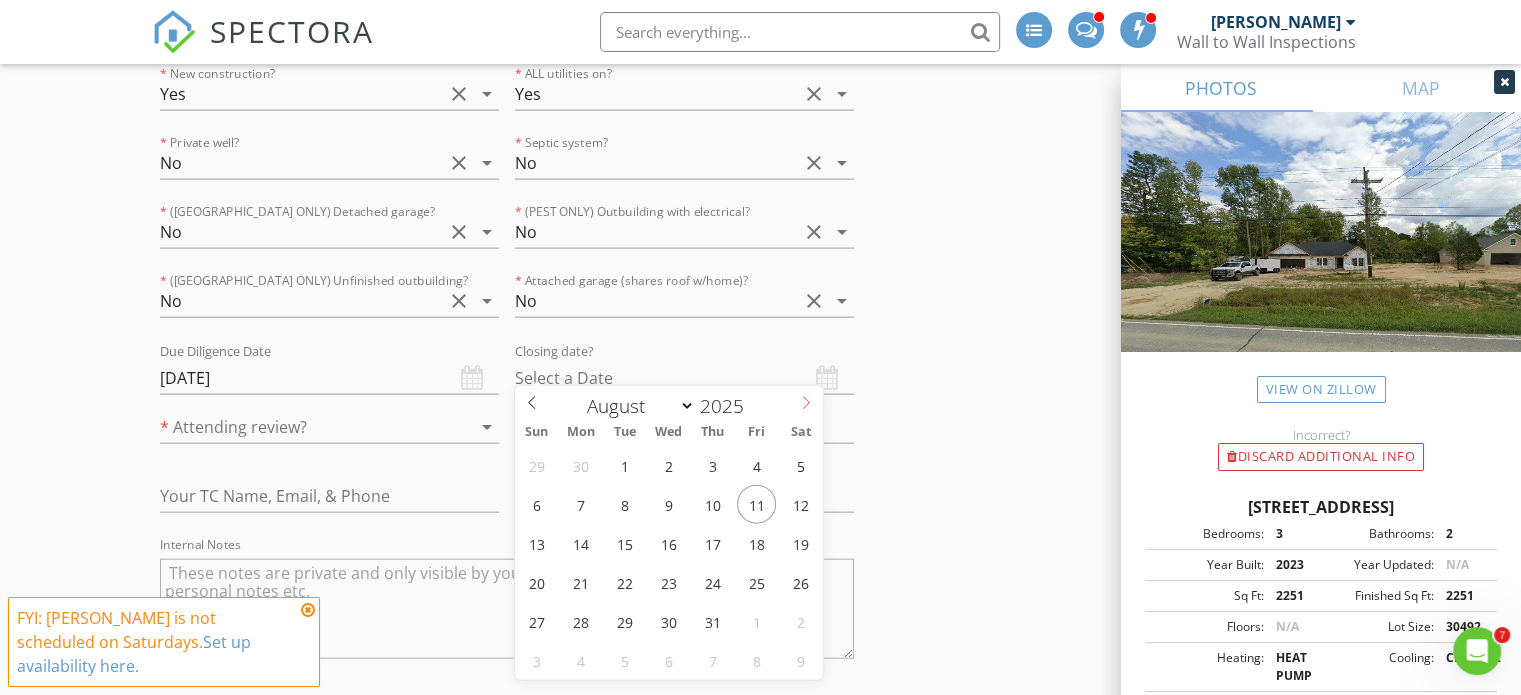 click 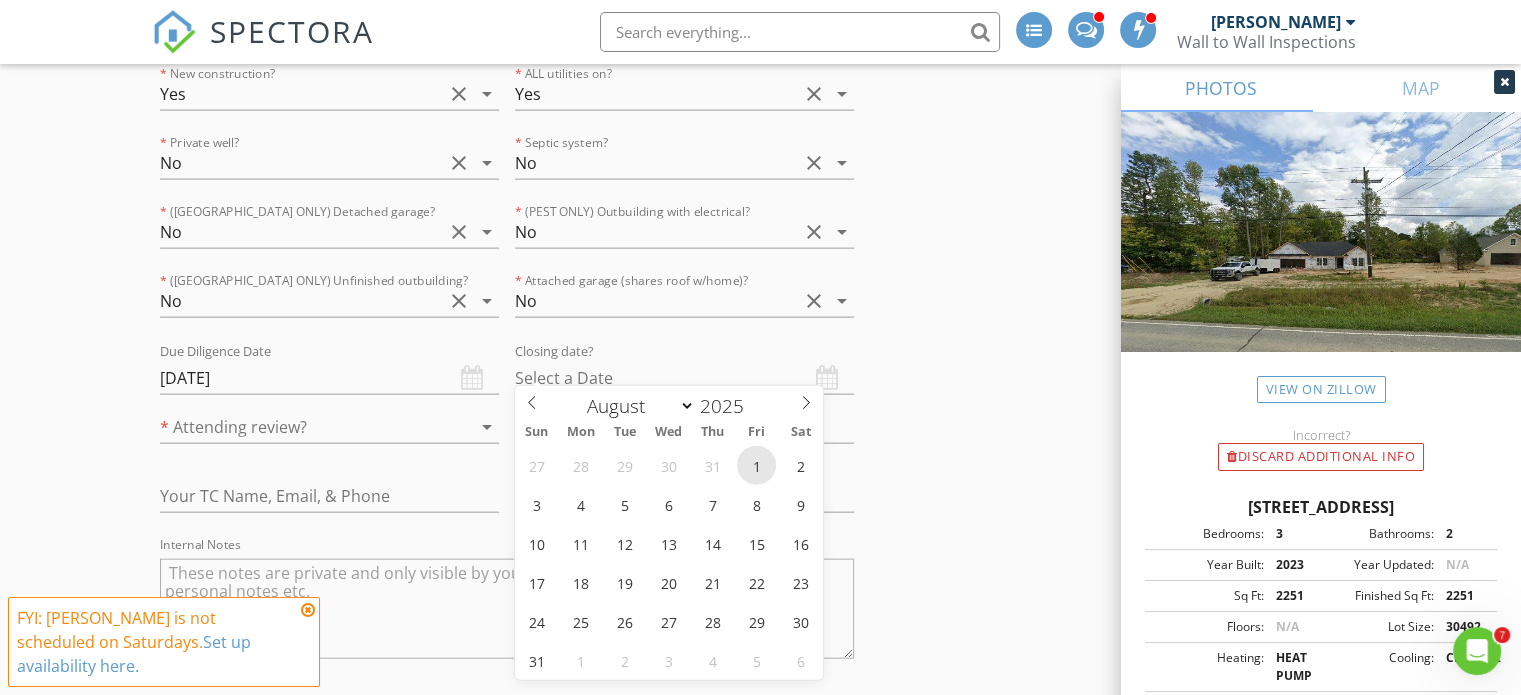 type on "08/01/2025" 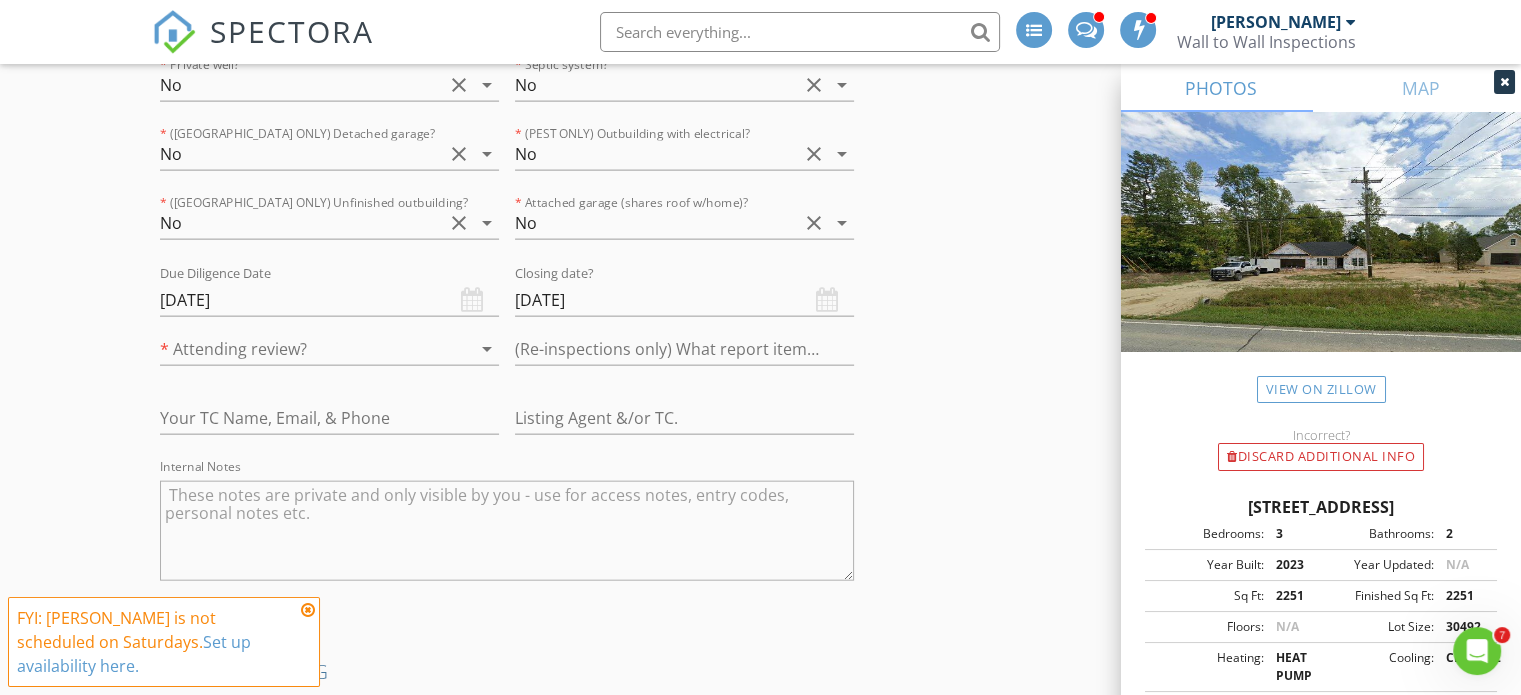 scroll, scrollTop: 4500, scrollLeft: 0, axis: vertical 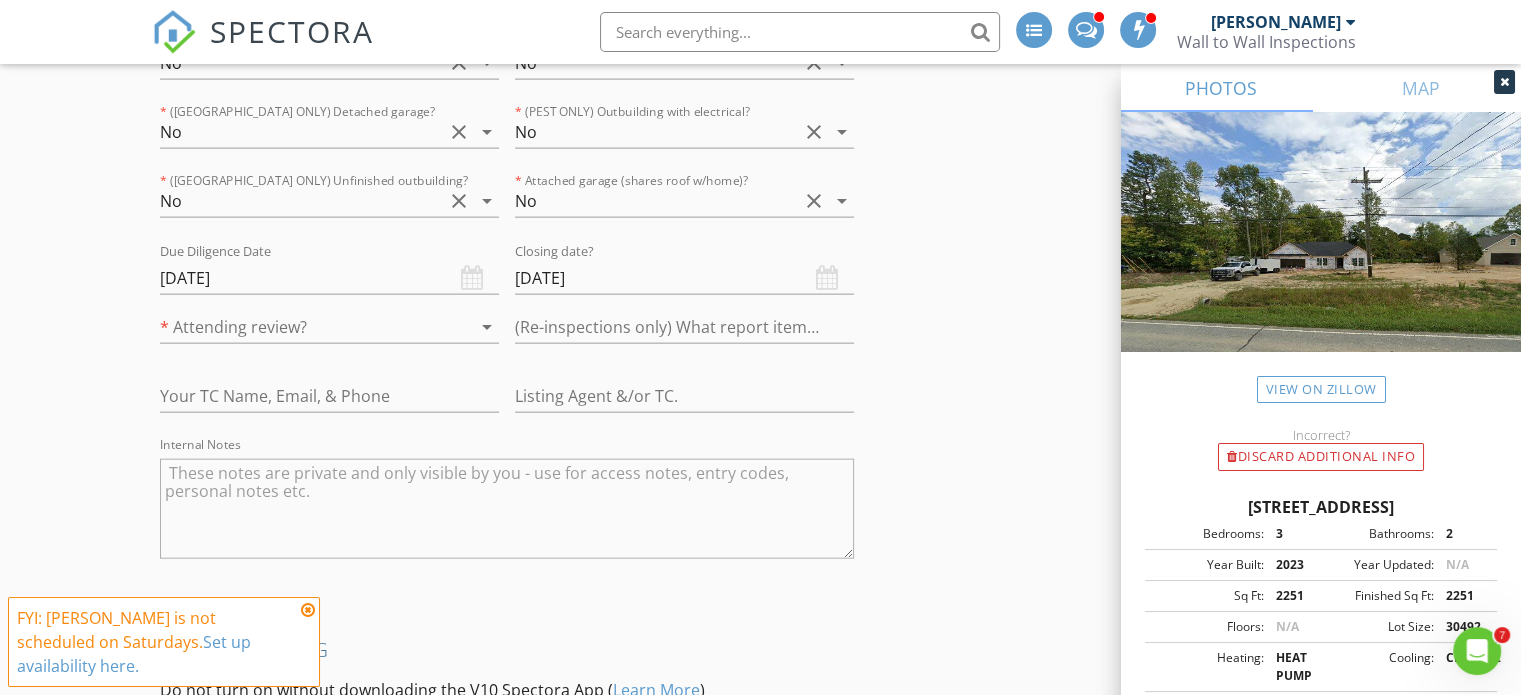 click at bounding box center [301, 327] 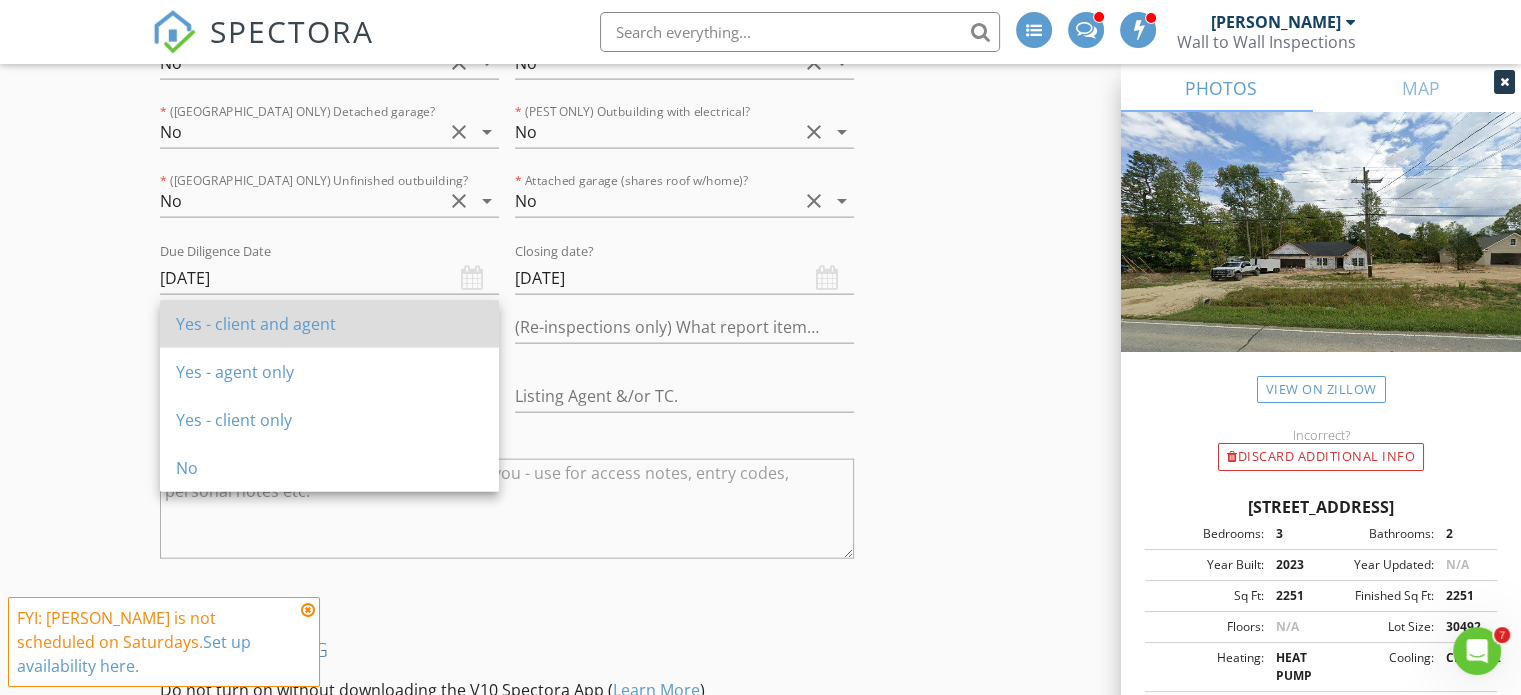 click on "Yes - client and agent" at bounding box center [329, 324] 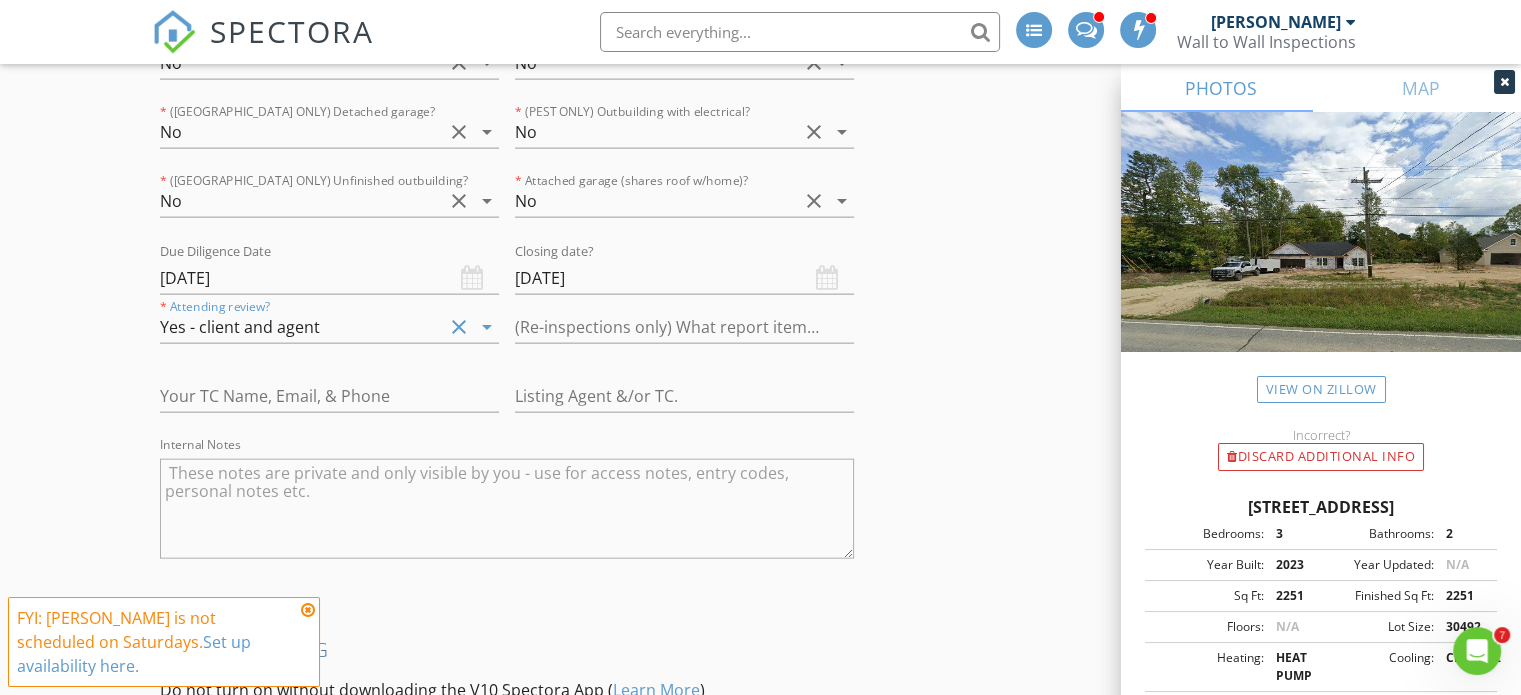 click on "INSPECTOR(S)
check_box   Ryan Wall   PRIMARY   check_box_outline_blank   Emily Jamison     Ryan Wall arrow_drop_down   check_box_outline_blank Ryan Wall specifically requested
Date/Time
07/12/2025 8:00 AM
Location
Address Search       Address 2687 Johnsontown Rd   Unit   City Thomasville   State NC   Zip 27360   County Davidson     Square Feet 2251   Year Built 2023   Foundation Slab arrow_drop_down     Ryan Wall     38.1 miles     (an hour)
client
check_box Enable Client CC email for this inspection   Client Search     check_box_outline_blank Client is a Company/Organization     First Name Erin   Last Name Byerly   Email ebyerly@northstate.net   CC Email   Phone 336-250-6121         Tags         Notes   Private Notes
ADD ADDITIONAL client
SERVICES
check_box" at bounding box center (760, -1625) 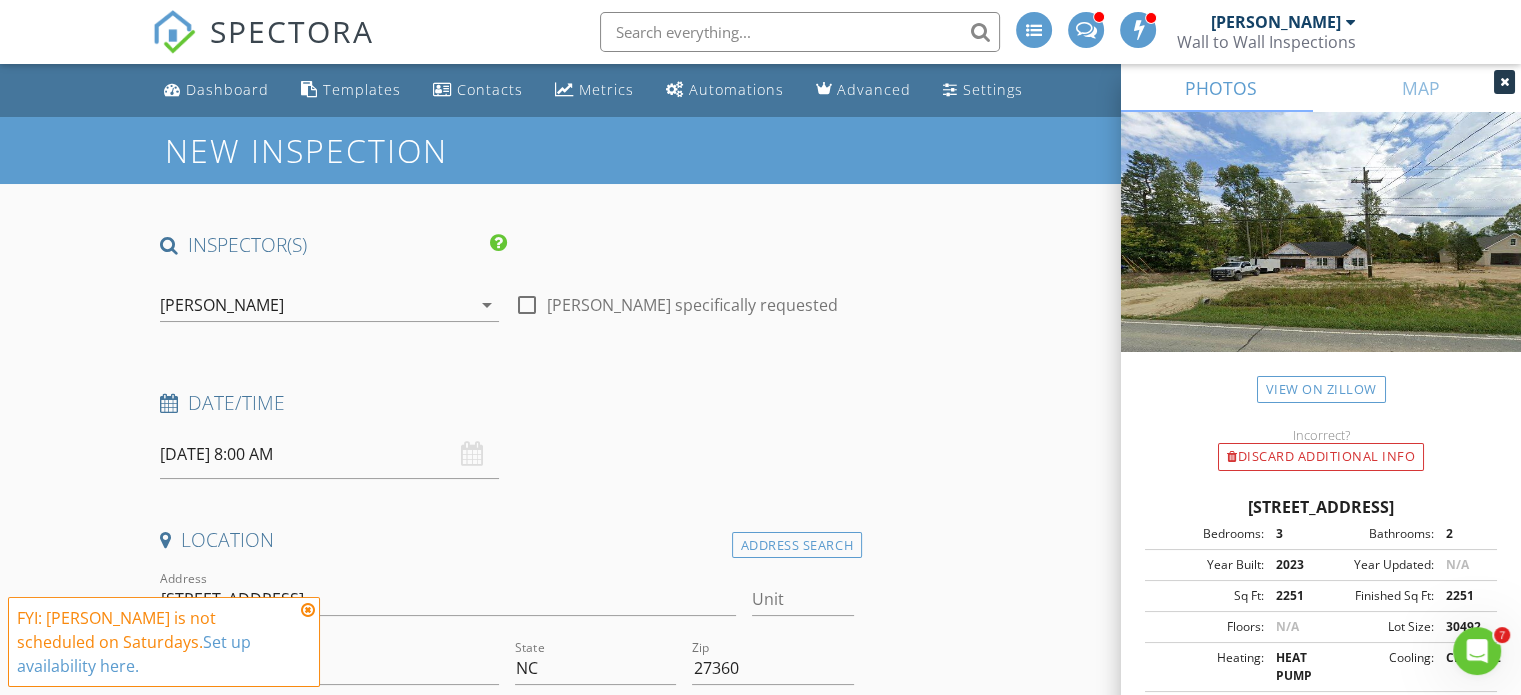 scroll, scrollTop: 100, scrollLeft: 0, axis: vertical 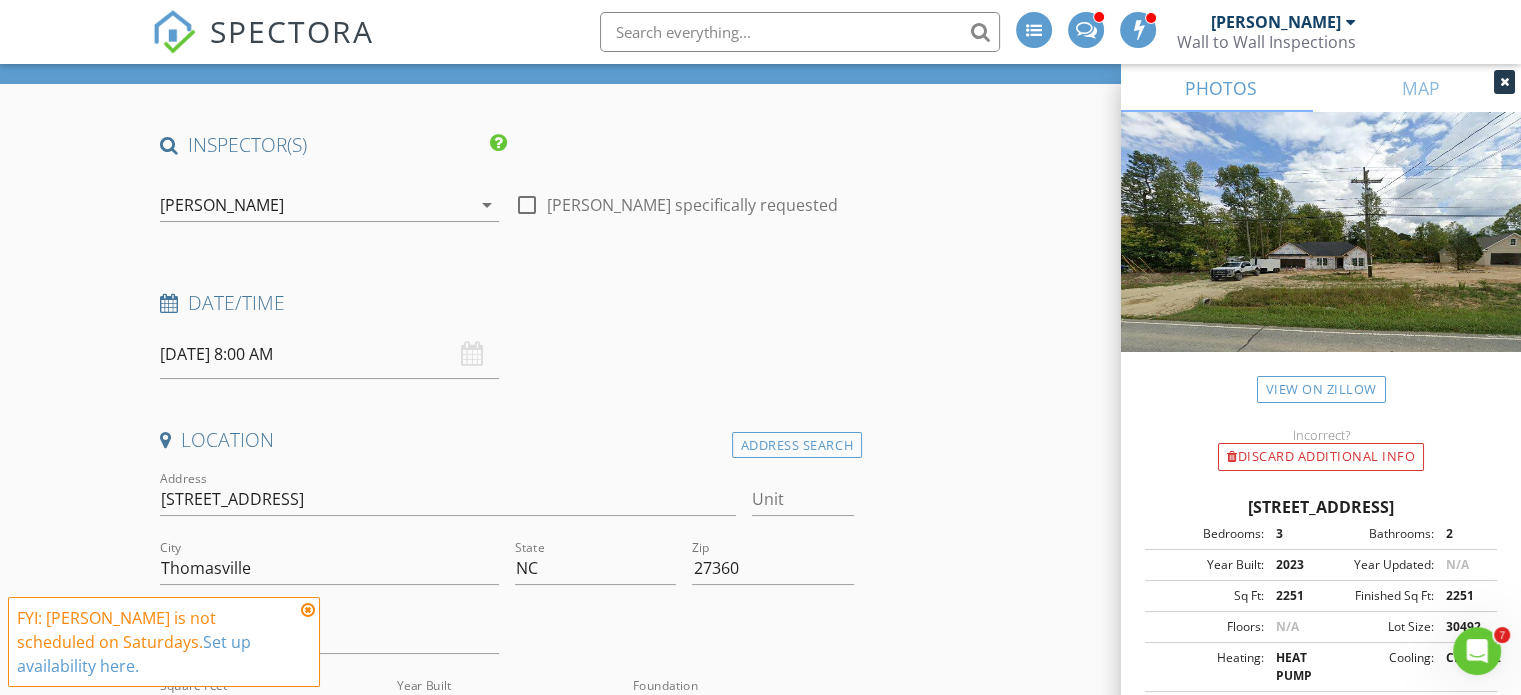 click on "07/12/2025 8:00 AM" at bounding box center (329, 354) 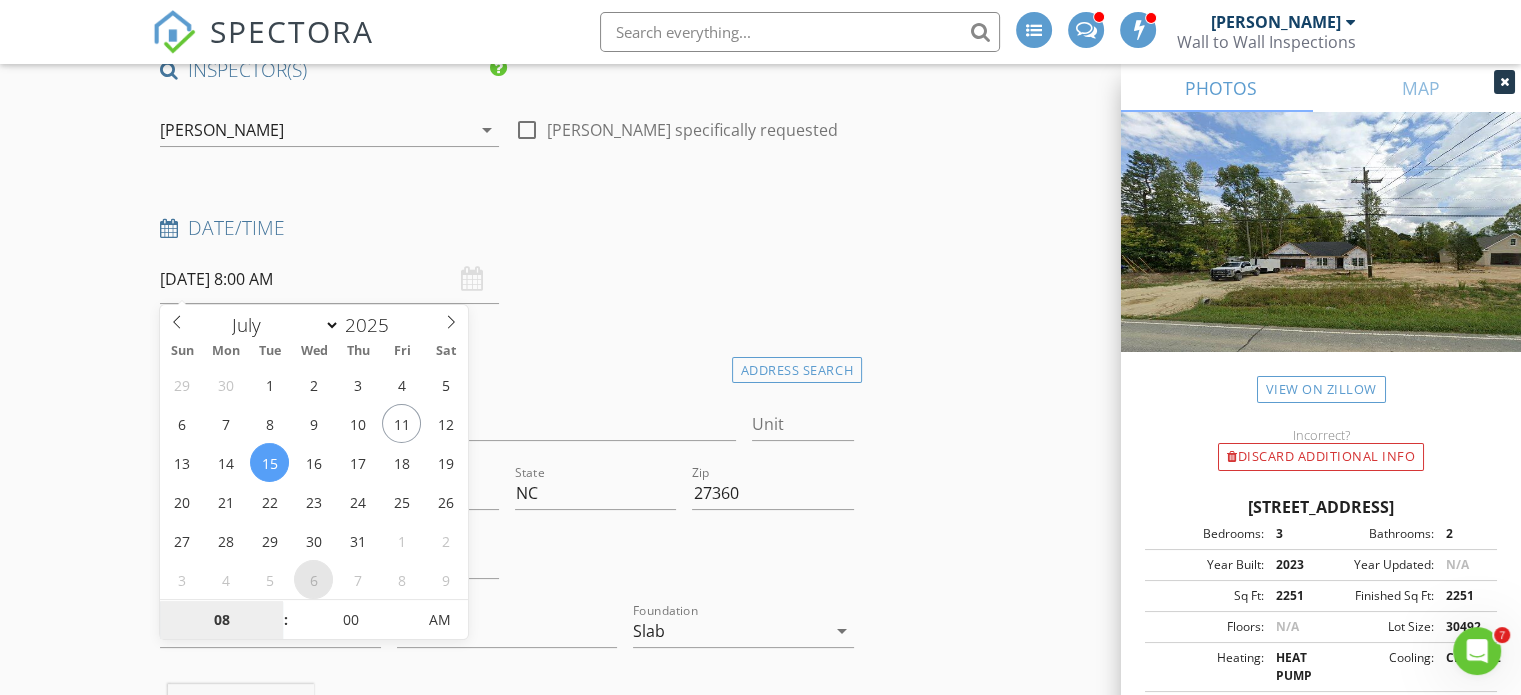 scroll, scrollTop: 219, scrollLeft: 0, axis: vertical 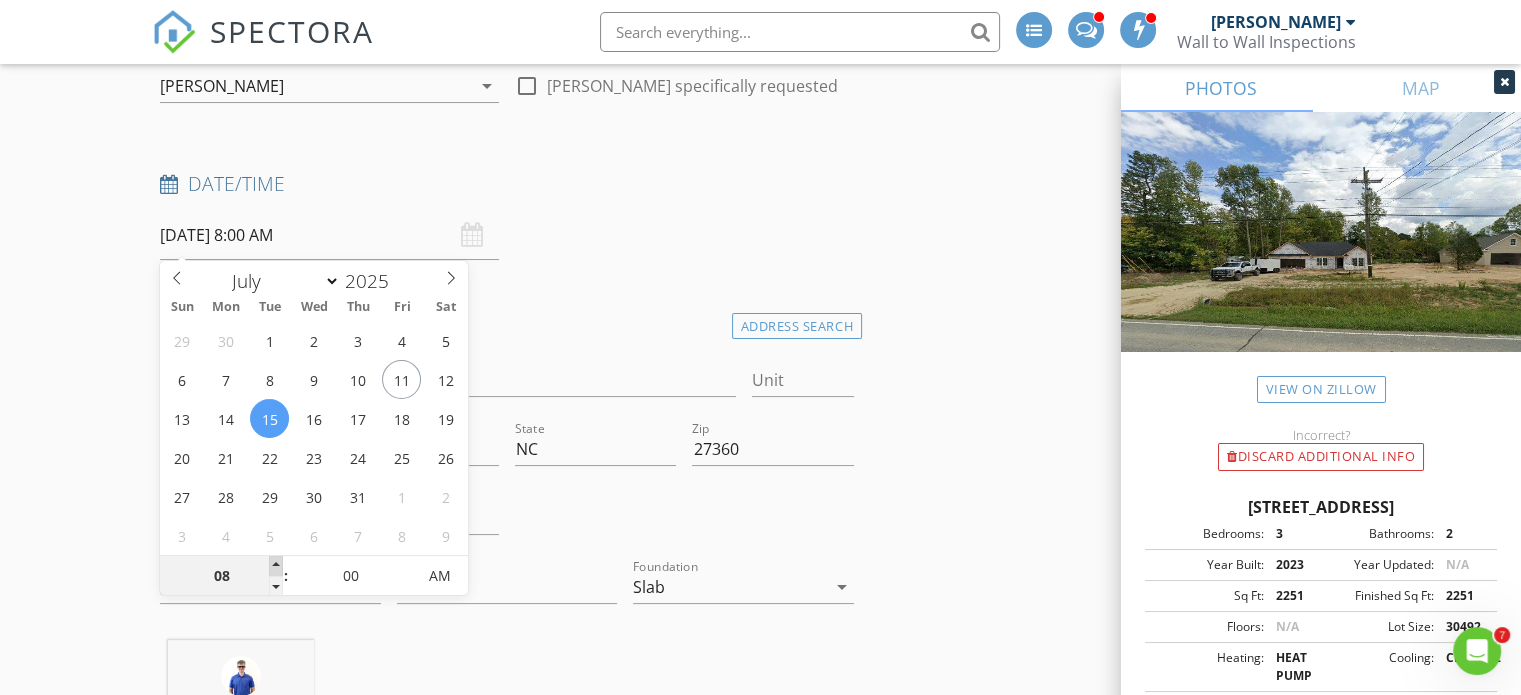 type on "07/15/2025 9:00 AM" 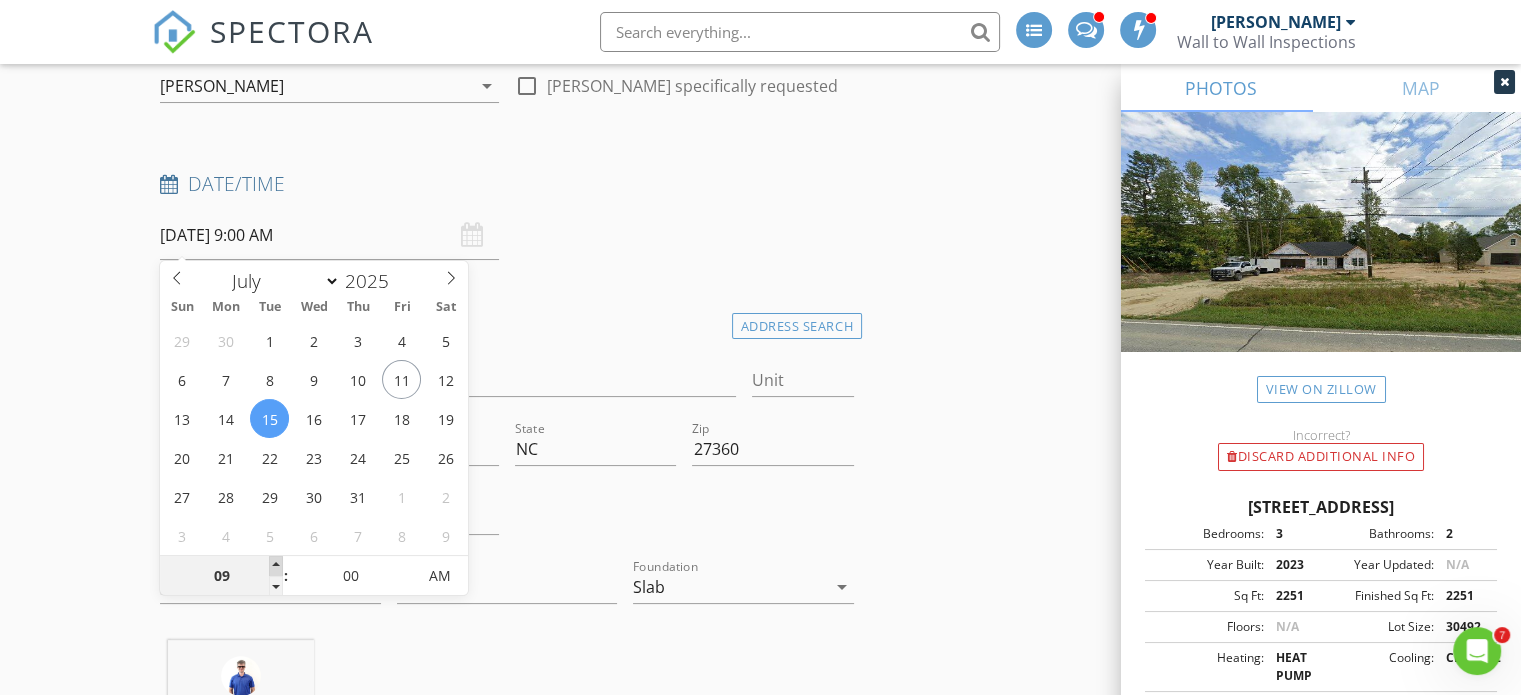 click at bounding box center (276, 566) 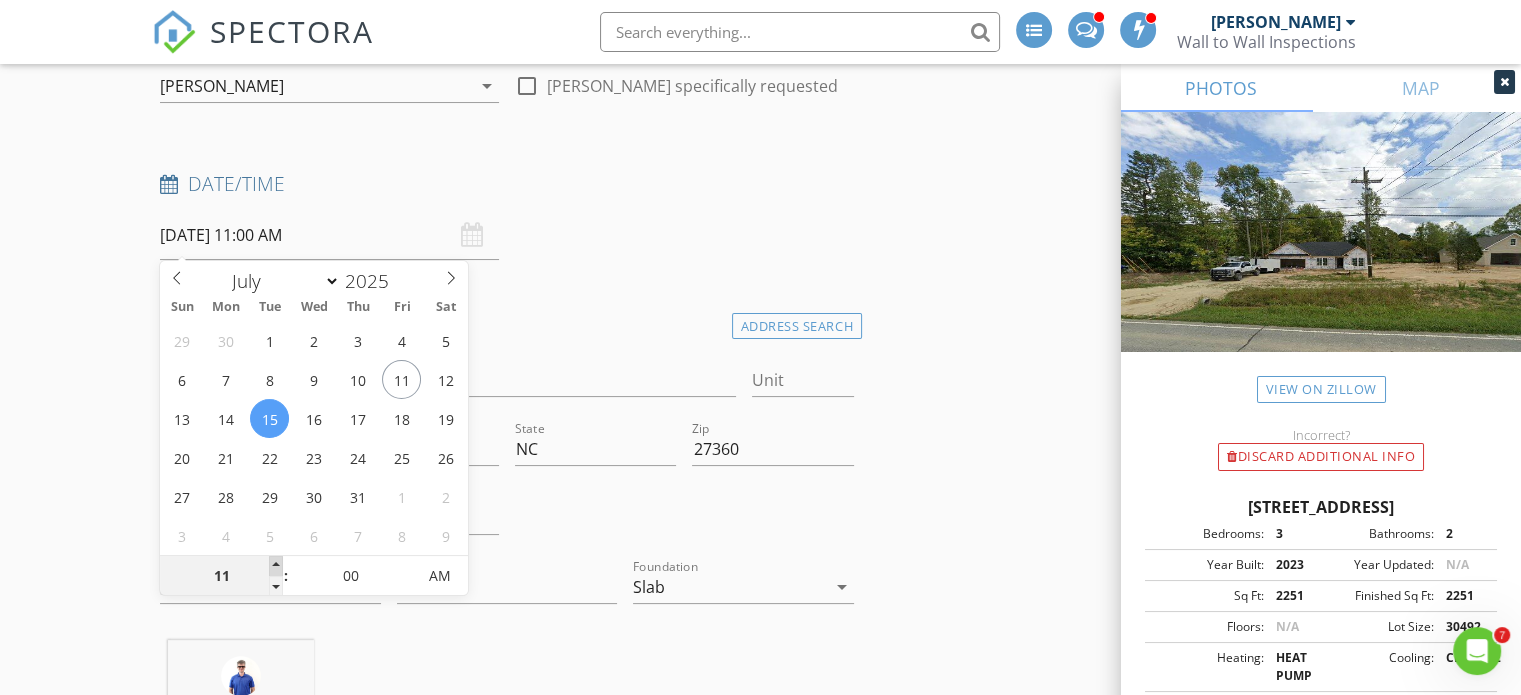 click at bounding box center [276, 566] 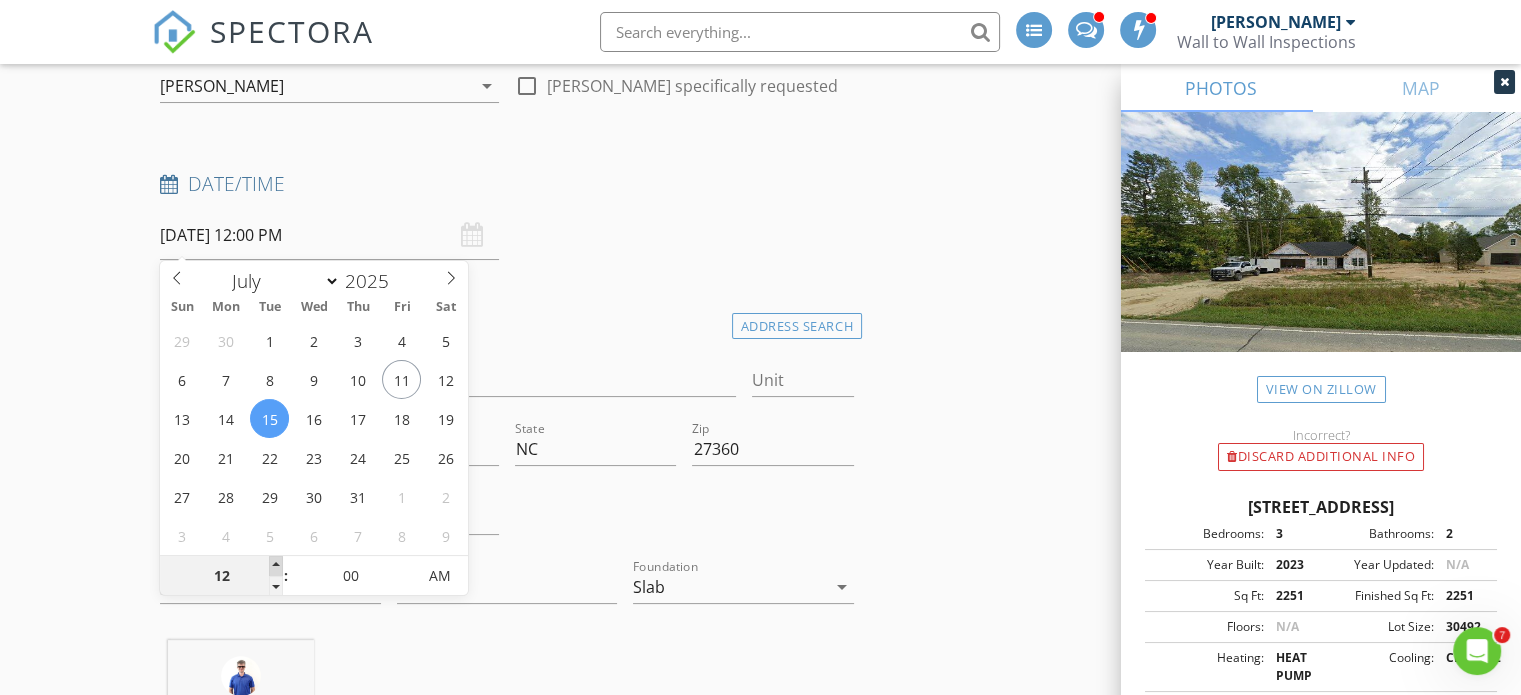 click at bounding box center (276, 566) 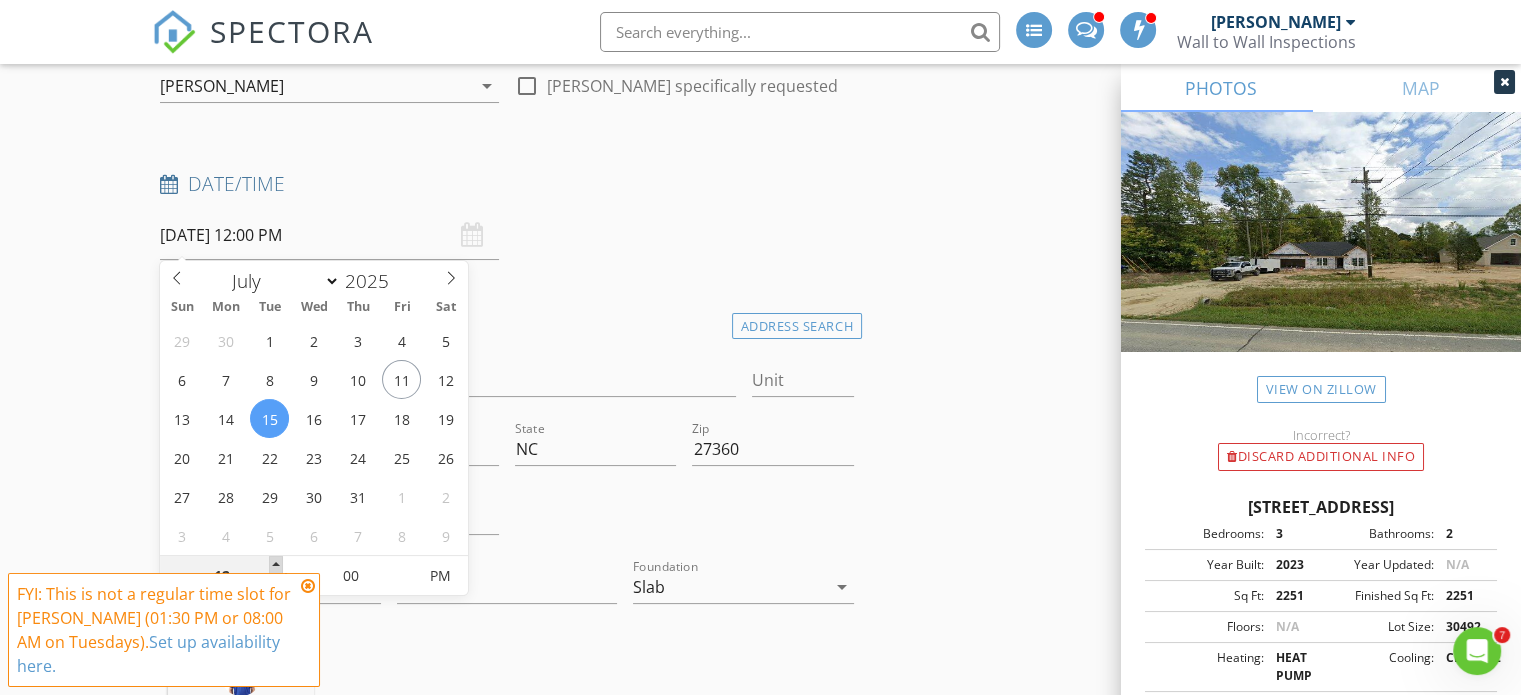 type on "07/15/2025 1:00 PM" 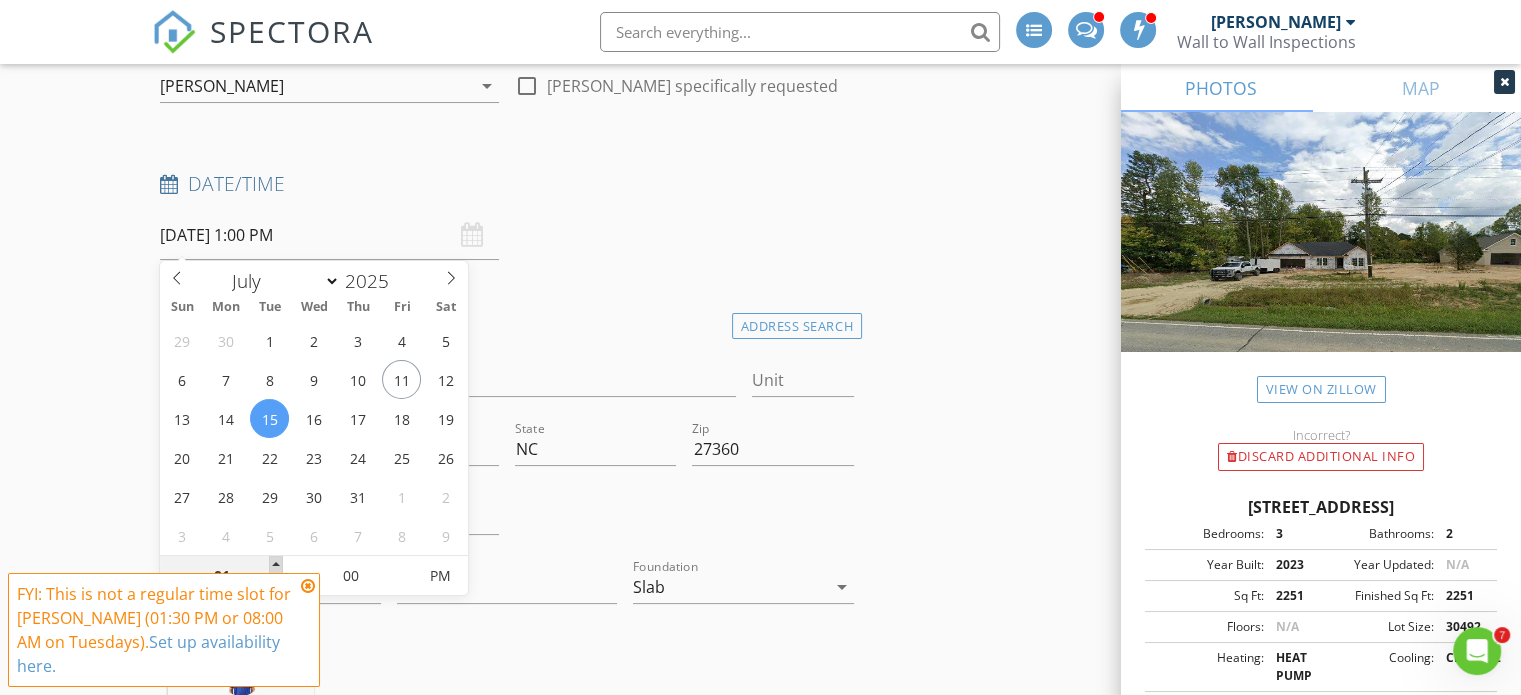 click at bounding box center [276, 566] 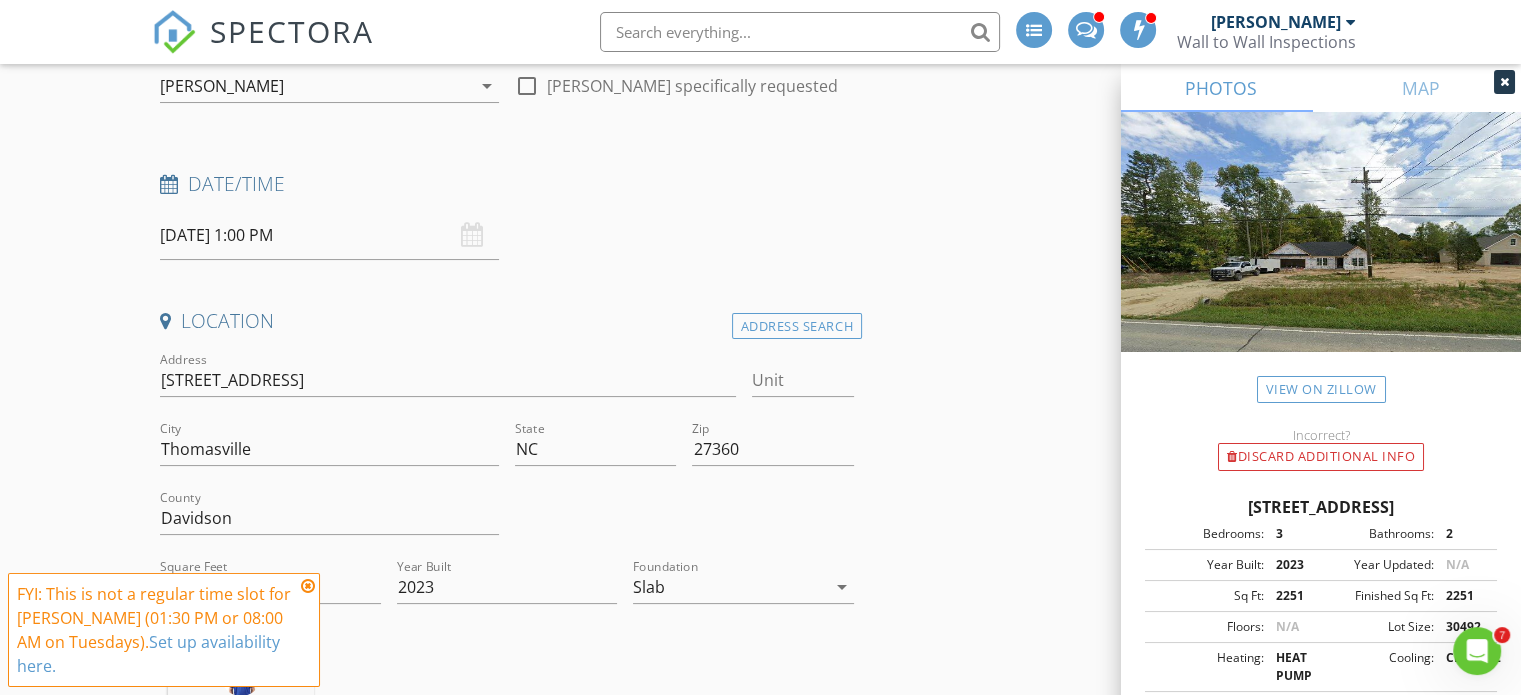 click on "Date/Time
07/15/2025 1:00 PM" at bounding box center (507, 215) 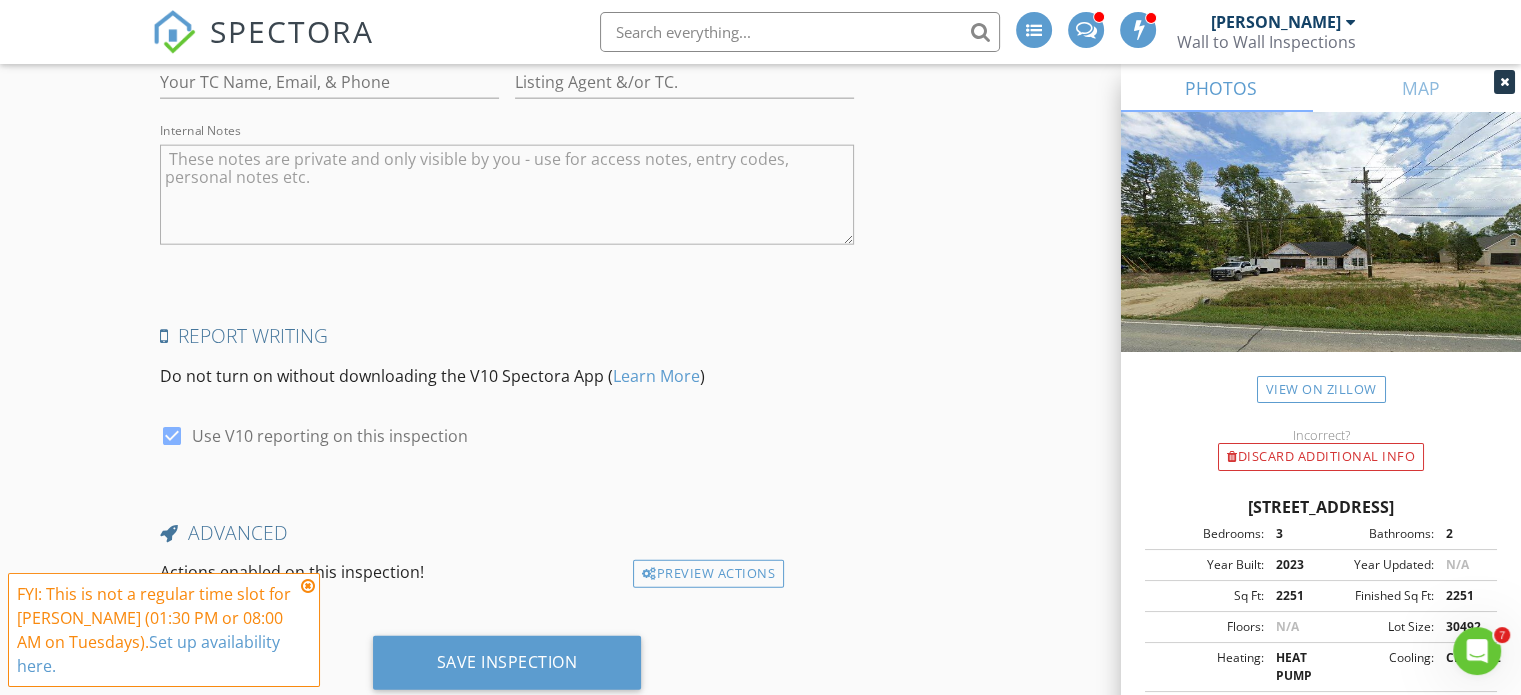 scroll, scrollTop: 4858, scrollLeft: 0, axis: vertical 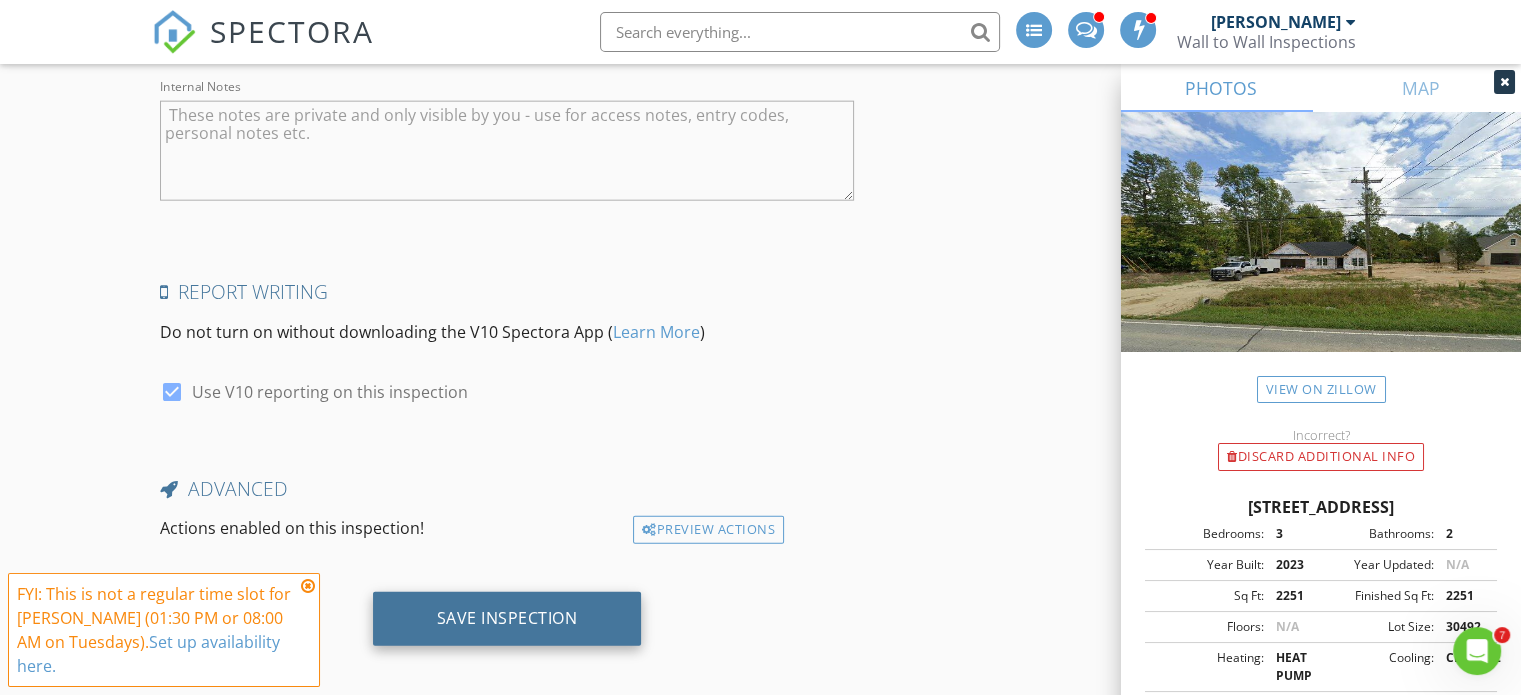 click on "Save Inspection" at bounding box center [507, 618] 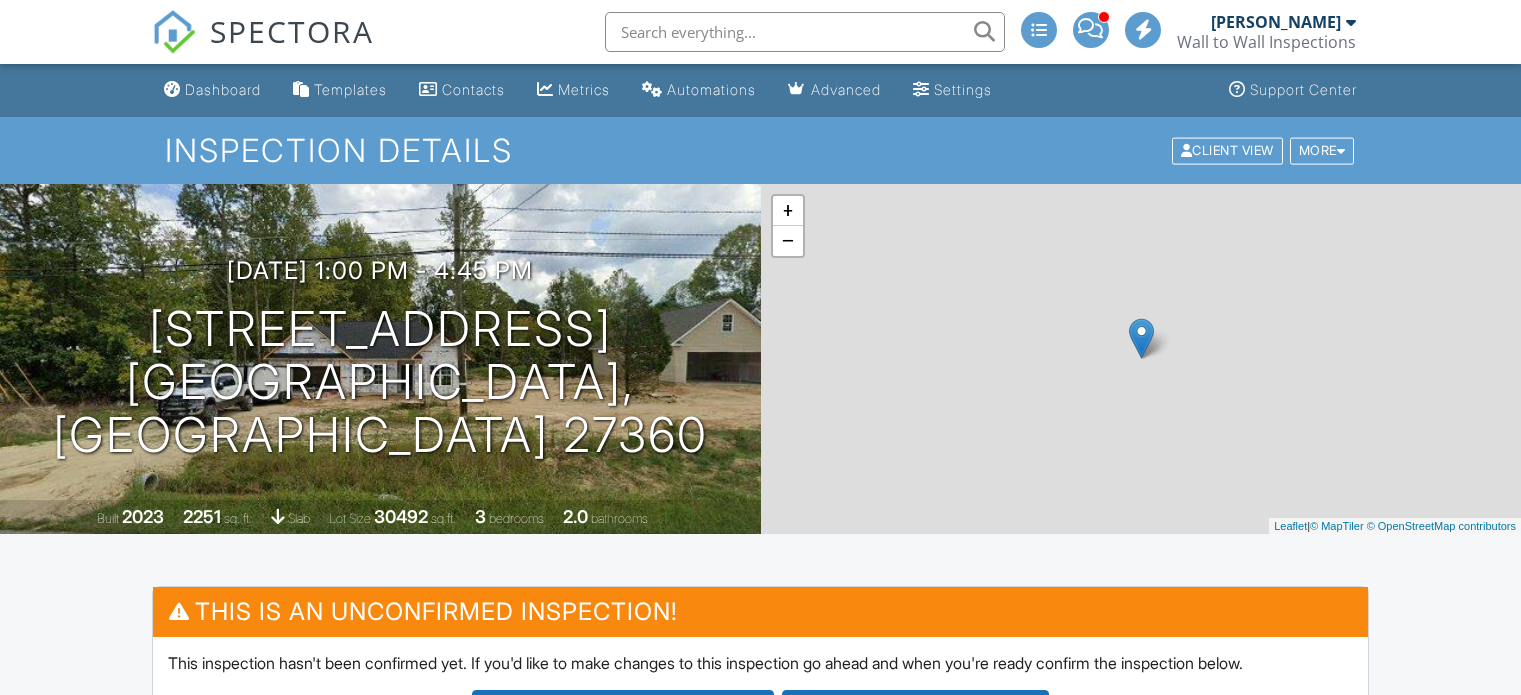scroll, scrollTop: 0, scrollLeft: 0, axis: both 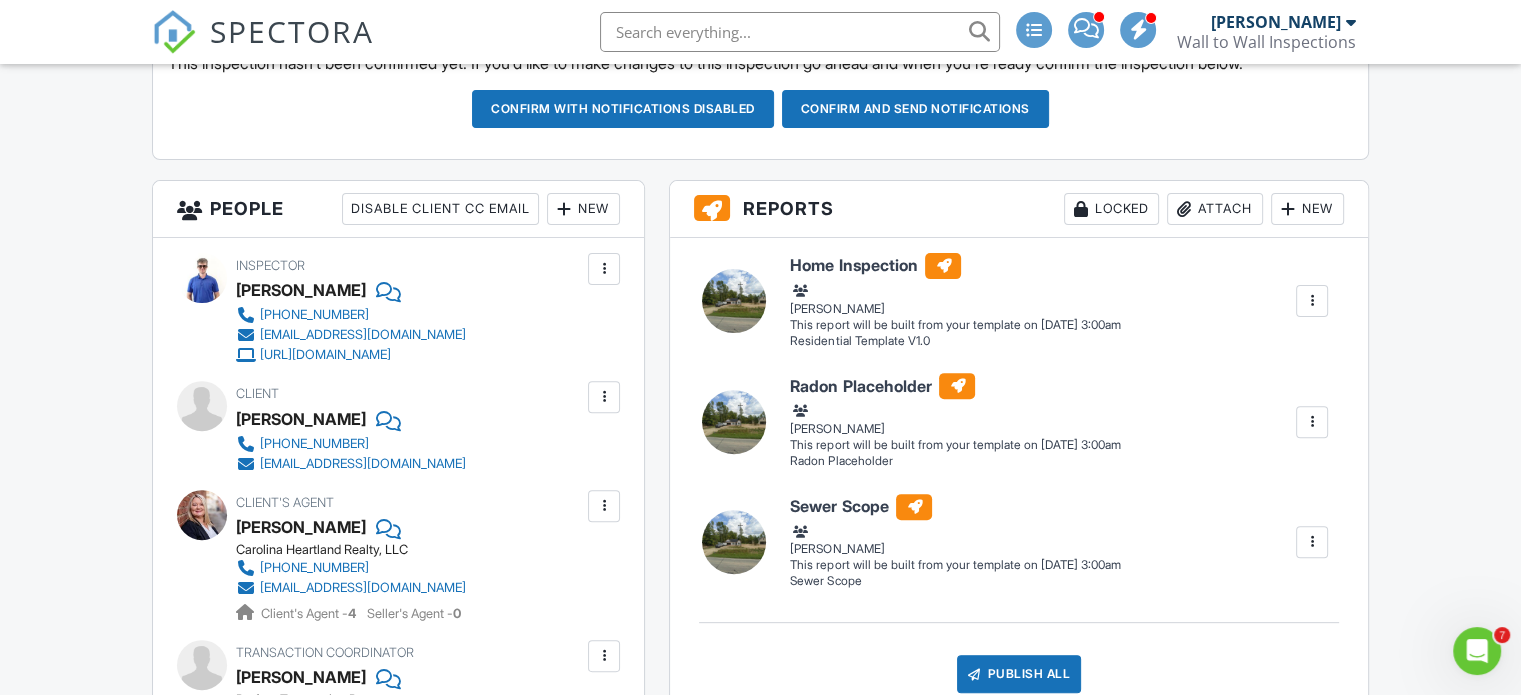 click on "New" at bounding box center [583, 209] 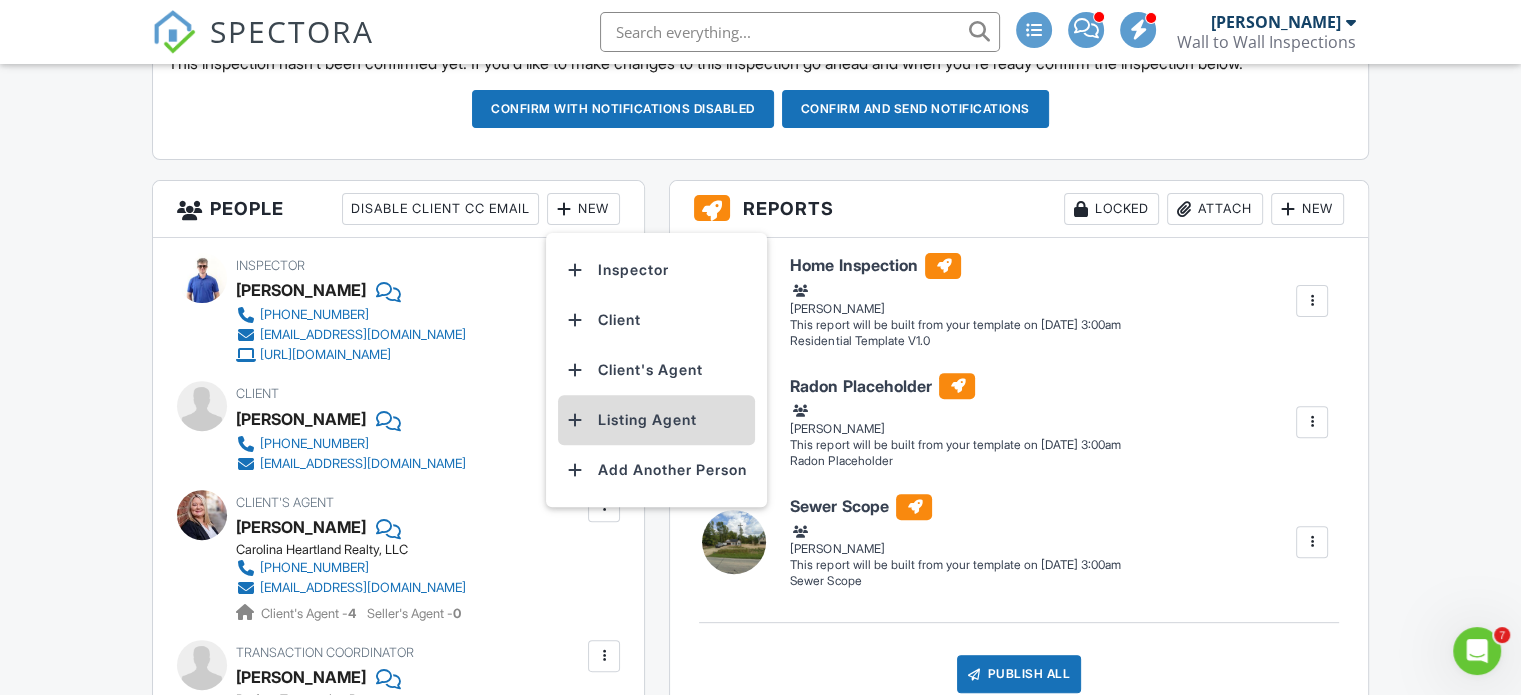 click on "Listing Agent" at bounding box center [656, 420] 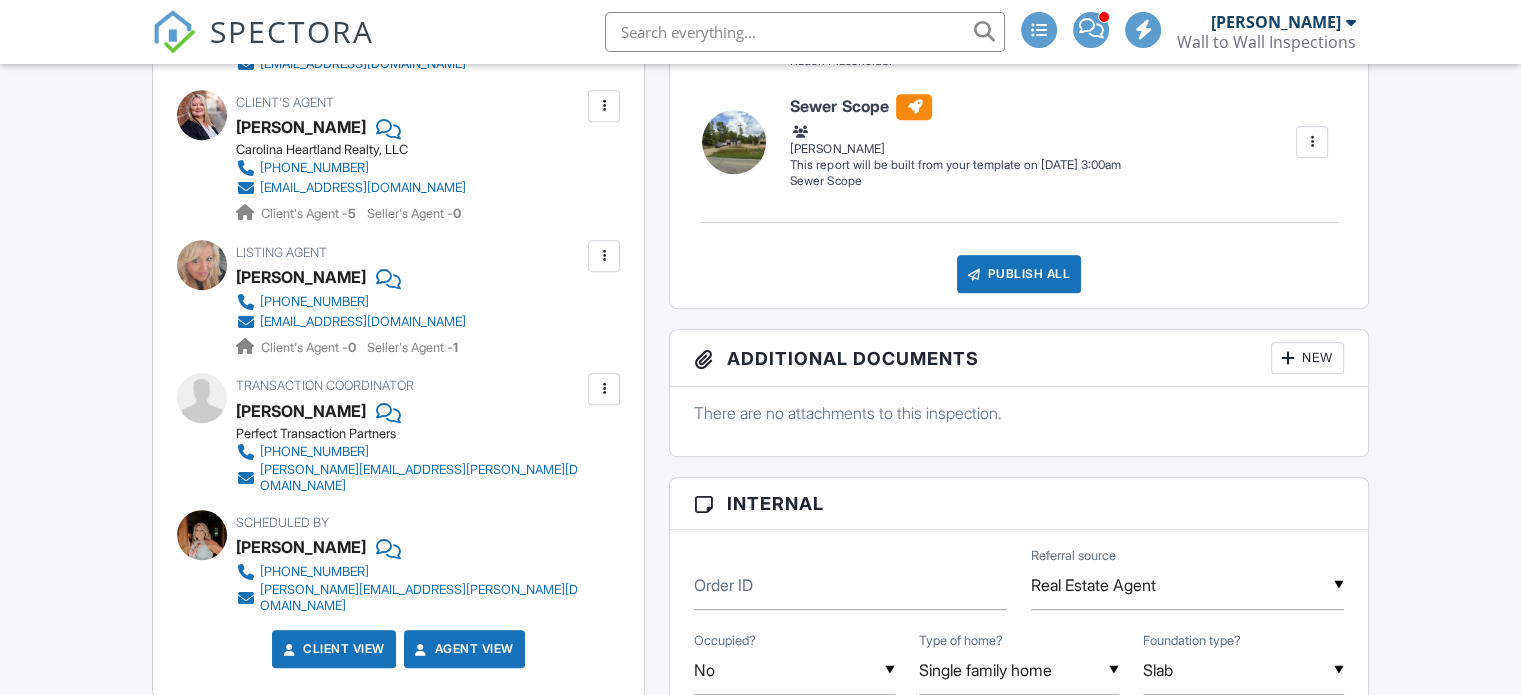 scroll, scrollTop: 600, scrollLeft: 0, axis: vertical 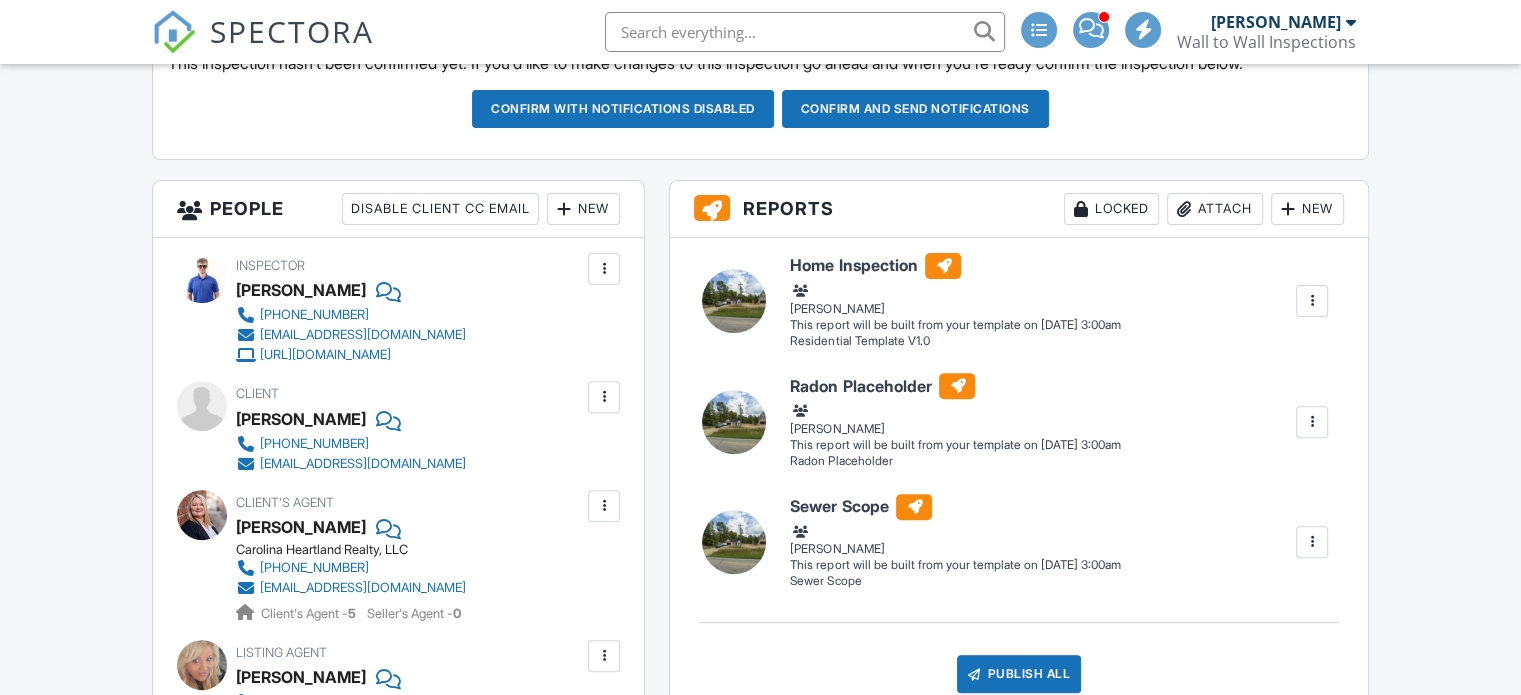 click on "New" at bounding box center (583, 209) 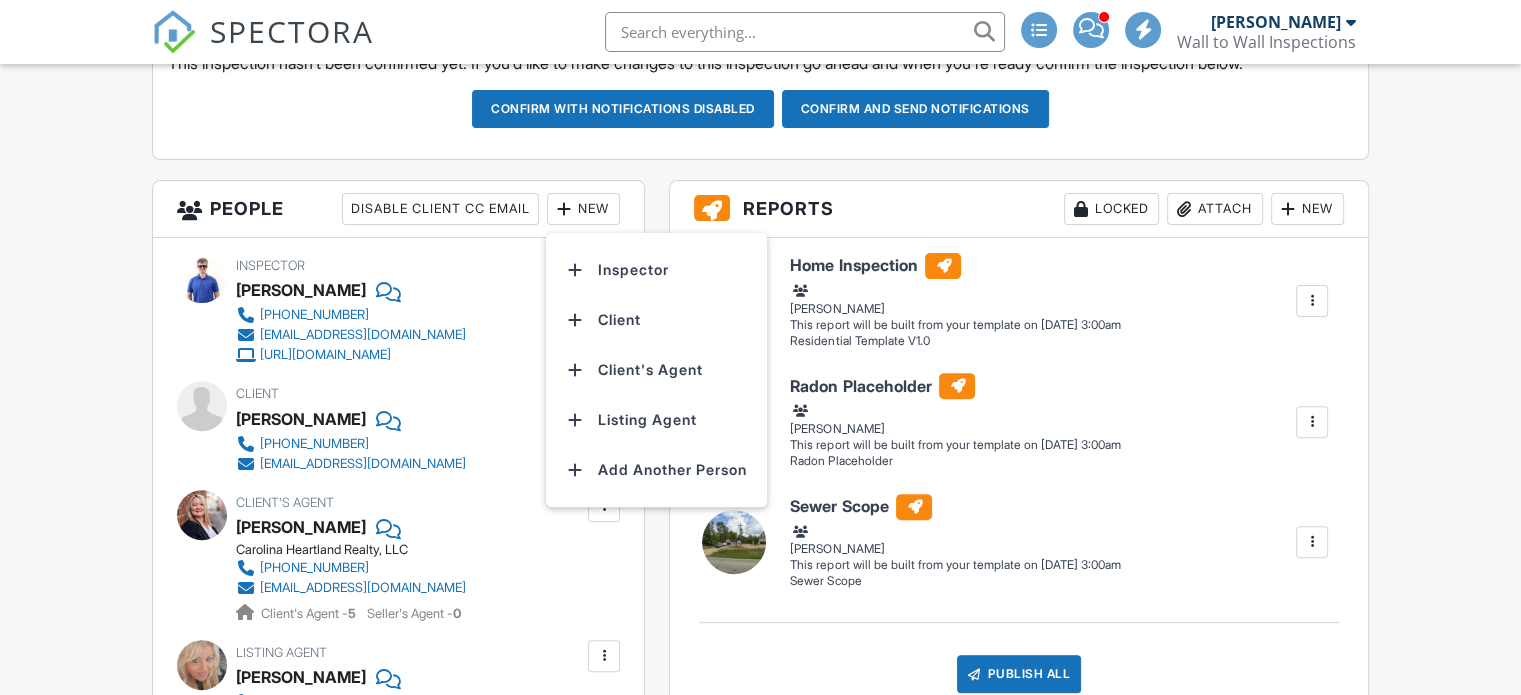 click on "Inspector" at bounding box center [656, 270] 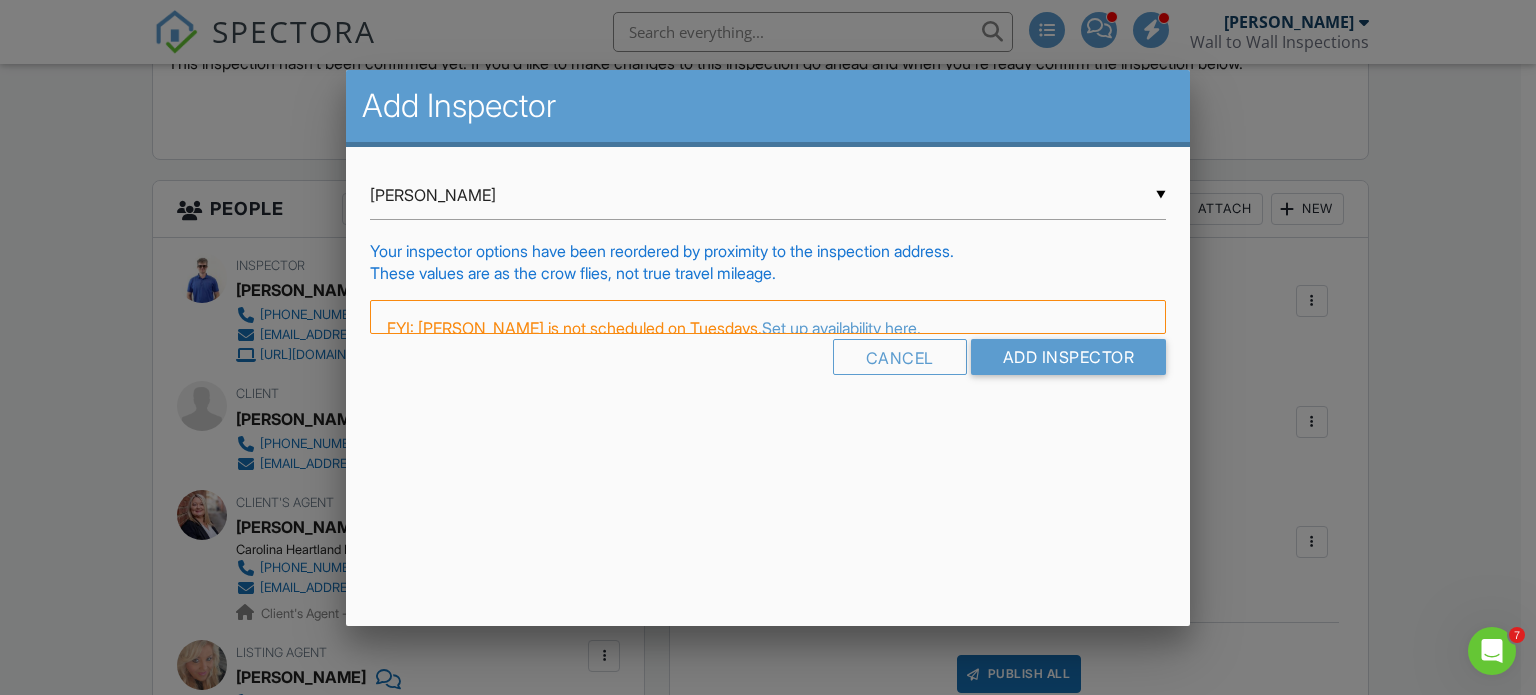 scroll, scrollTop: 0, scrollLeft: 0, axis: both 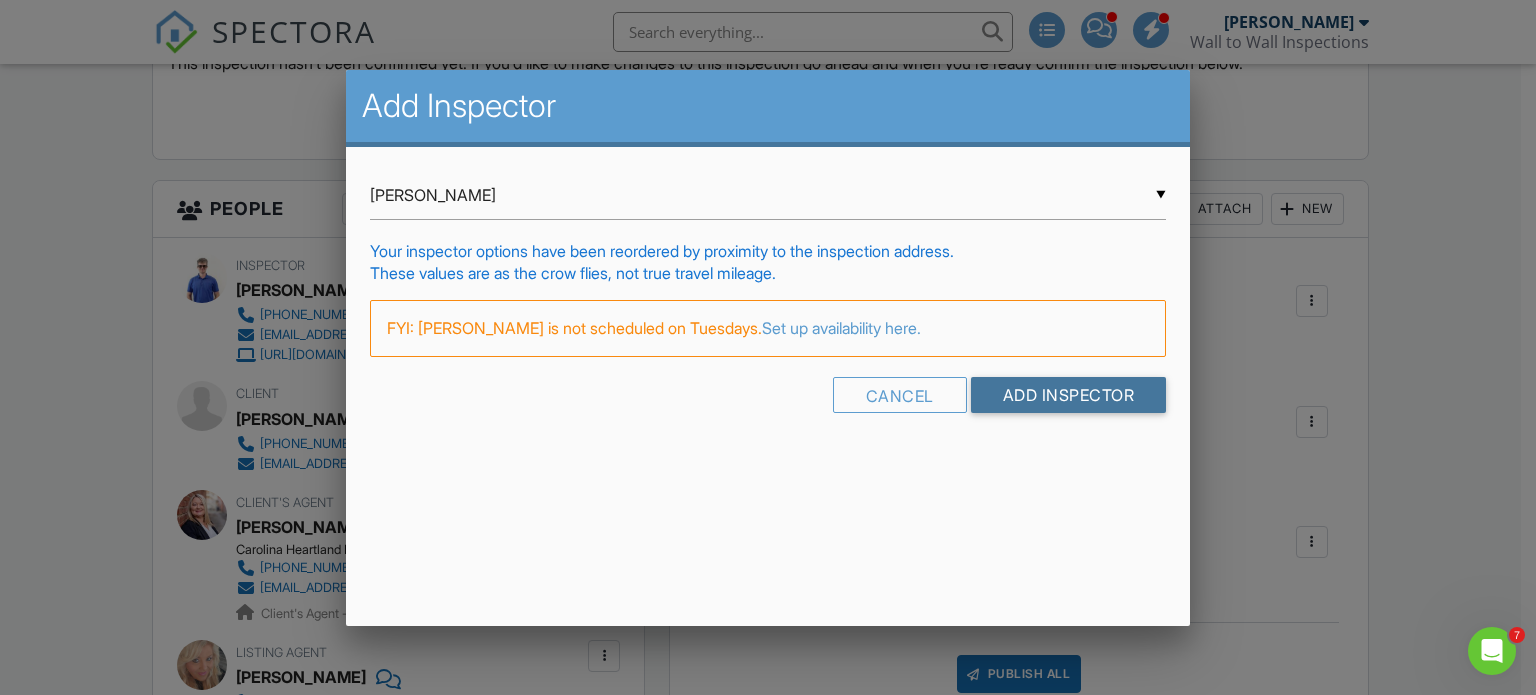 click on "Add Inspector" at bounding box center (1069, 395) 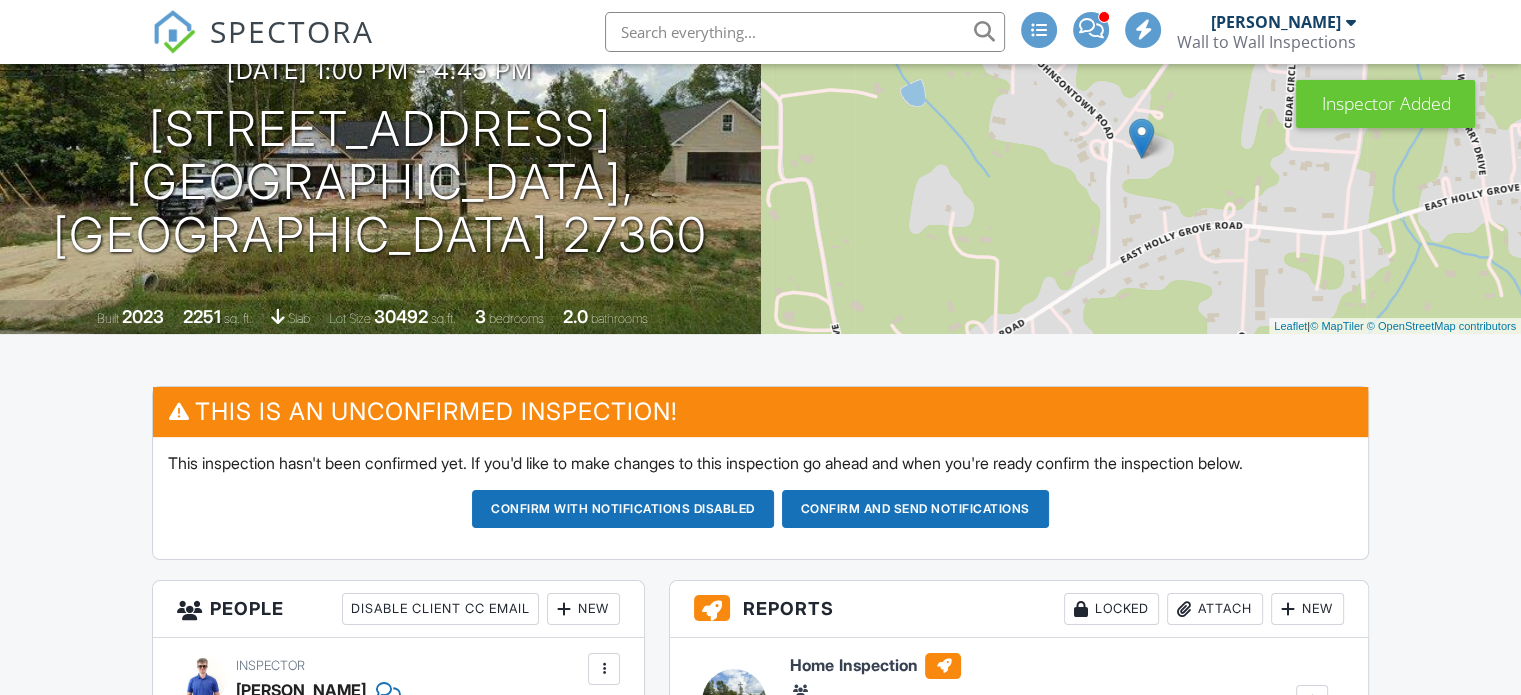 scroll, scrollTop: 400, scrollLeft: 0, axis: vertical 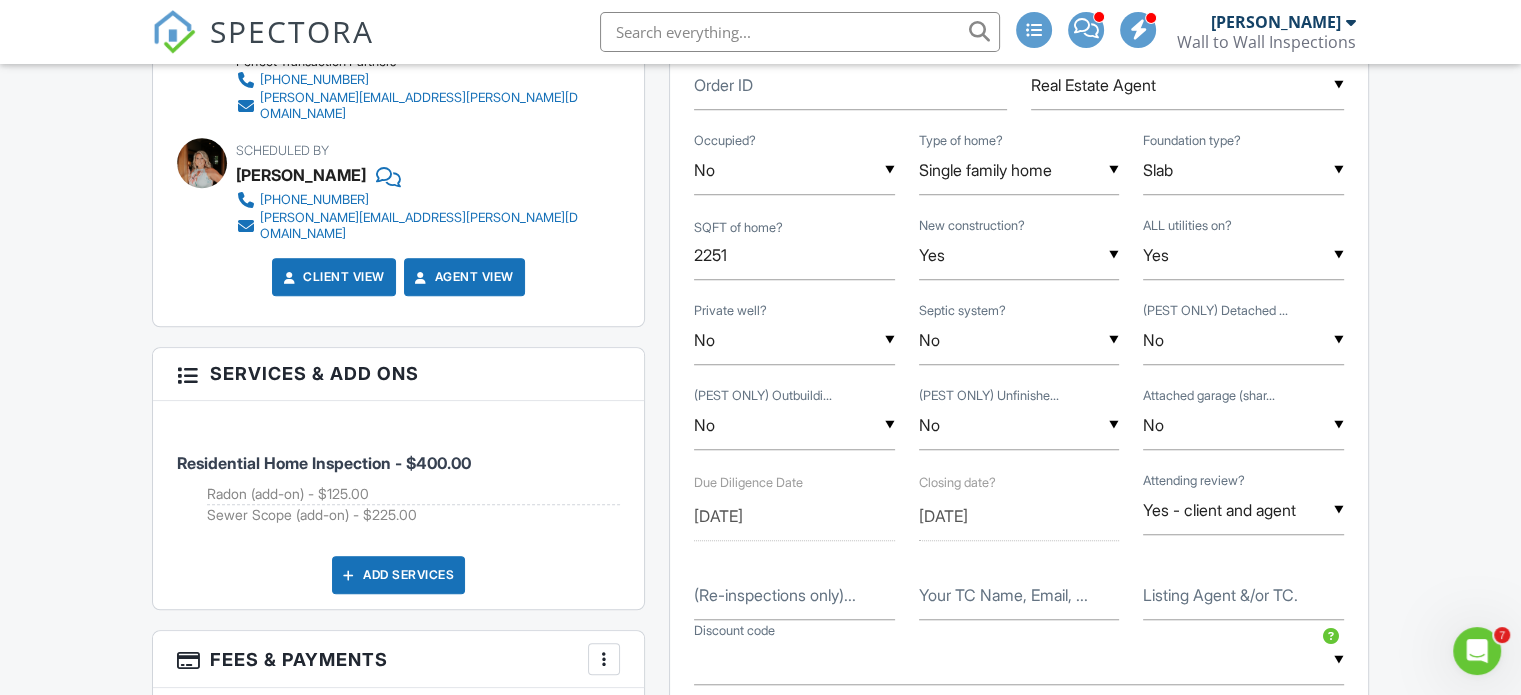 click on "Dashboard
Templates
Contacts
Metrics
Automations
Advanced
Settings
Support Center
Inspection Details
Client View
More
Property Details
Reschedule
Reorder / Copy
Share
Cancel
Delete
Print Order
Convert to V9
Disable Pass on CC Fees
View Change Log
07/15/2025  1:00 pm
- 4:45 pm
2687 Johnsontown Rd
Thomasville, NC 27360
Built
2023
2251
sq. ft.
slab
Lot Size
30492
sq.ft.
3
bedrooms
2.0
bathrooms
+ − Leaflet  |  © MapTiler   © OpenStreetMap contributors
This is an Unconfirmed Inspection!
This inspection hasn't been confirmed yet. If you'd like to make changes to this inspection go ahead and when you're ready confirm the inspection below." at bounding box center (760, 455) 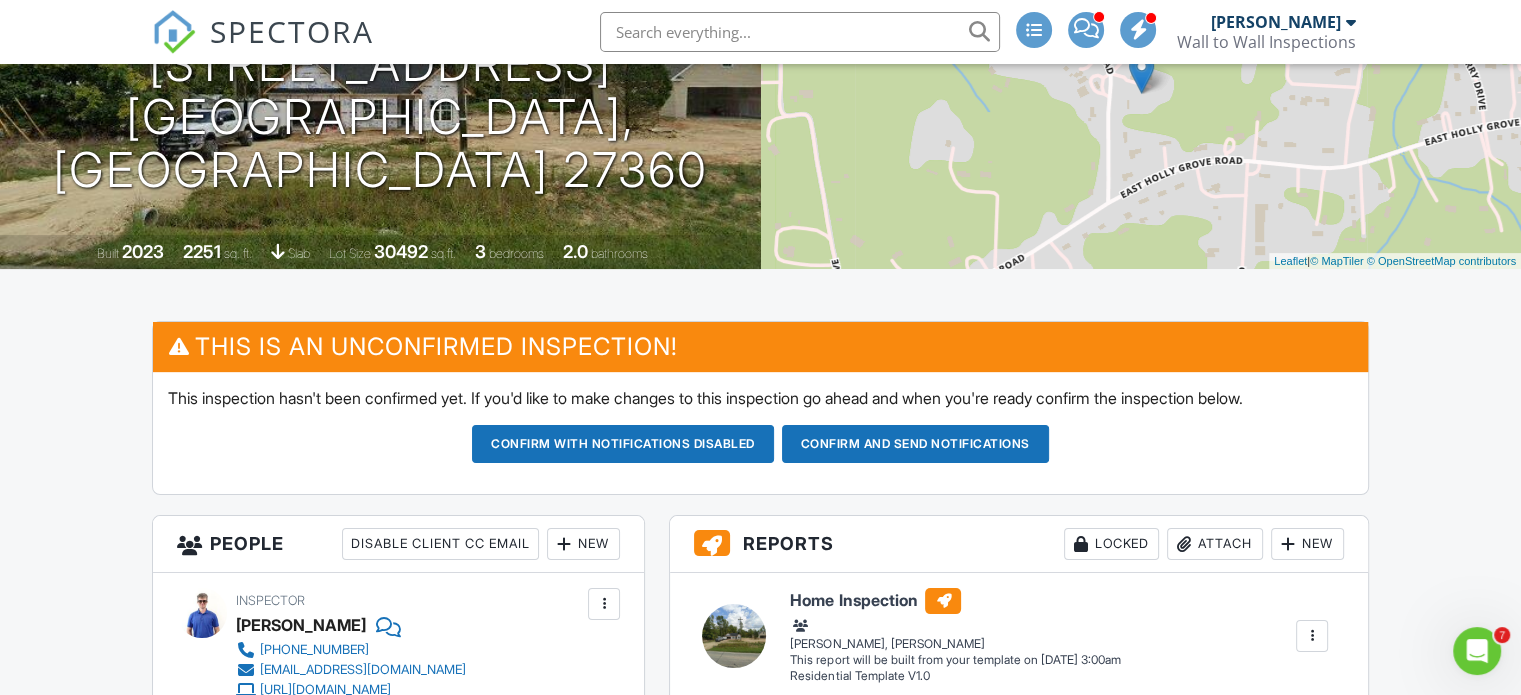 scroll, scrollTop: 0, scrollLeft: 0, axis: both 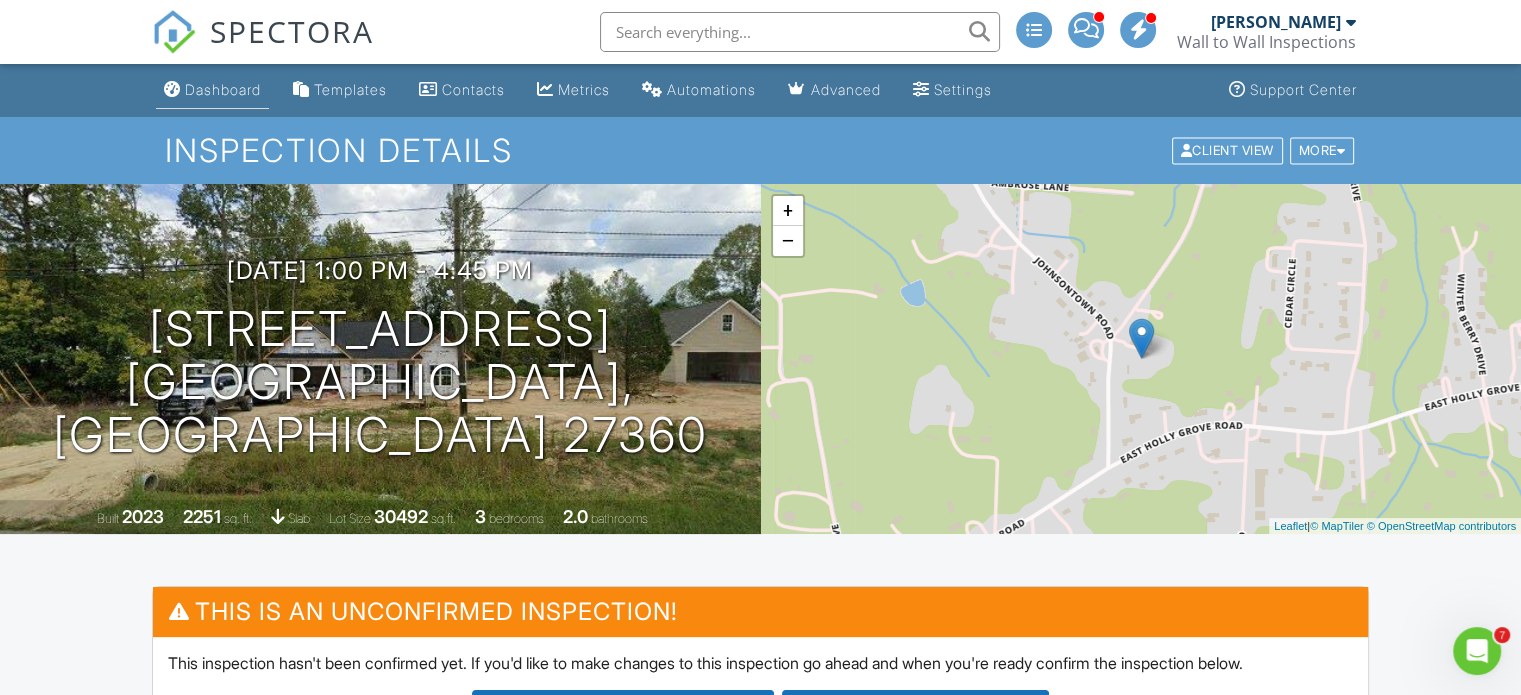 click on "Dashboard" at bounding box center [223, 89] 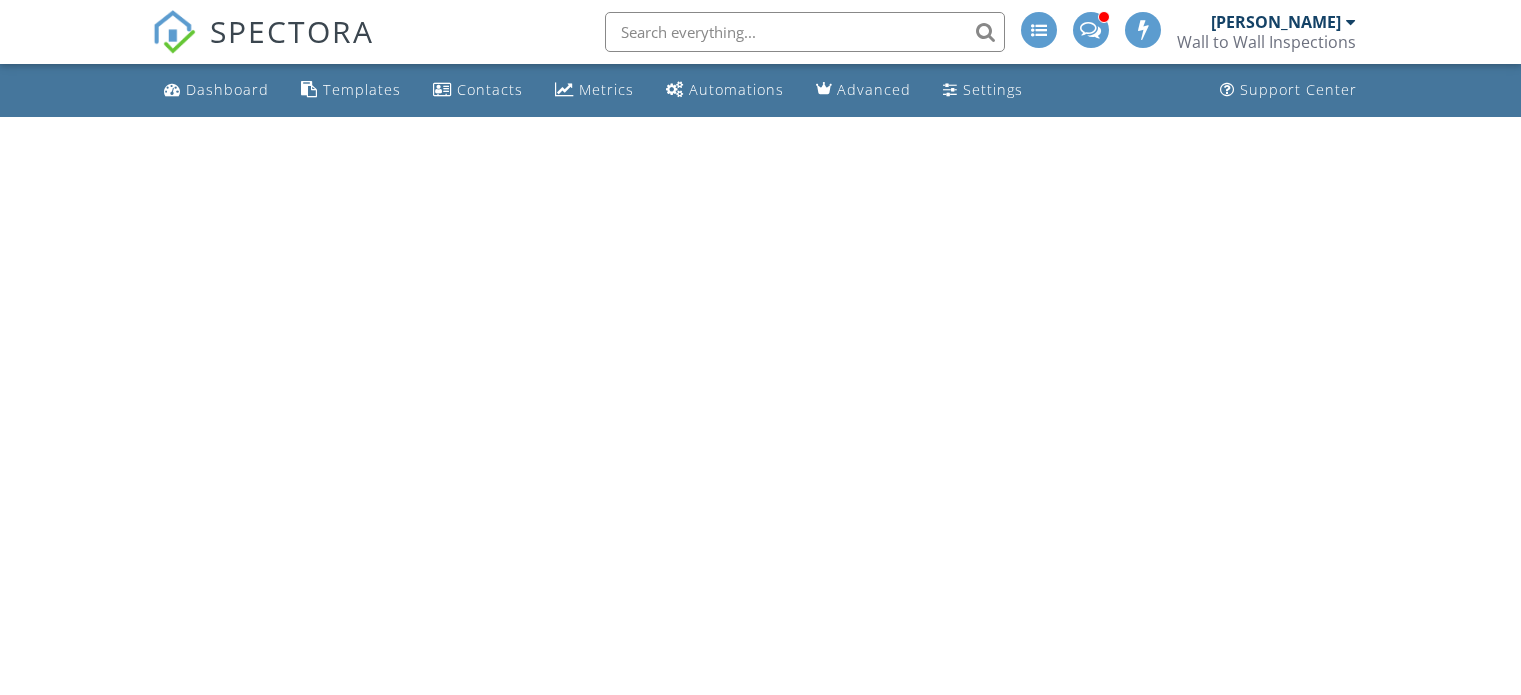 scroll, scrollTop: 0, scrollLeft: 0, axis: both 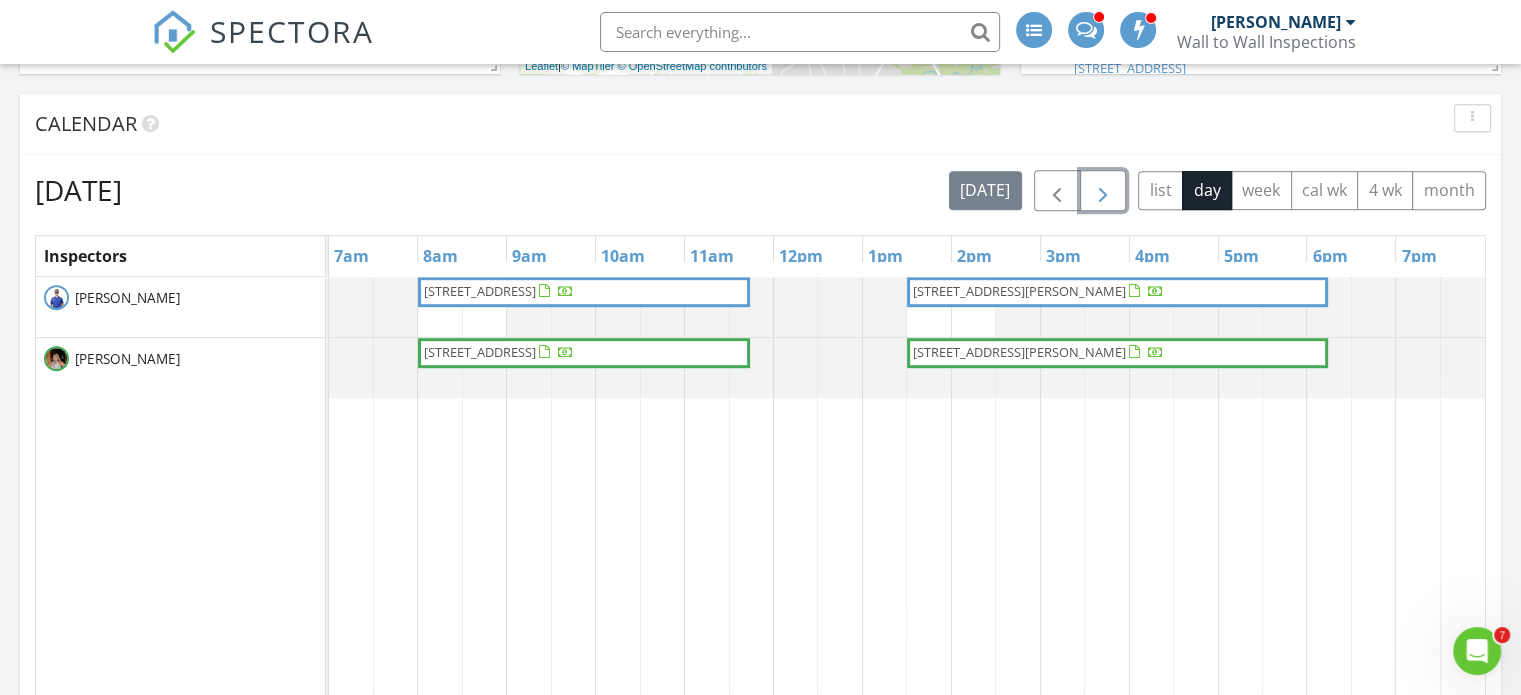 click at bounding box center [1103, 190] 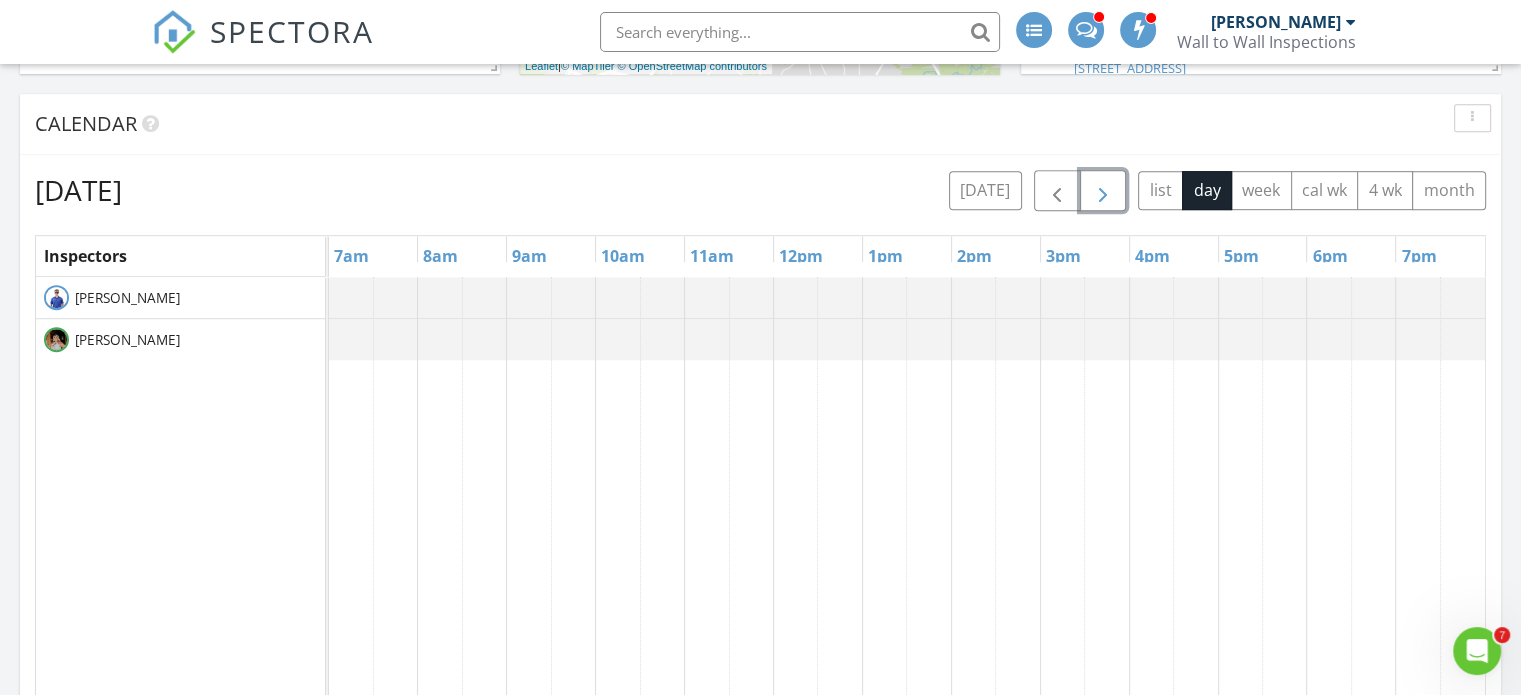 click at bounding box center (1103, 190) 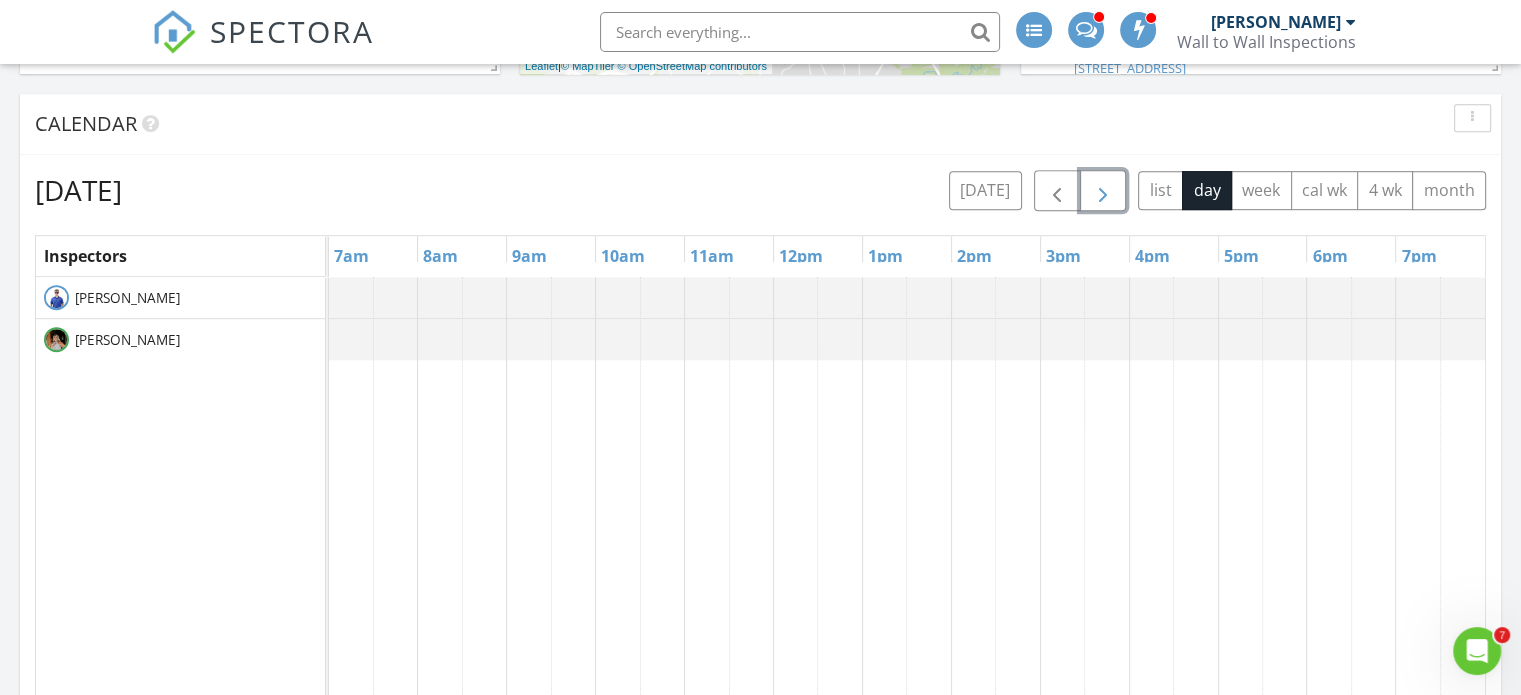 click at bounding box center (1103, 191) 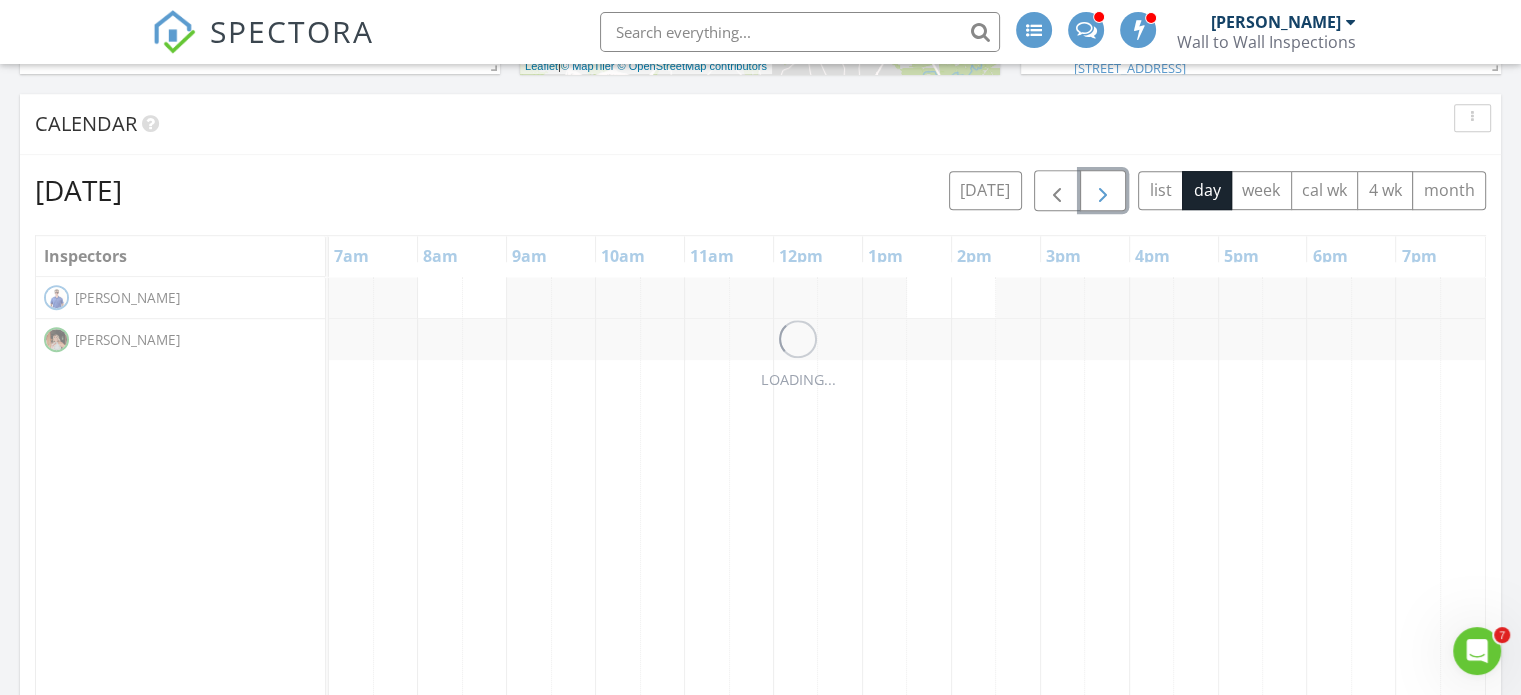 click at bounding box center (1103, 191) 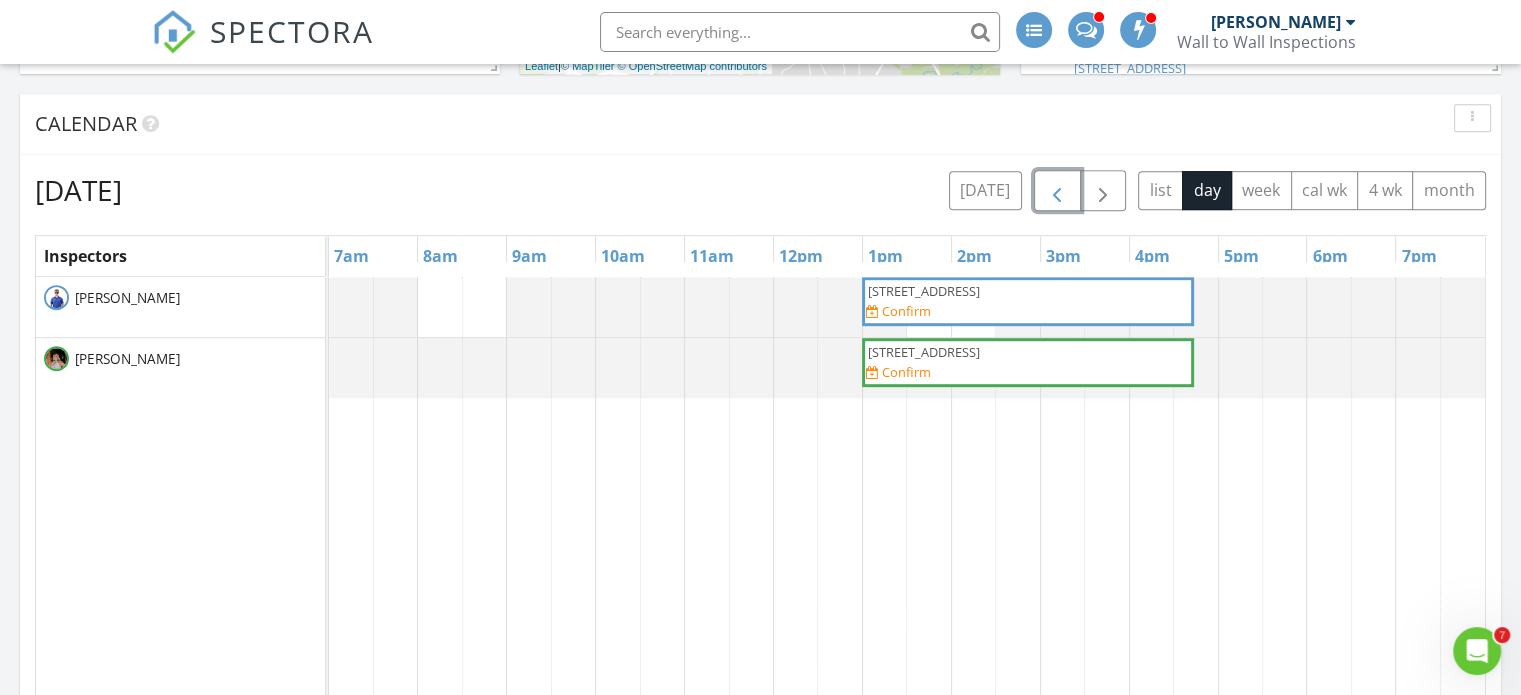 click at bounding box center (1057, 191) 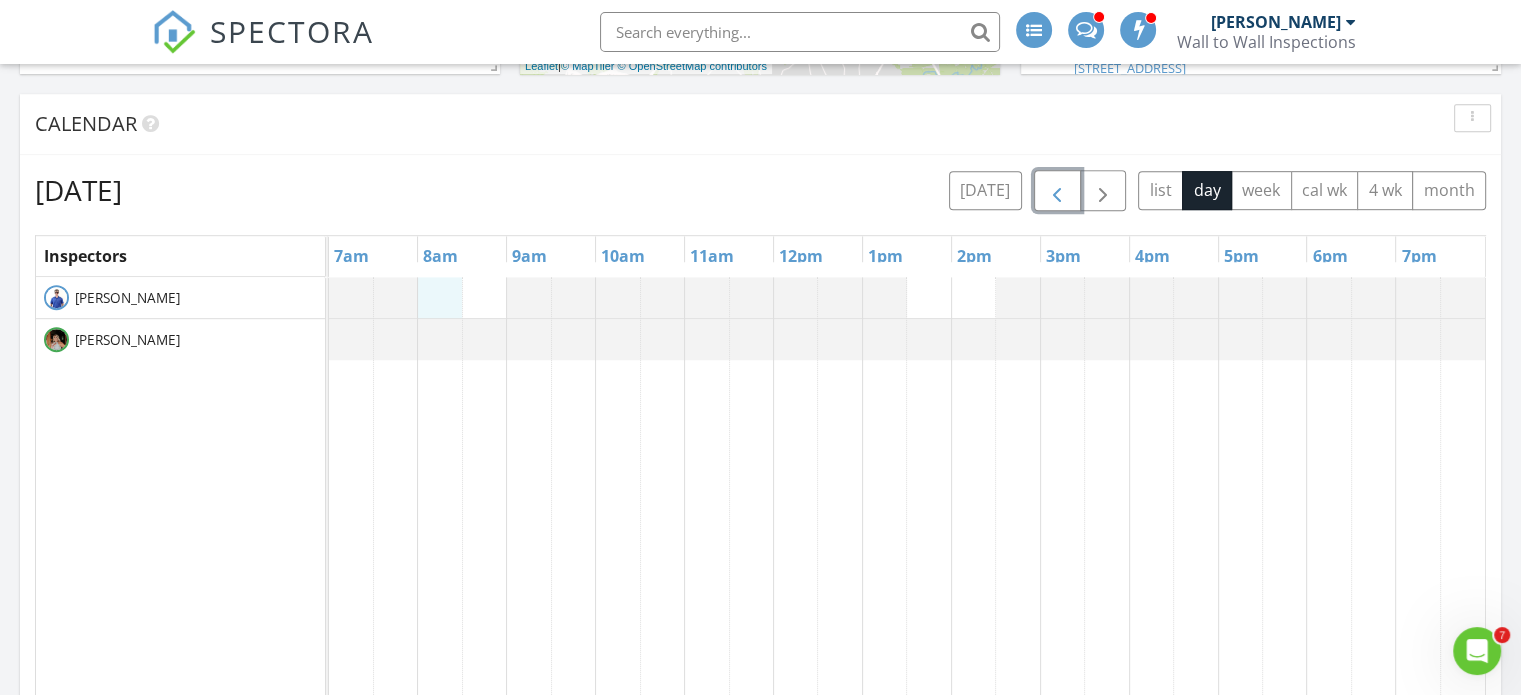 click at bounding box center (907, 663) 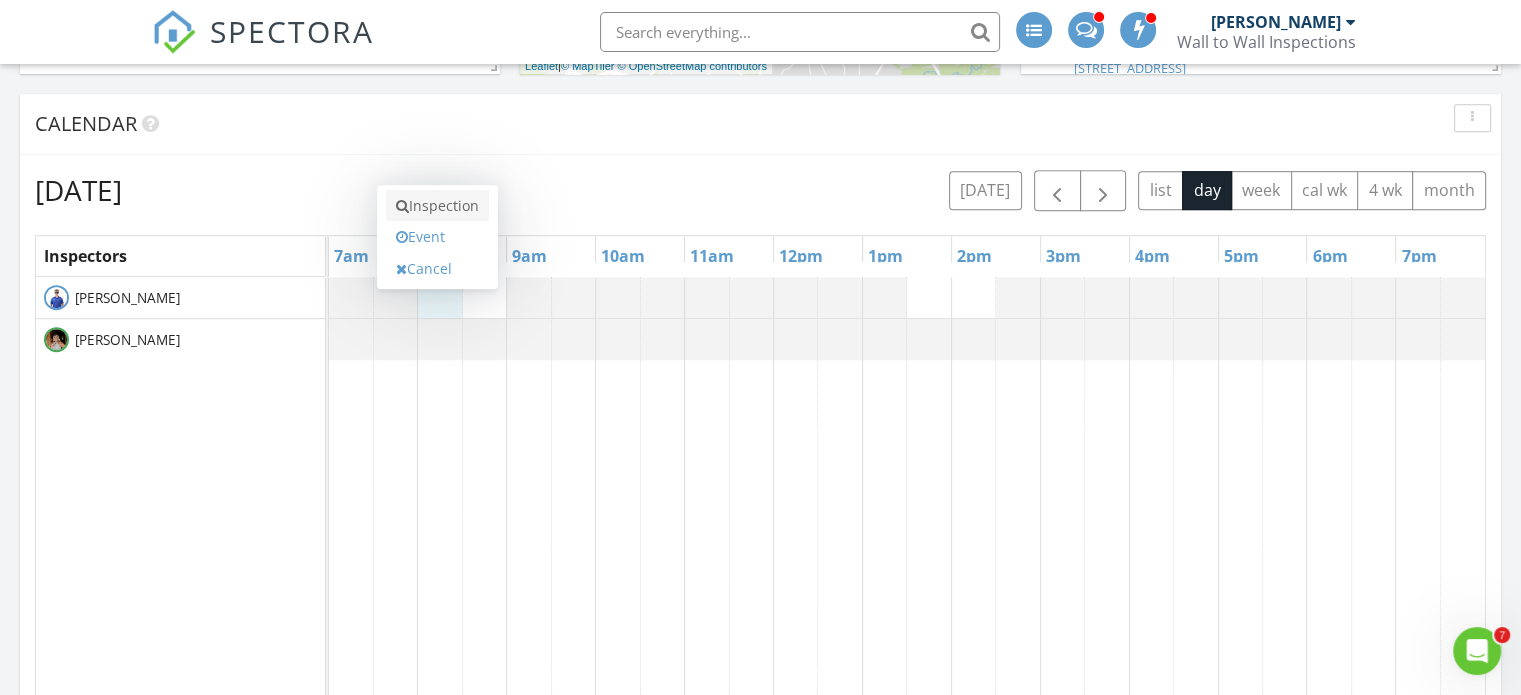 click on "Inspection" at bounding box center (437, 206) 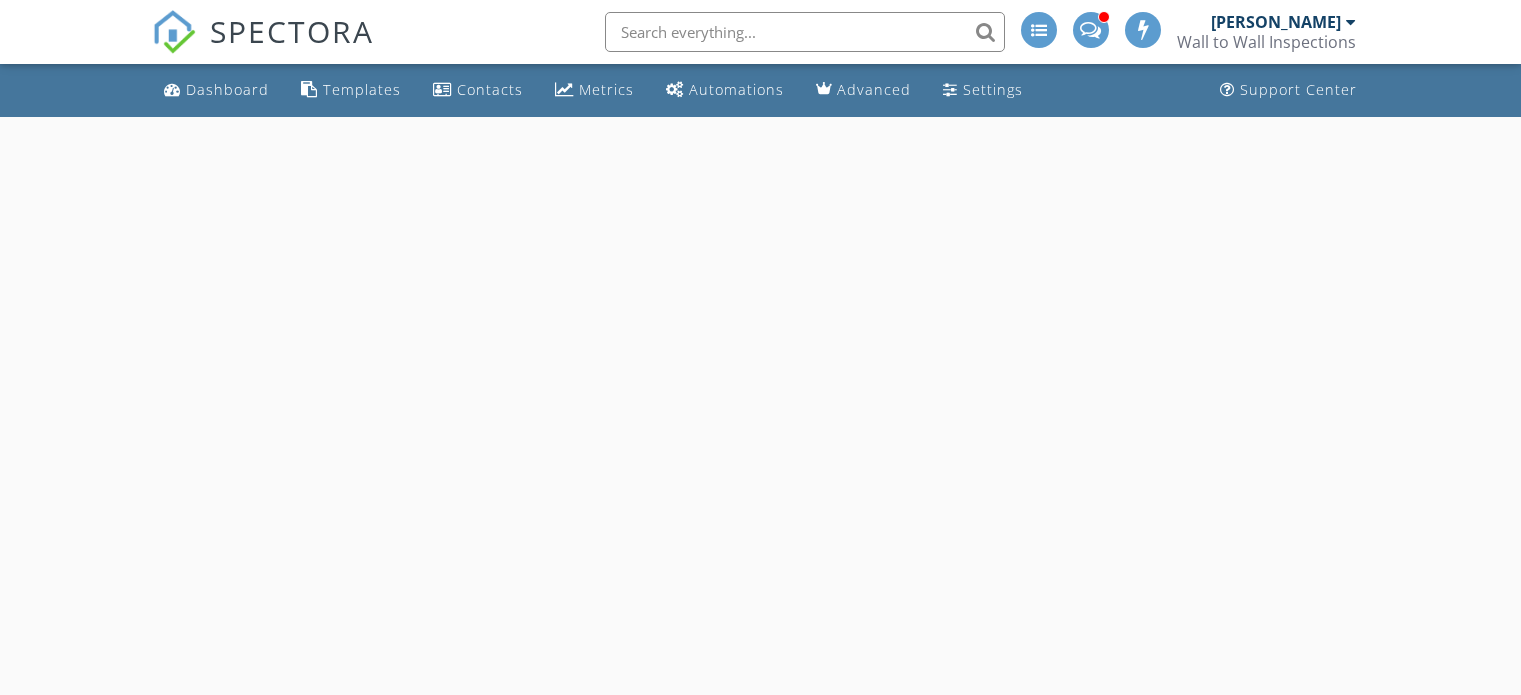 scroll, scrollTop: 0, scrollLeft: 0, axis: both 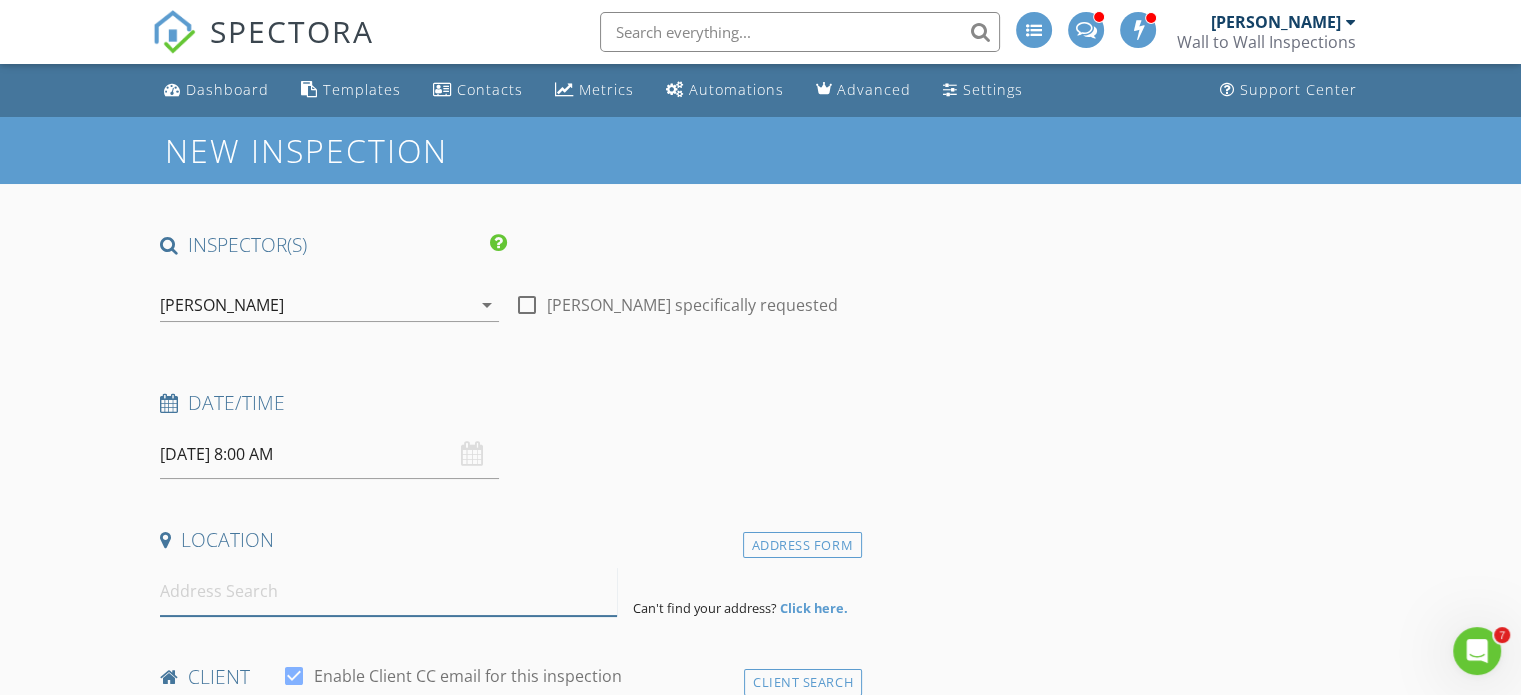 click at bounding box center (388, 591) 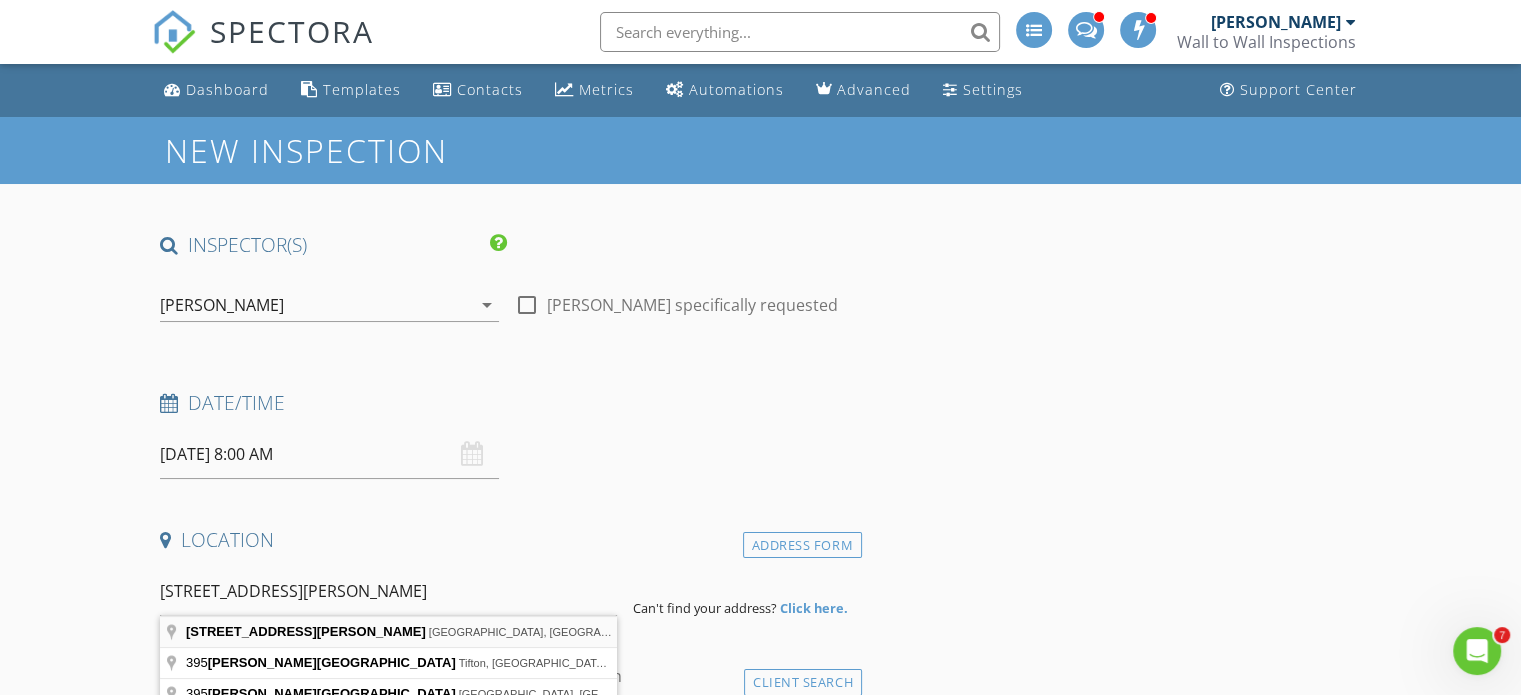 type on "[STREET_ADDRESS][PERSON_NAME]" 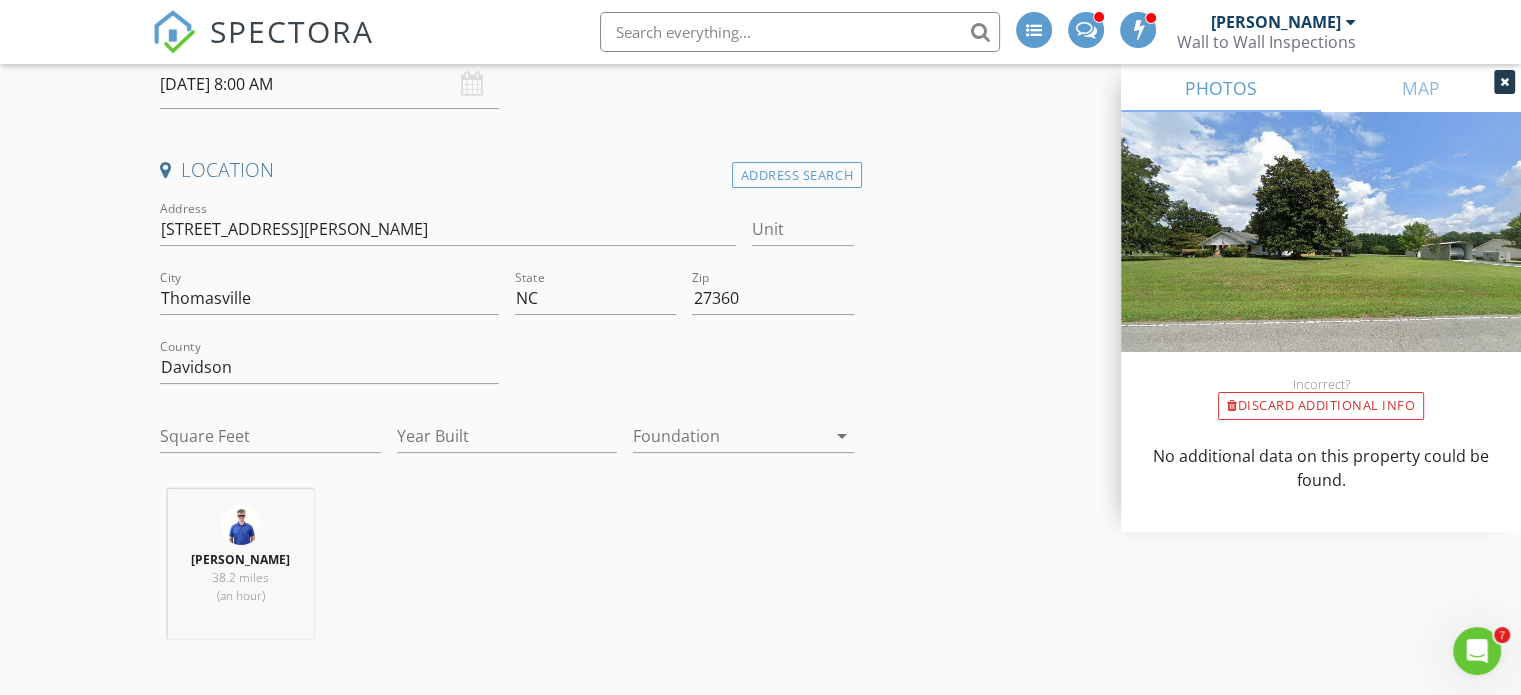scroll, scrollTop: 300, scrollLeft: 0, axis: vertical 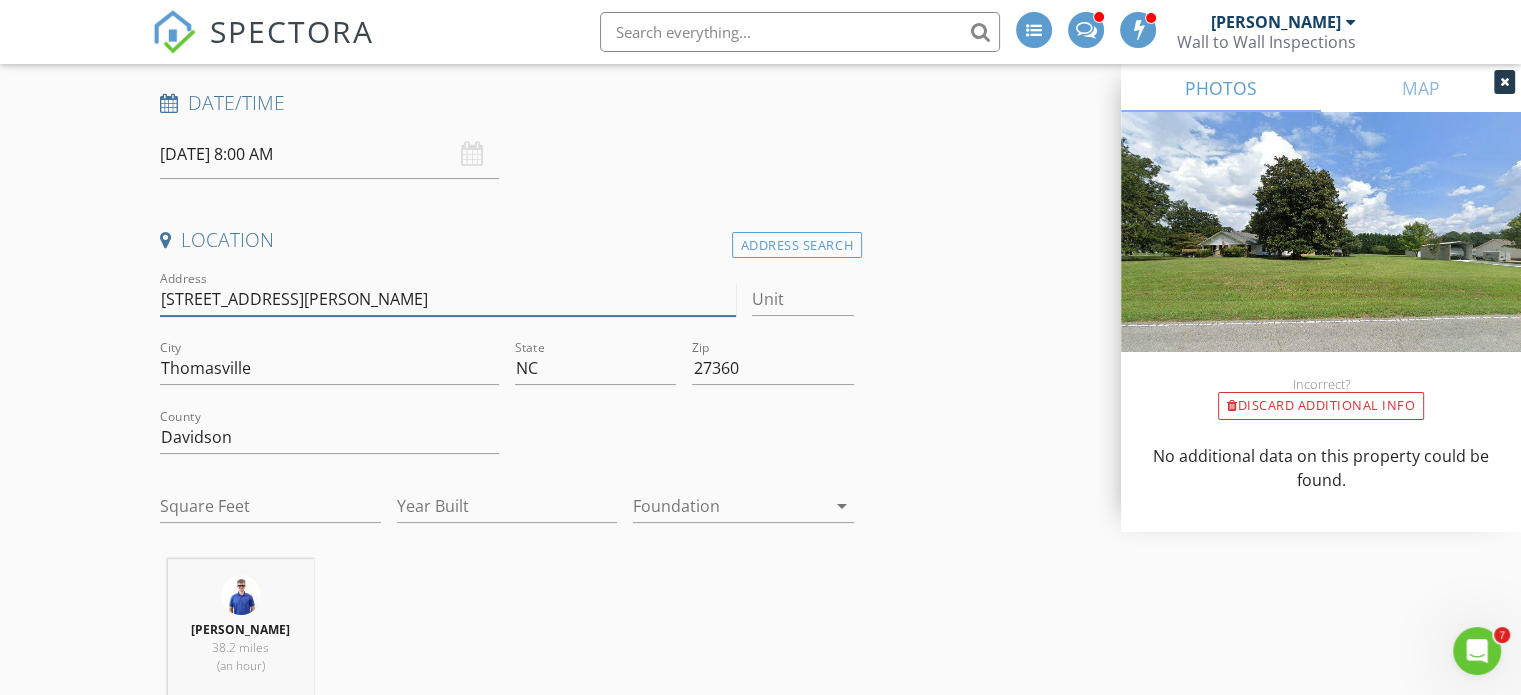 click on "[STREET_ADDRESS][PERSON_NAME]" at bounding box center [447, 299] 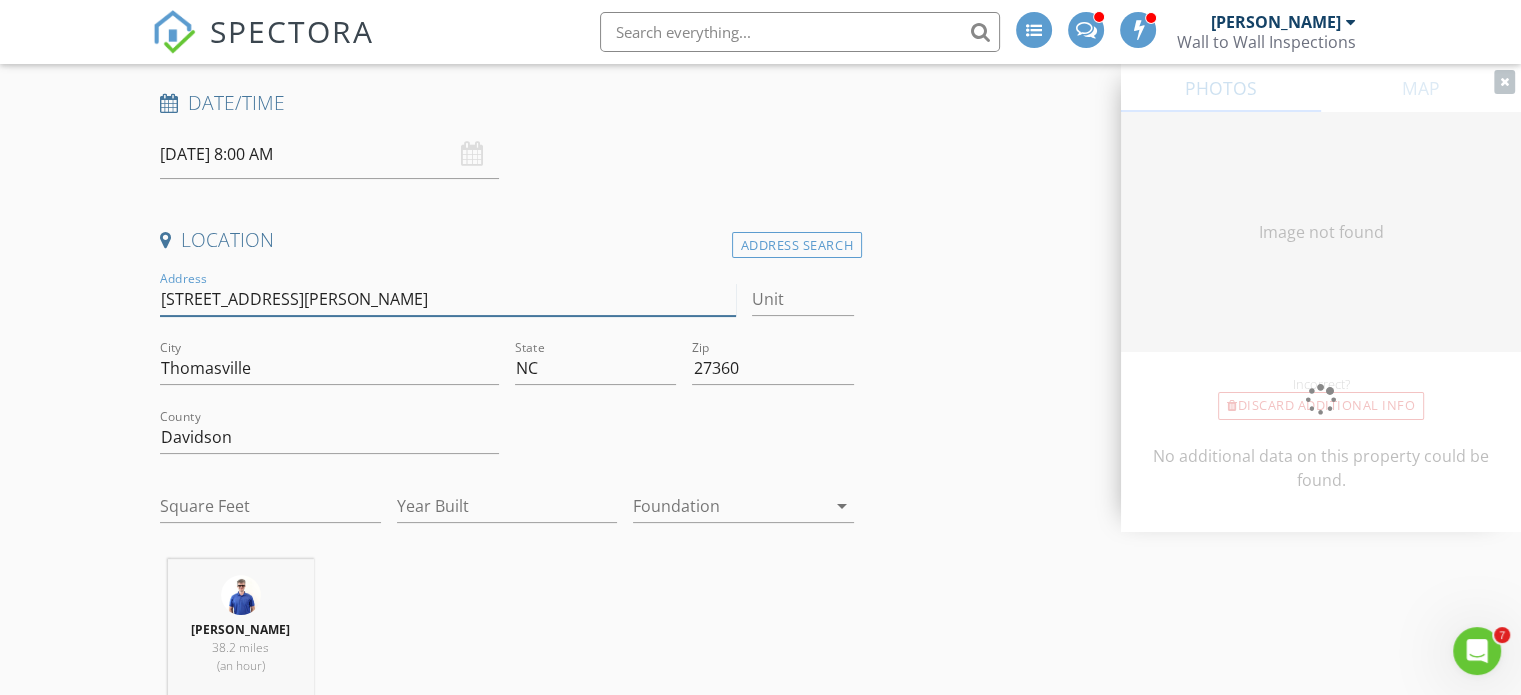 type on "[STREET_ADDRESS][PERSON_NAME]" 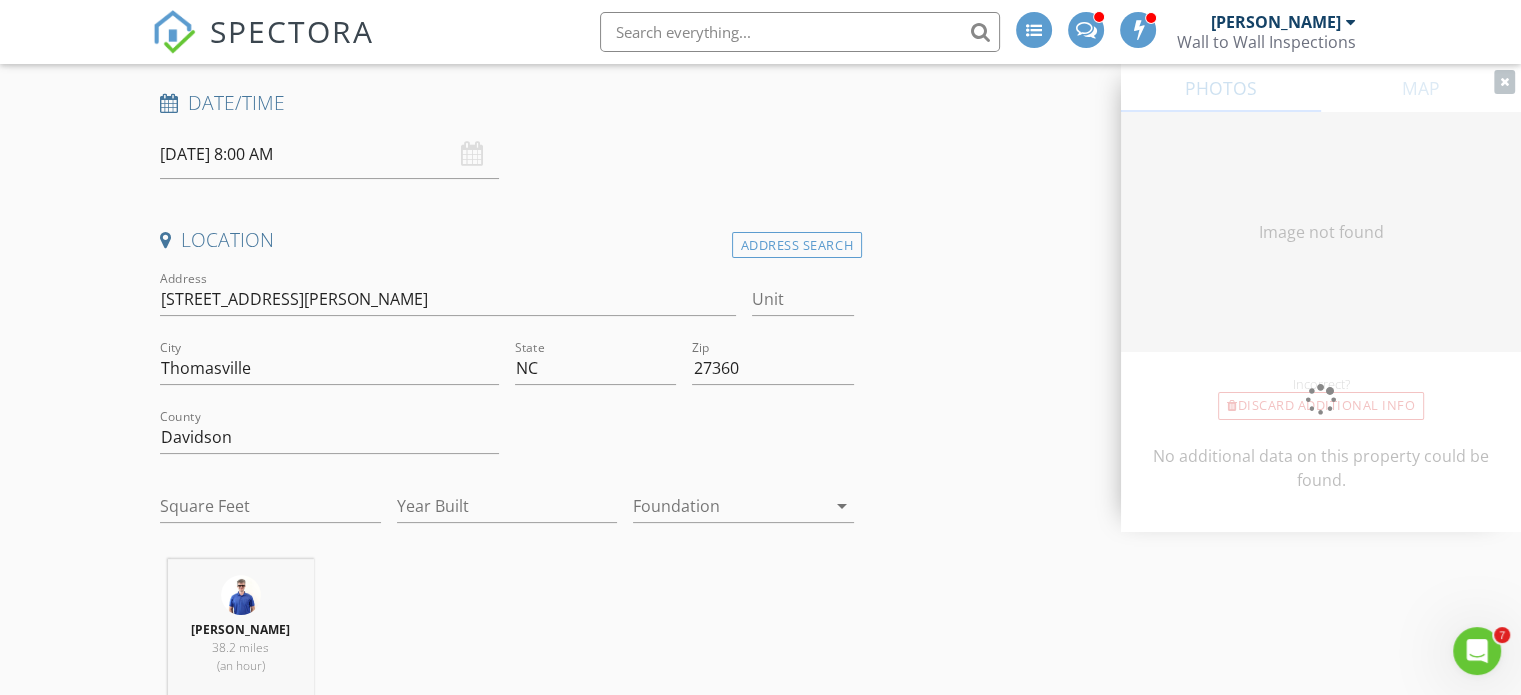 click on "New Inspection
INSPECTOR(S)
check_box   [PERSON_NAME]   PRIMARY   check_box_outline_blank   [PERSON_NAME]     [PERSON_NAME] arrow_drop_down   check_box_outline_blank [PERSON_NAME] specifically requested
Date/Time
[DATE] 8:00 AM
Location
Address Search       Address [STREET_ADDRESS][PERSON_NAME][US_STATE] Davidson     Square Feet   Year Built   Foundation arrow_drop_down     [PERSON_NAME]     38.2 miles     (an hour)
client
check_box Enable Client CC email for this inspection   Client Search     check_box_outline_blank Client is a Company/Organization     First Name   Last Name   Email   CC Email   Phone         Tags         Notes   Private Notes
ADD ADDITIONAL client
SERVICES
check_box_outline_blank   Residential Home Inspection" at bounding box center (760, 1945) 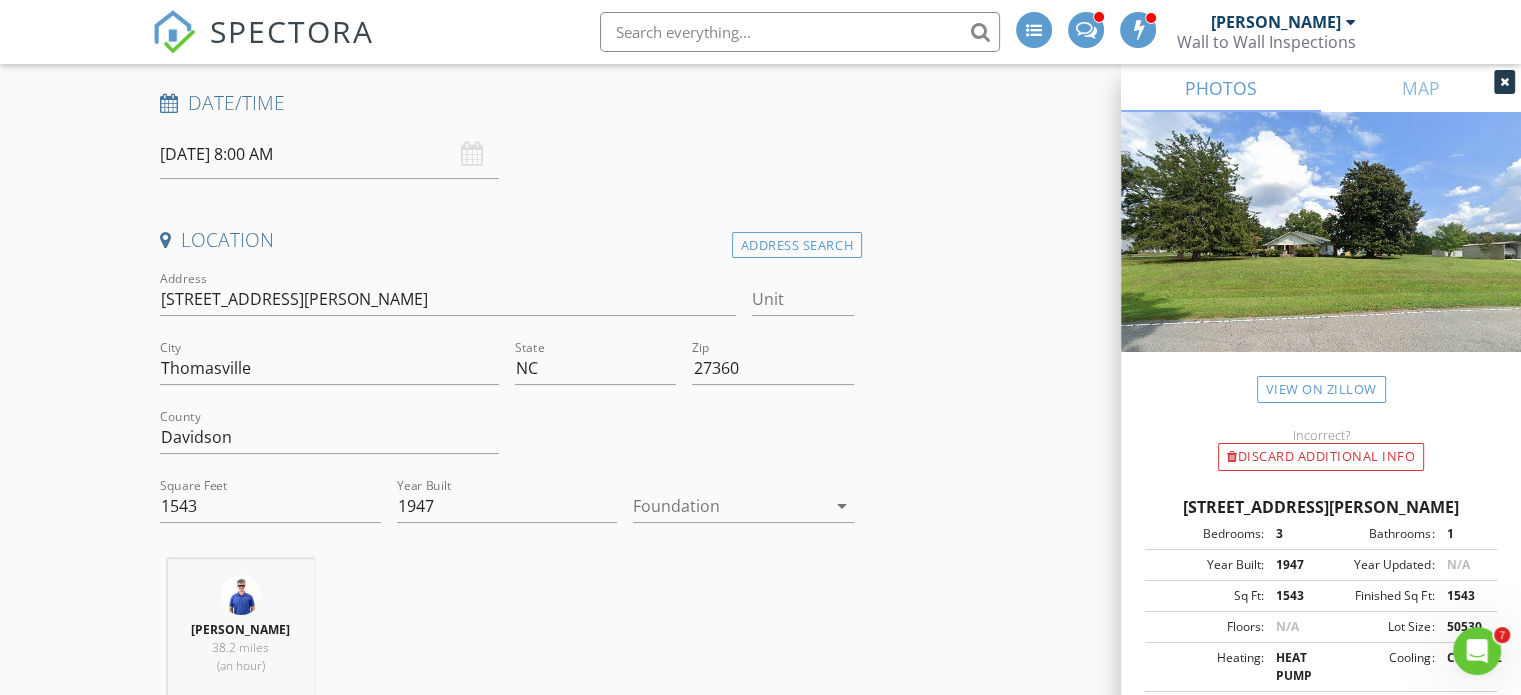 click at bounding box center [729, 506] 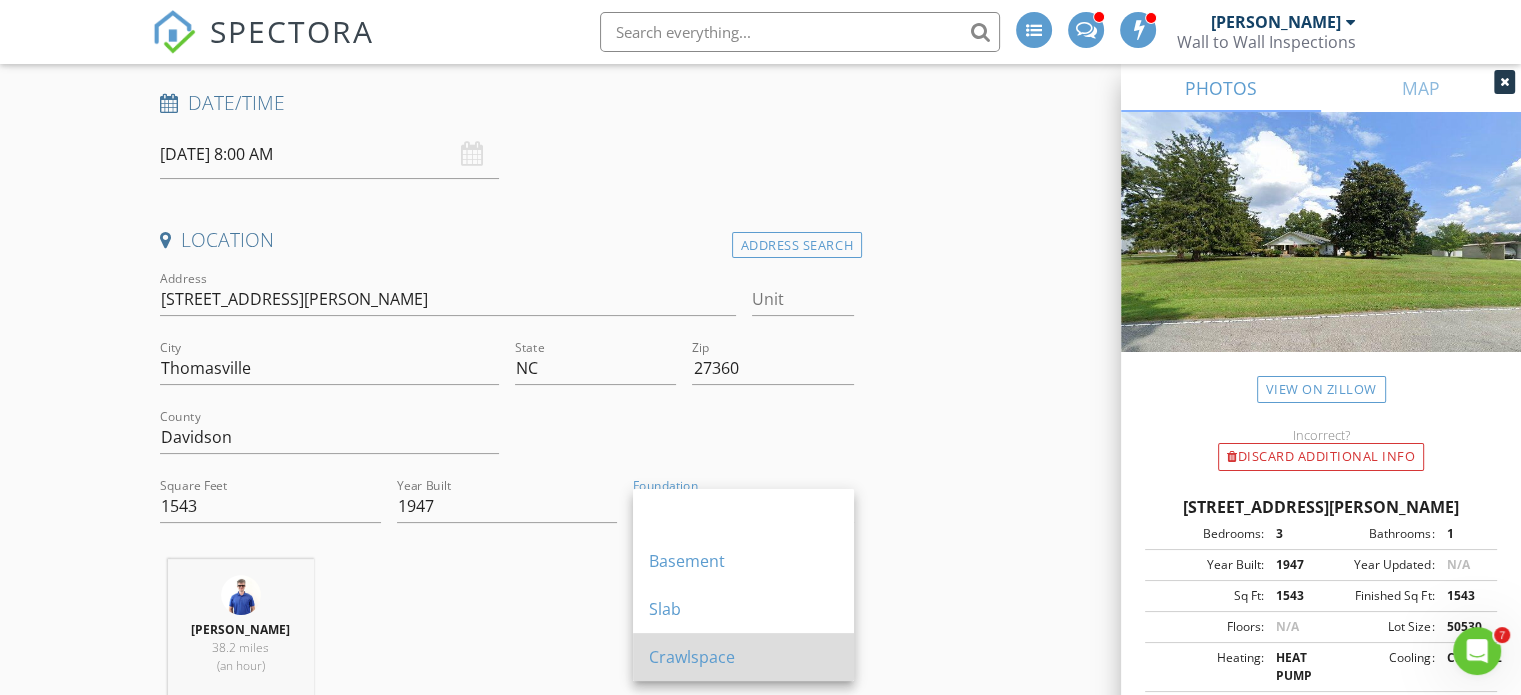 click on "Crawlspace" at bounding box center [743, 657] 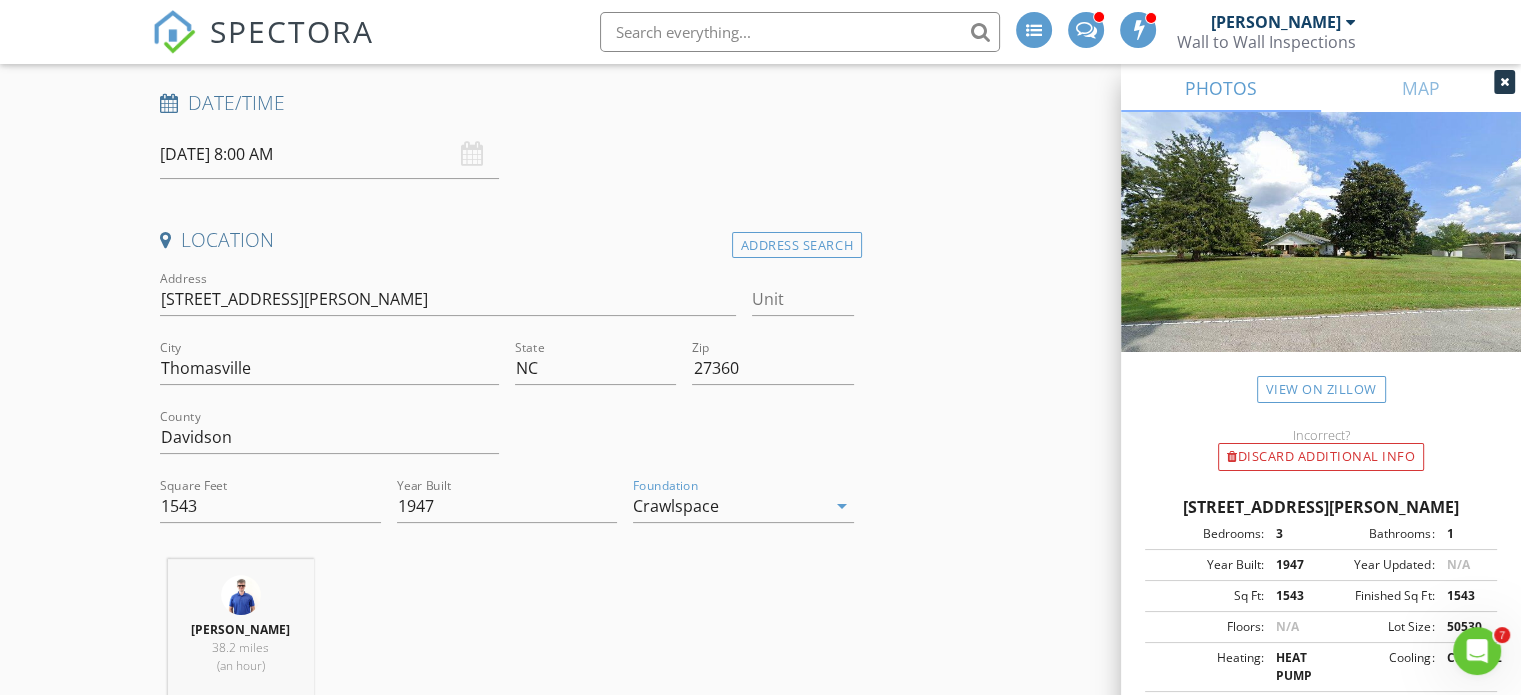 drag, startPoint x: 999, startPoint y: 546, endPoint x: 988, endPoint y: 540, distance: 12.529964 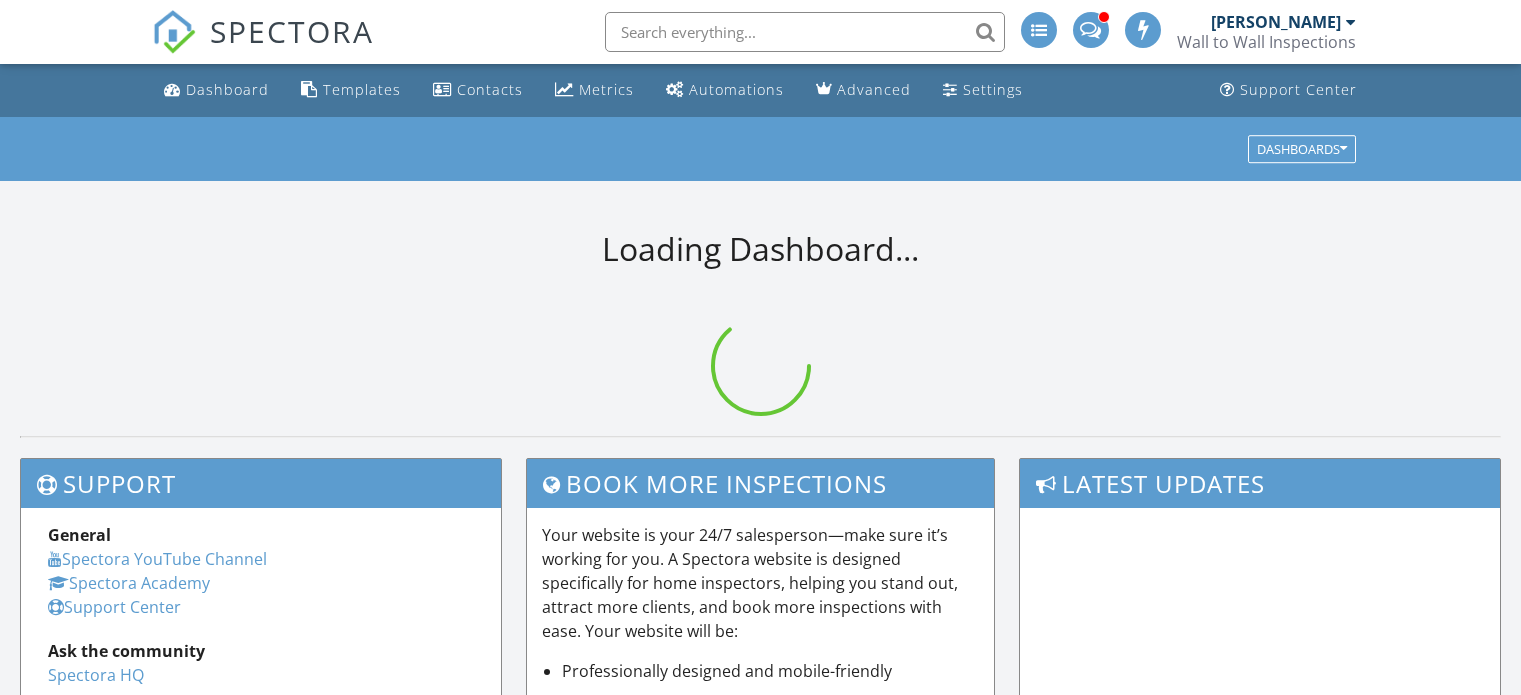 scroll, scrollTop: 0, scrollLeft: 0, axis: both 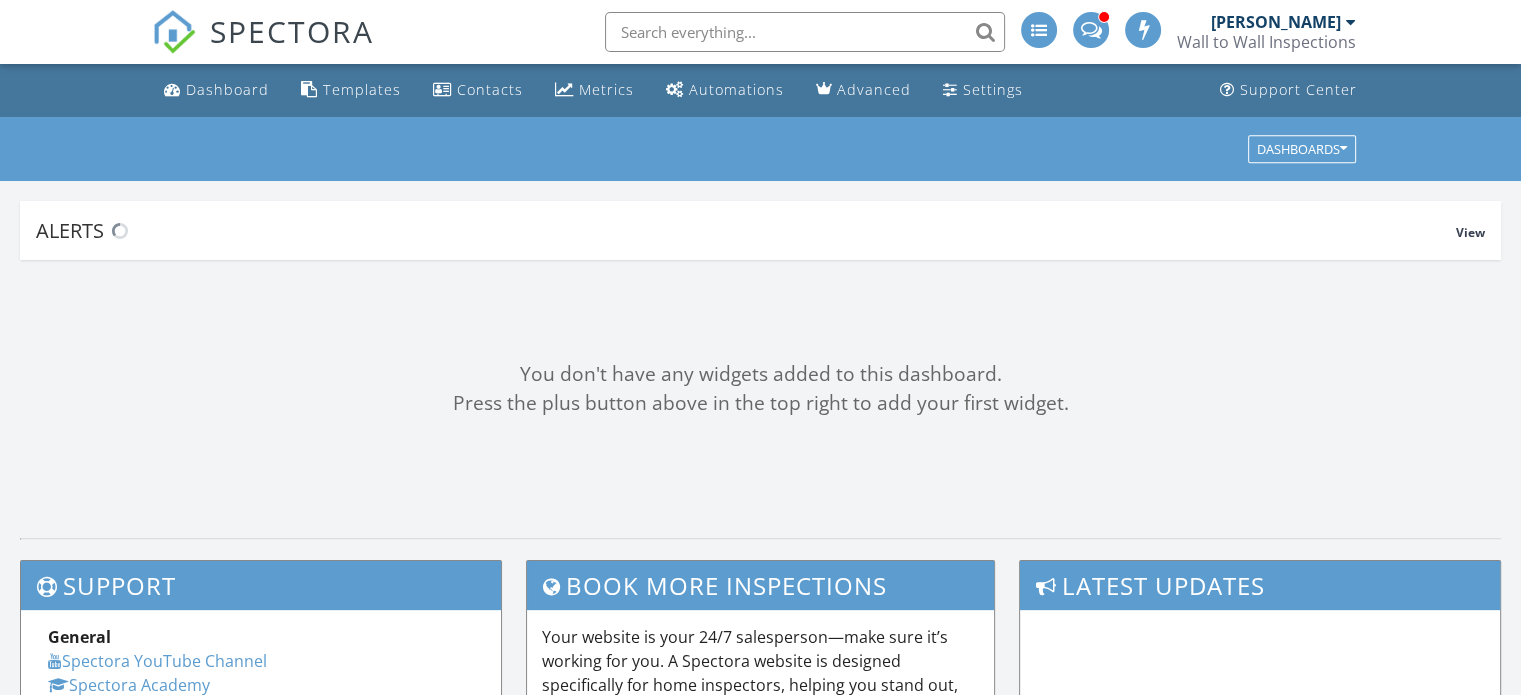 click at bounding box center [805, 32] 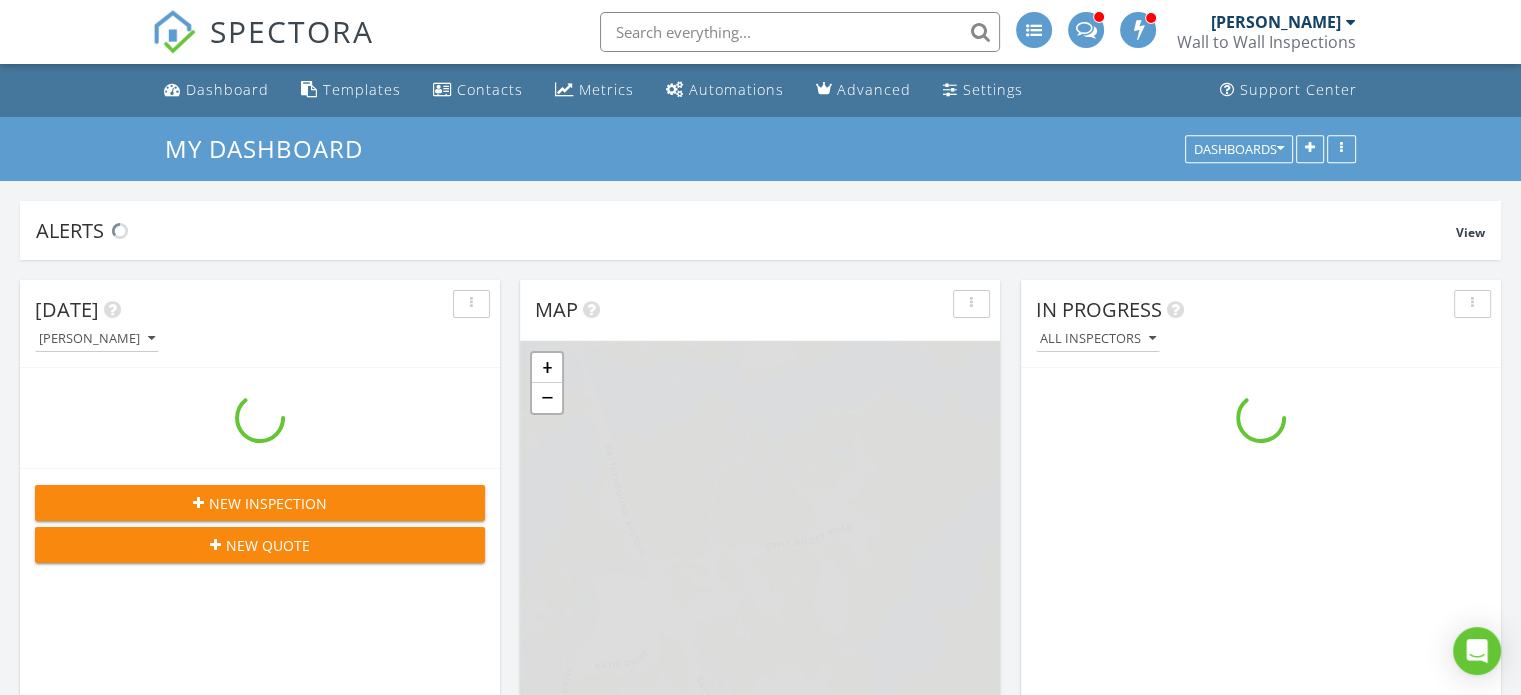 scroll, scrollTop: 10, scrollLeft: 10, axis: both 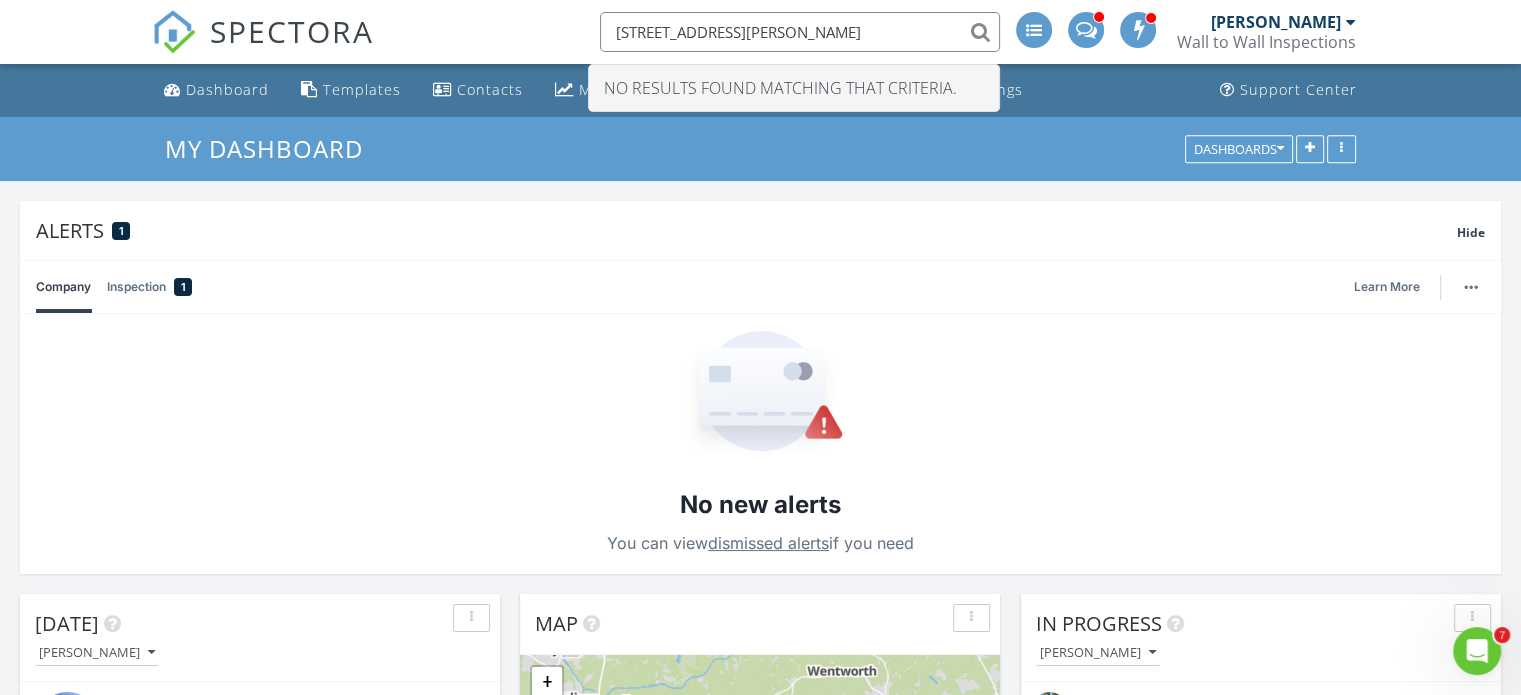 type on "[STREET_ADDRESS][PERSON_NAME]" 